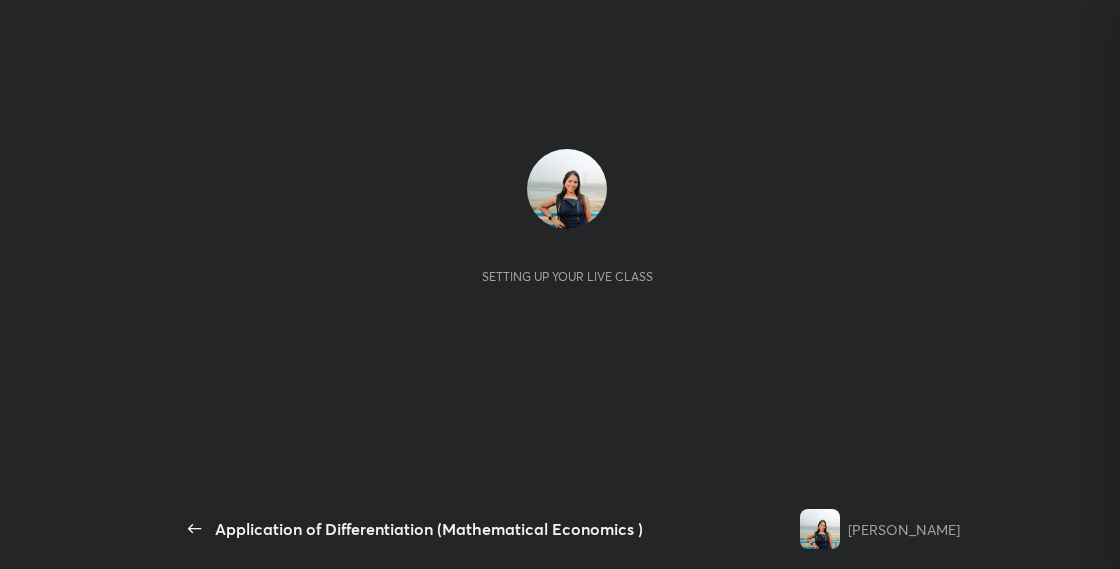 scroll, scrollTop: 0, scrollLeft: 0, axis: both 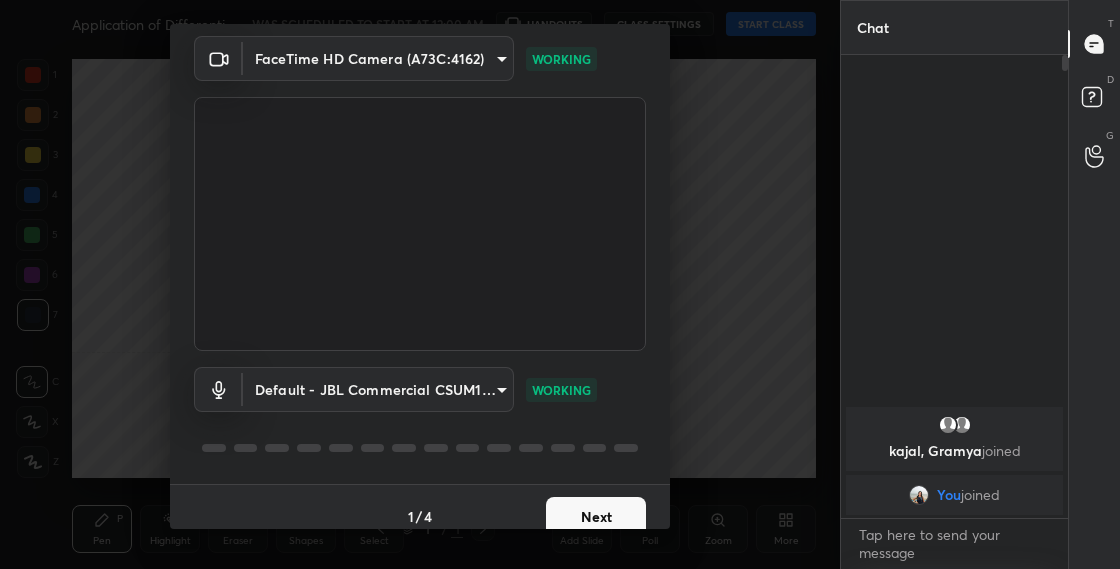 click on "Next" at bounding box center (596, 517) 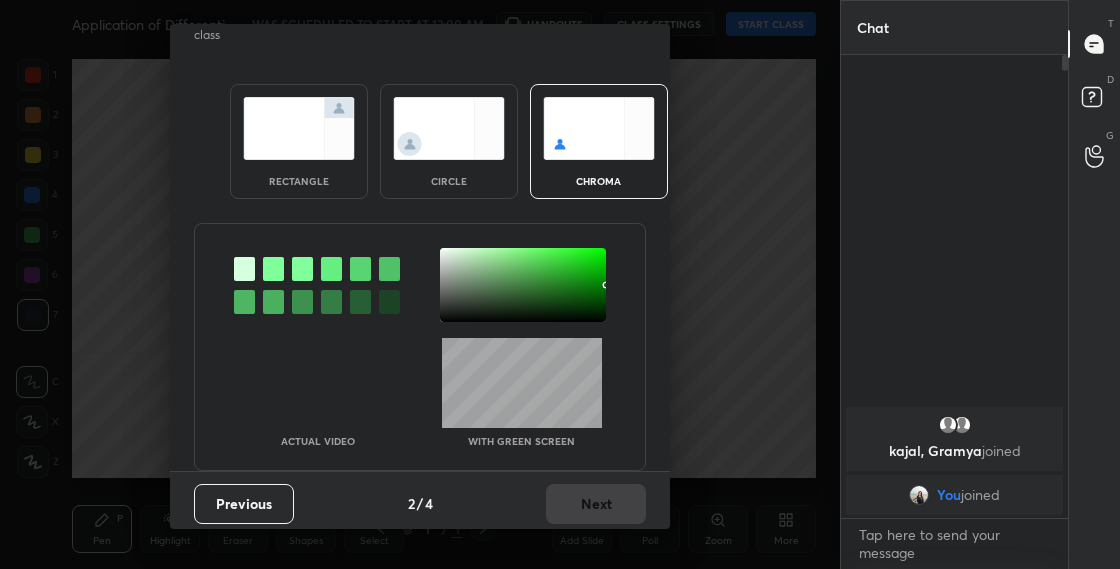 scroll, scrollTop: 10, scrollLeft: 0, axis: vertical 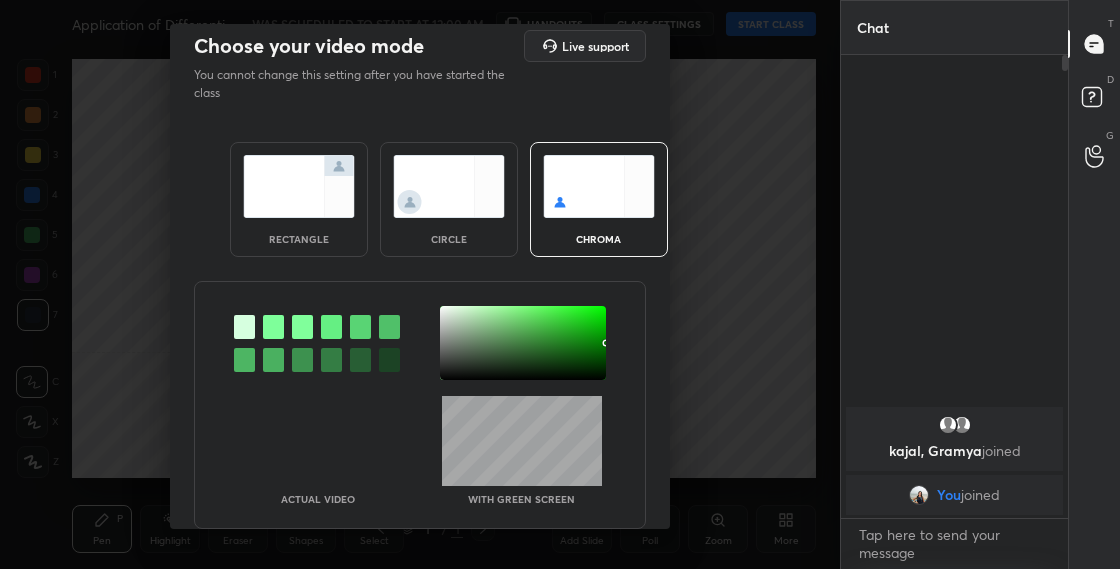 click at bounding box center (449, 186) 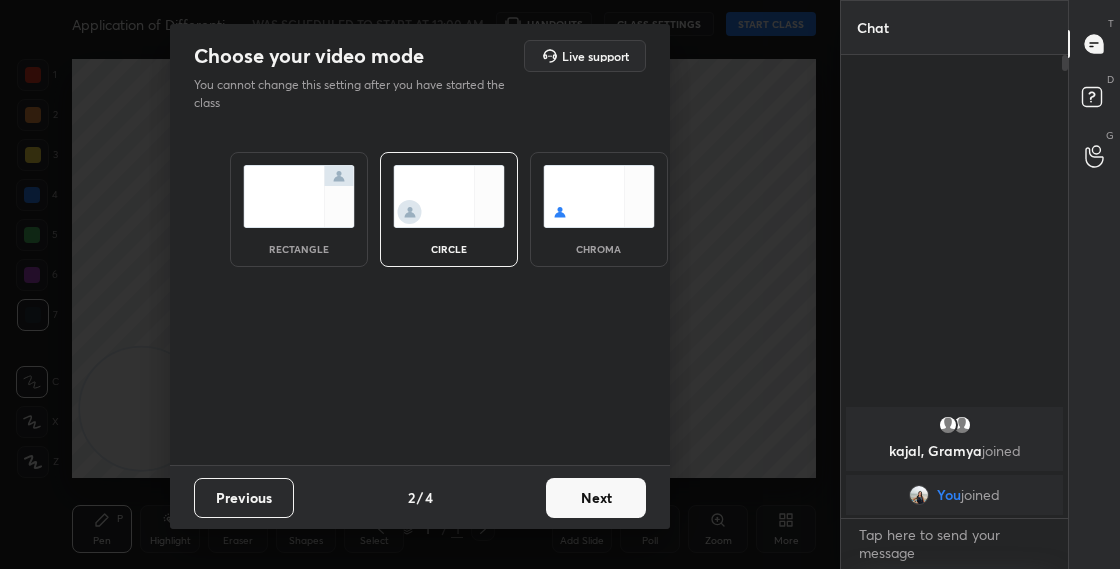 click on "Next" at bounding box center [596, 498] 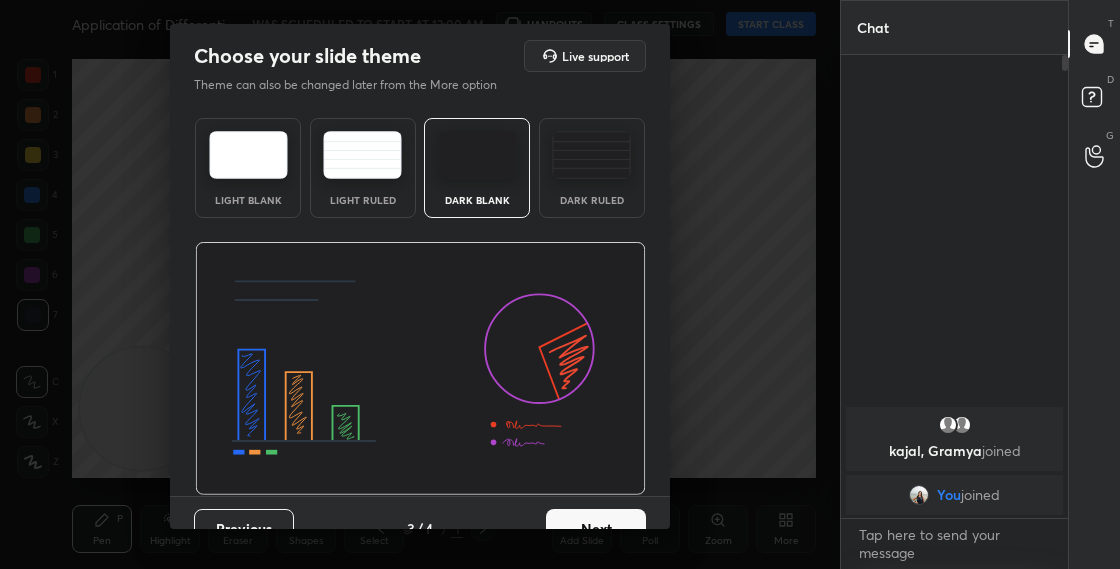click on "Next" at bounding box center (596, 529) 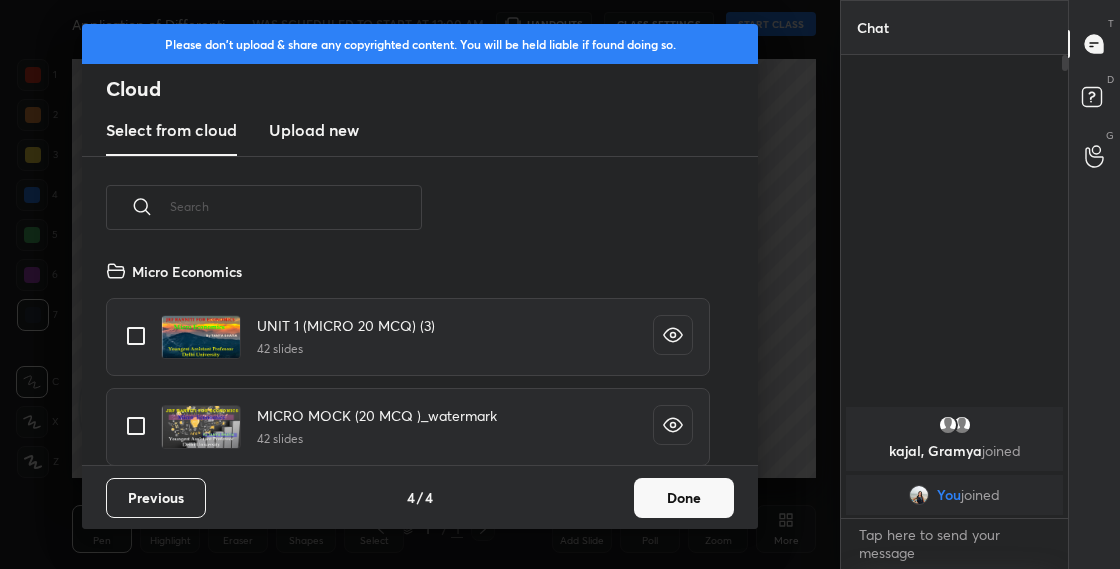 scroll, scrollTop: 7, scrollLeft: 11, axis: both 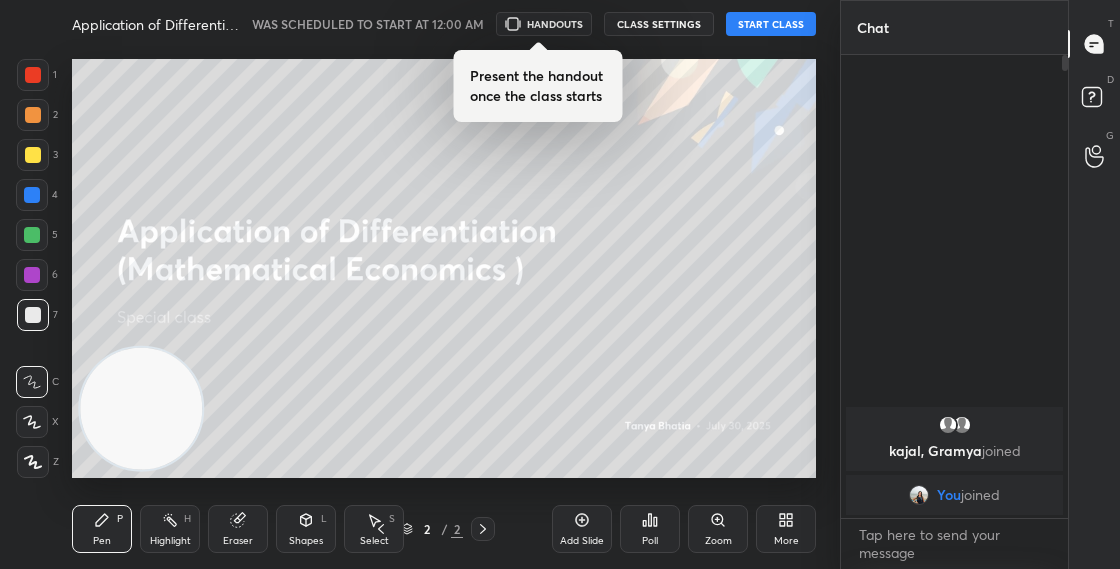 click on "START CLASS" at bounding box center [771, 24] 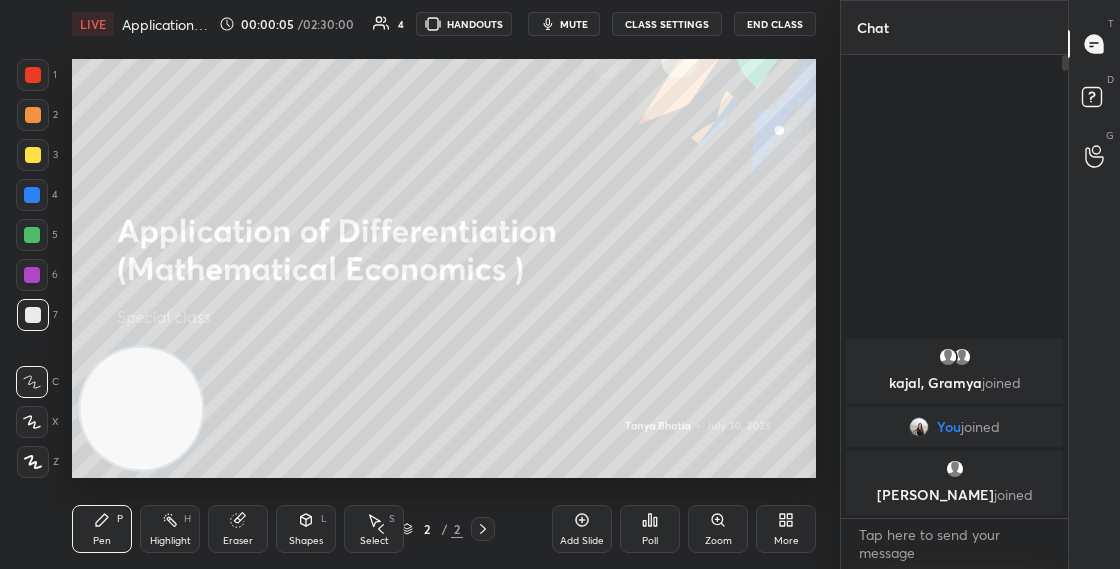 drag, startPoint x: 215, startPoint y: 367, endPoint x: 545, endPoint y: 177, distance: 380.78867 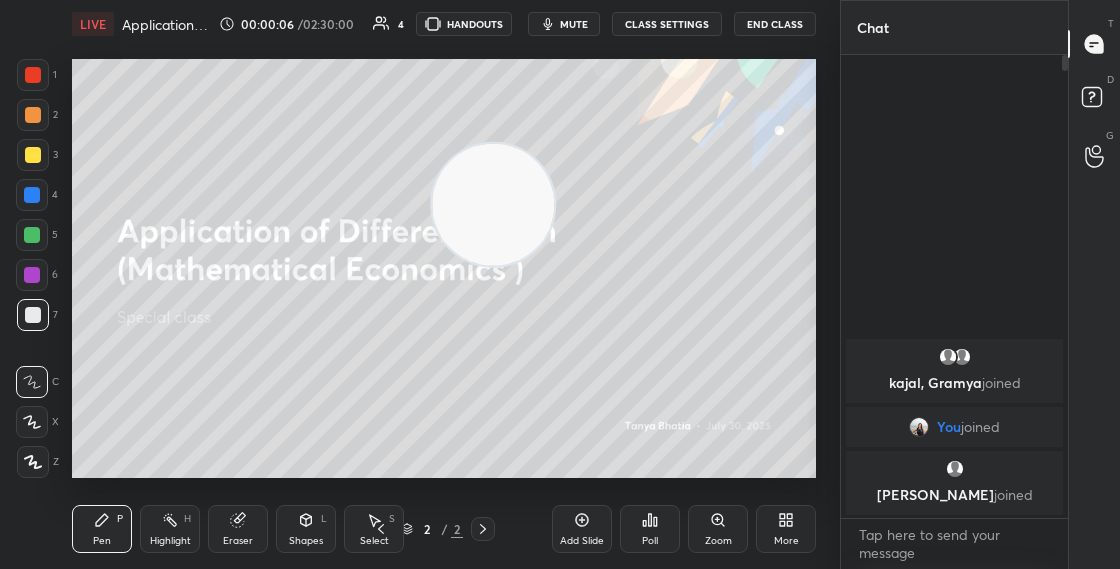 click at bounding box center (493, 205) 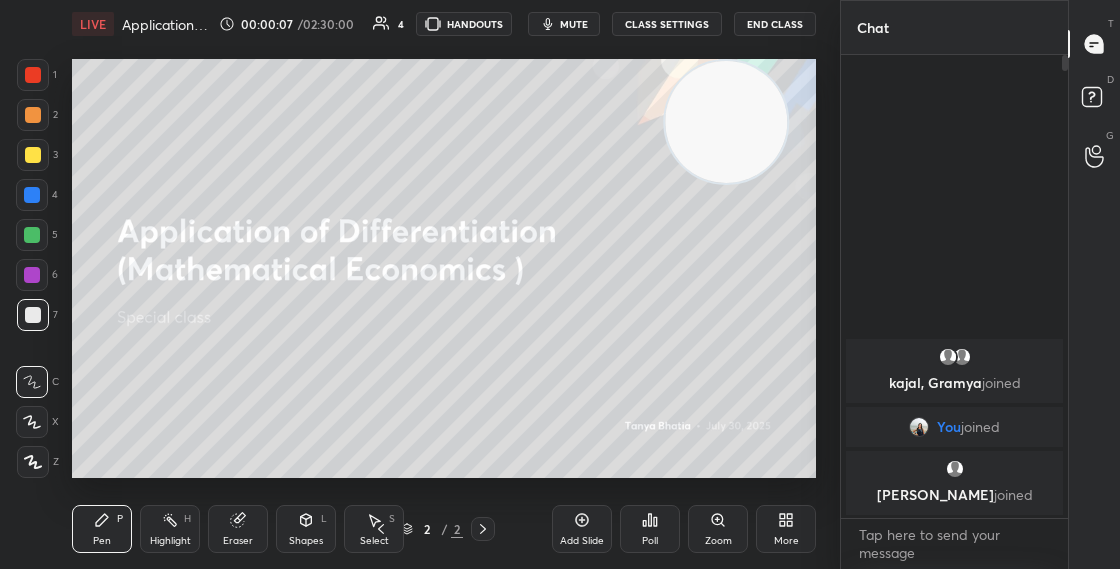 drag, startPoint x: 745, startPoint y: 128, endPoint x: 792, endPoint y: 86, distance: 63.03174 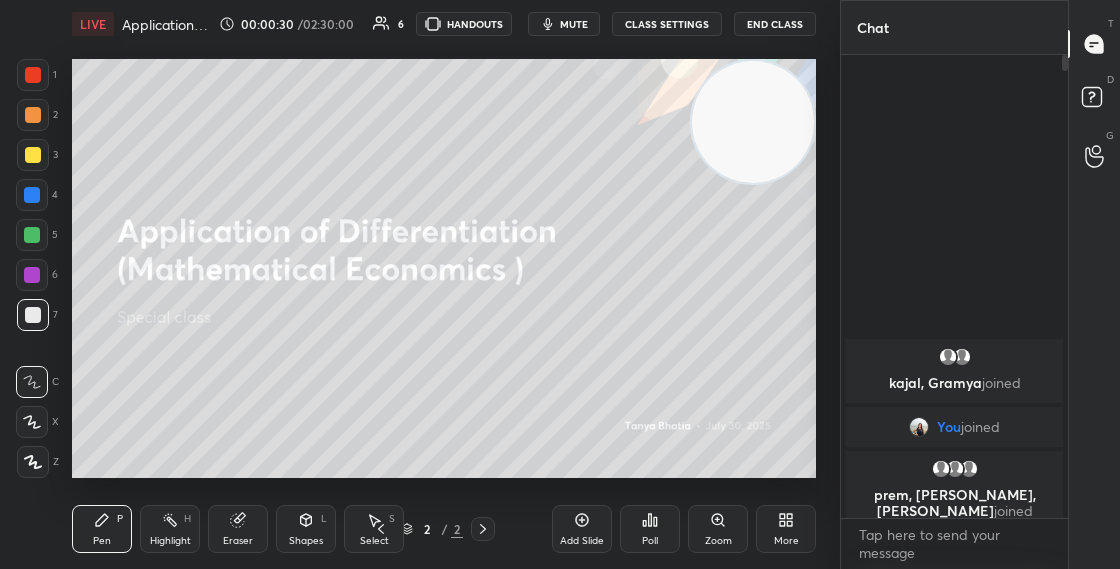 click 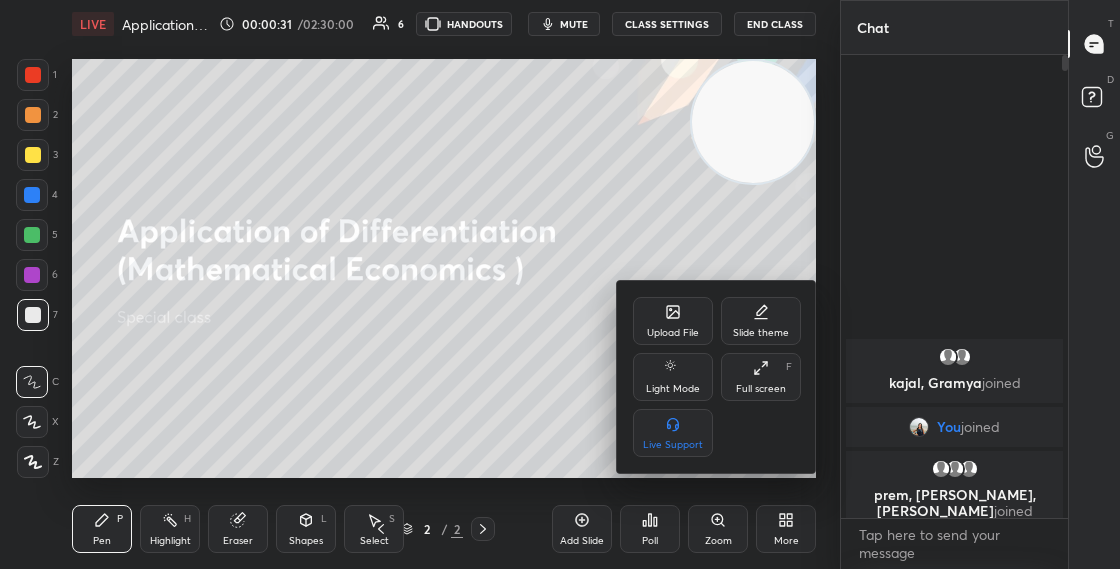 click on "Upload File" at bounding box center (673, 321) 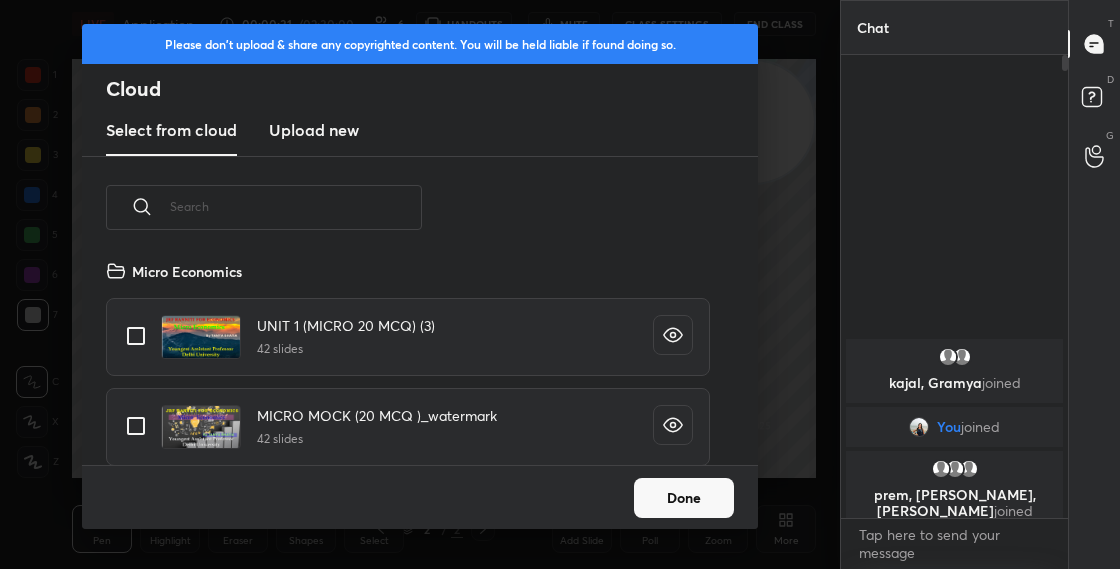 scroll, scrollTop: 7, scrollLeft: 11, axis: both 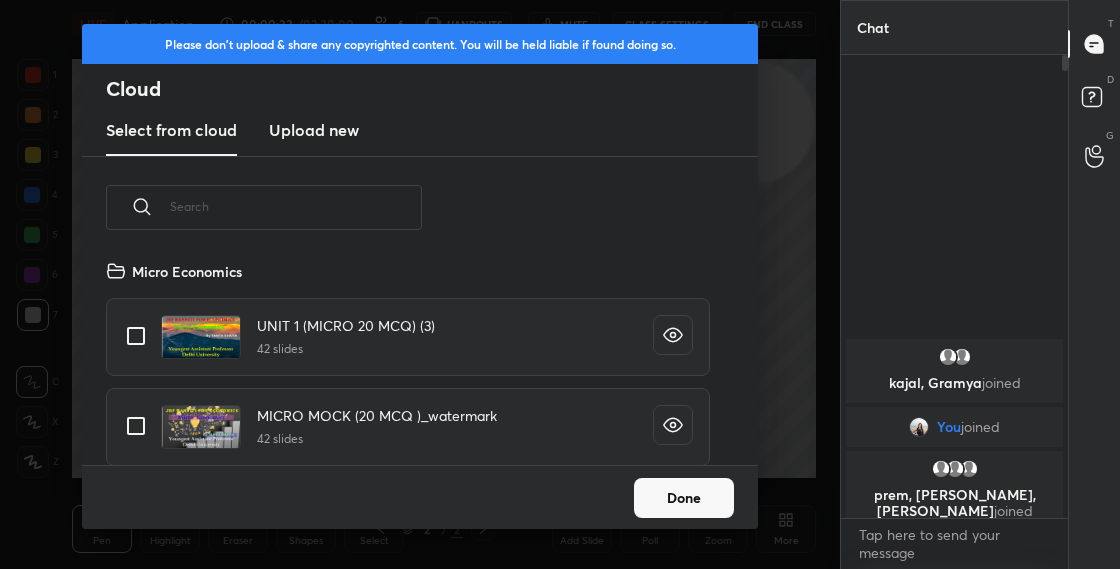 click on "Upload new" at bounding box center (314, 130) 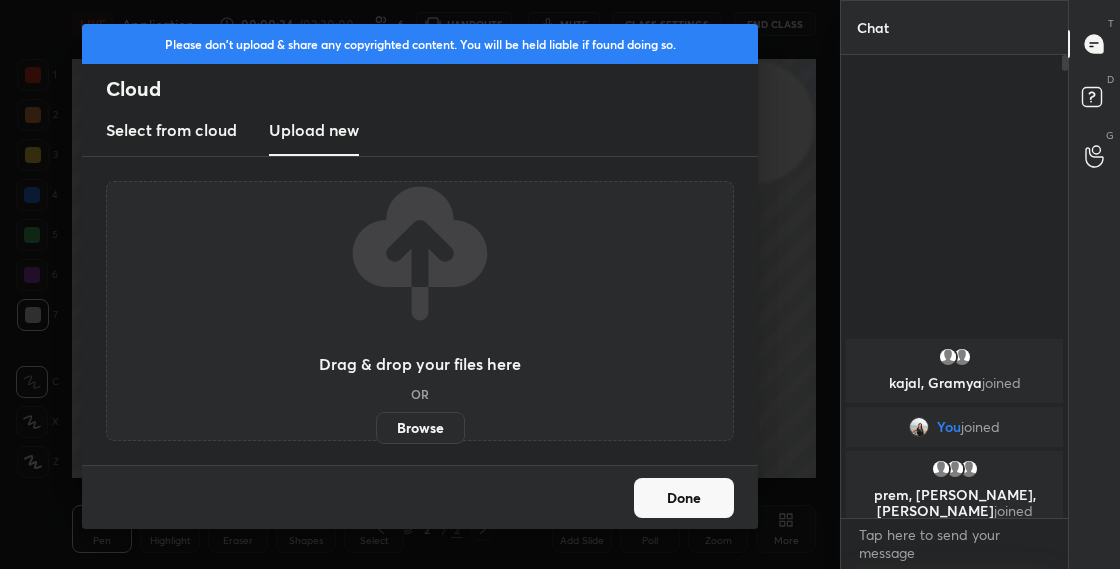 click on "Browse" at bounding box center (420, 428) 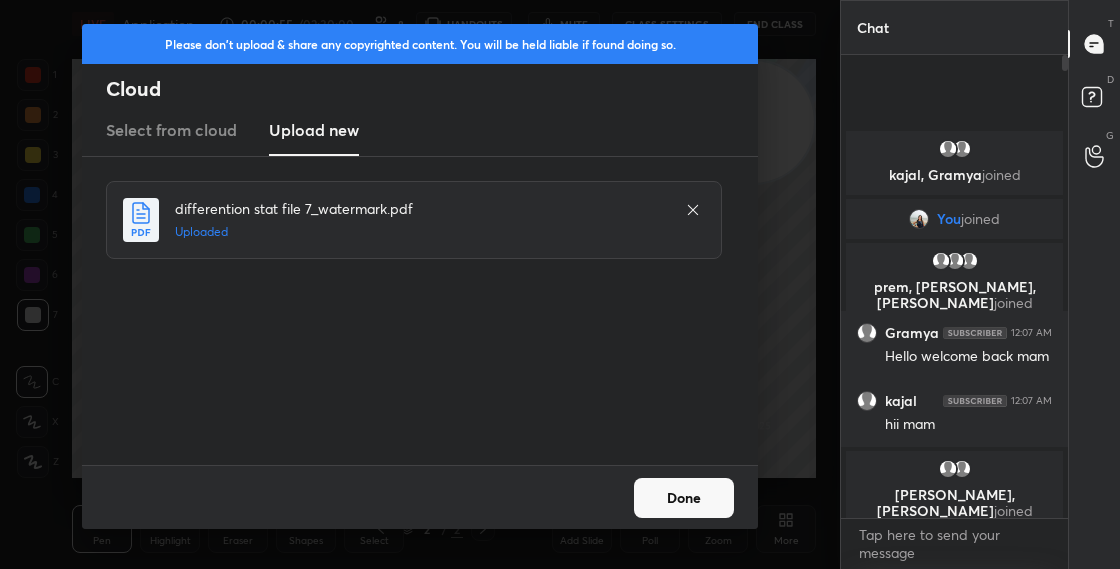 click on "Done" at bounding box center (684, 498) 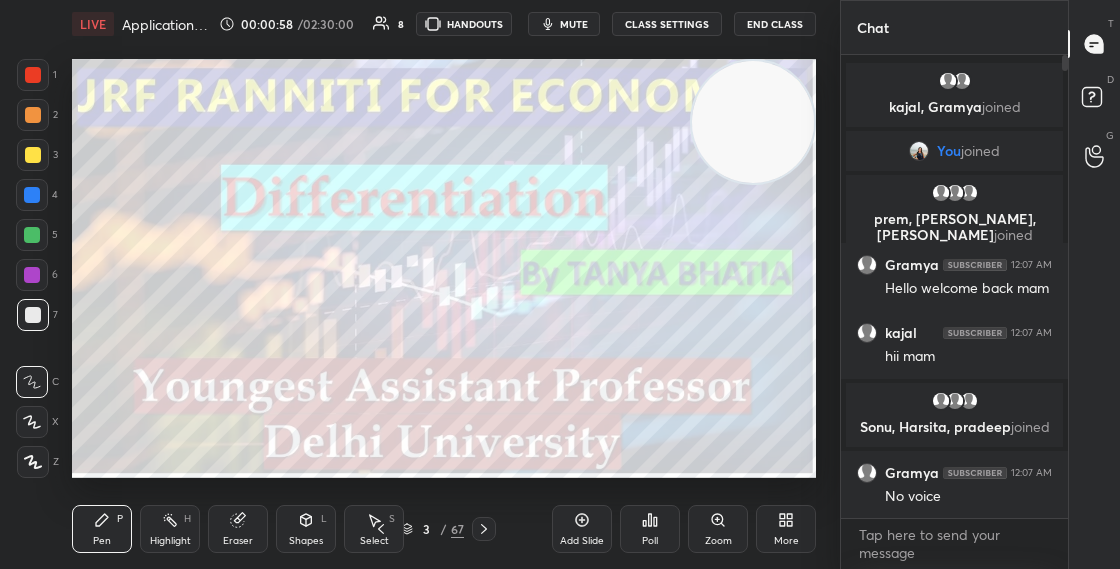 click on "3 / 67" at bounding box center (432, 529) 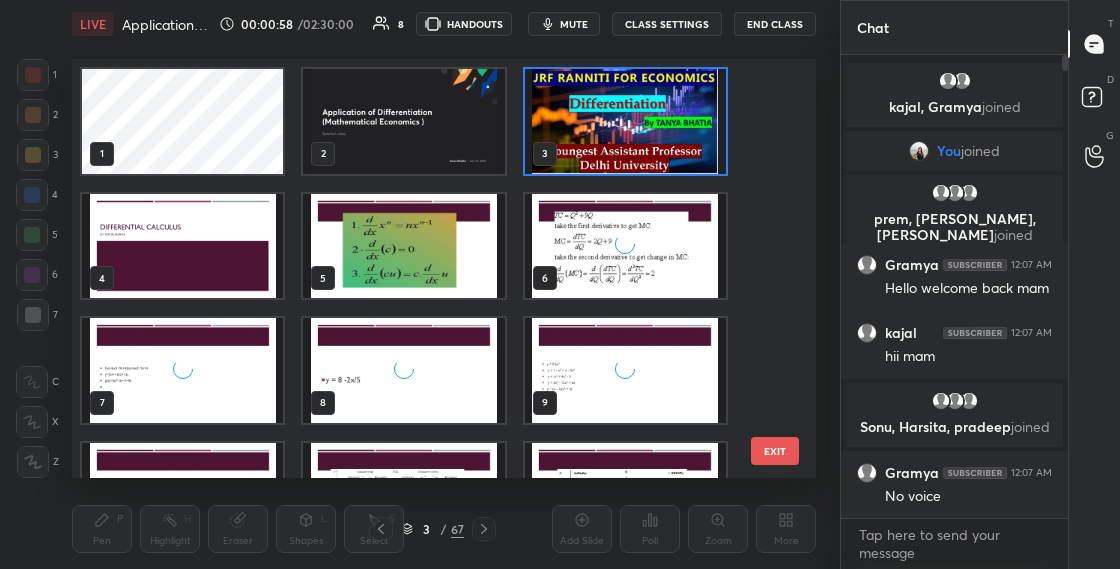 scroll, scrollTop: 7, scrollLeft: 11, axis: both 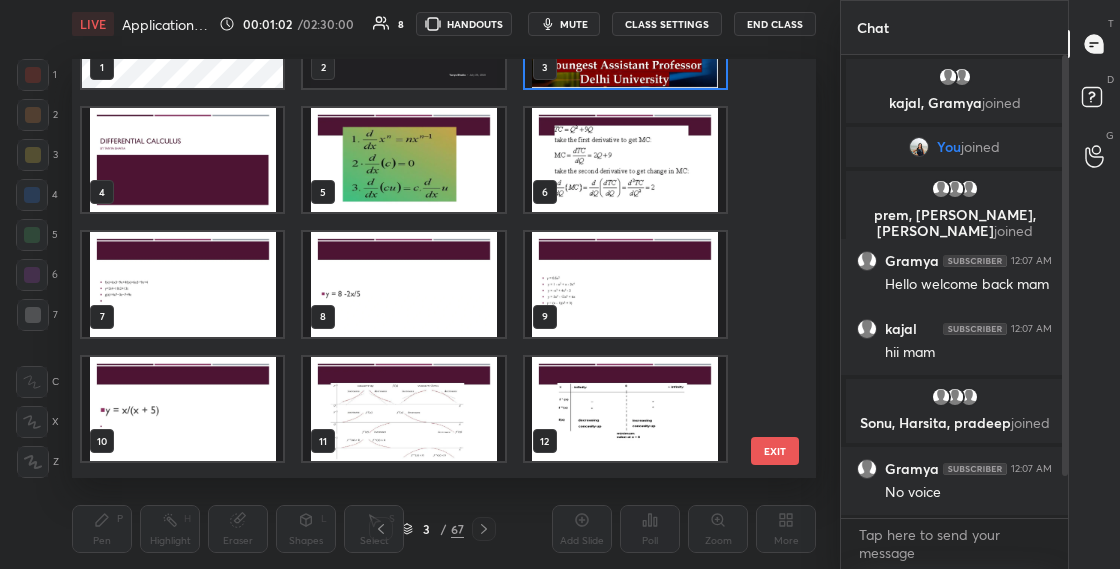 click on "CLASS SETTINGS" at bounding box center (667, 24) 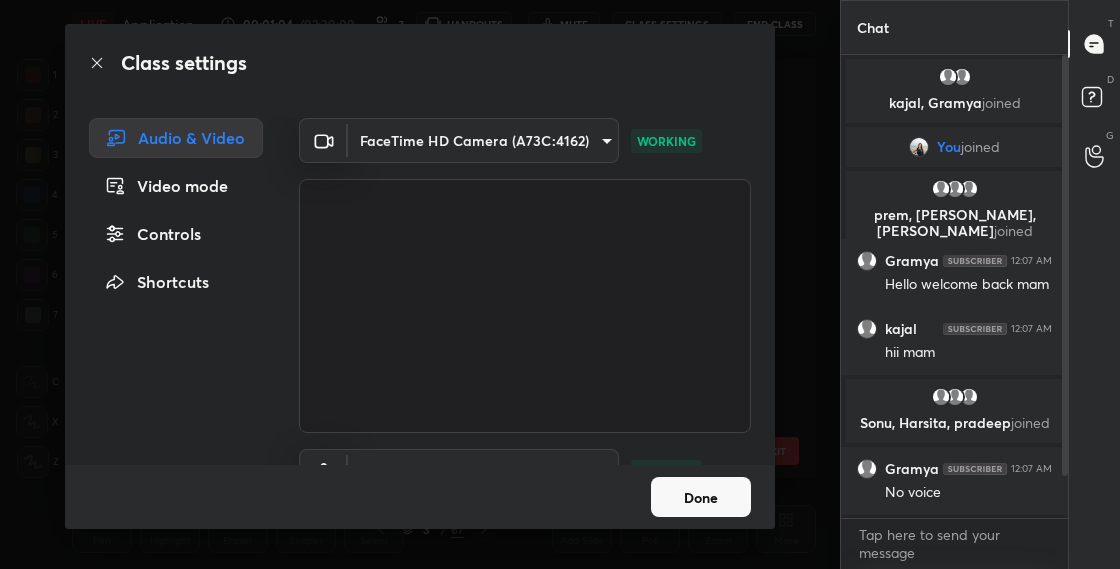 drag, startPoint x: 774, startPoint y: 330, endPoint x: 775, endPoint y: 376, distance: 46.010868 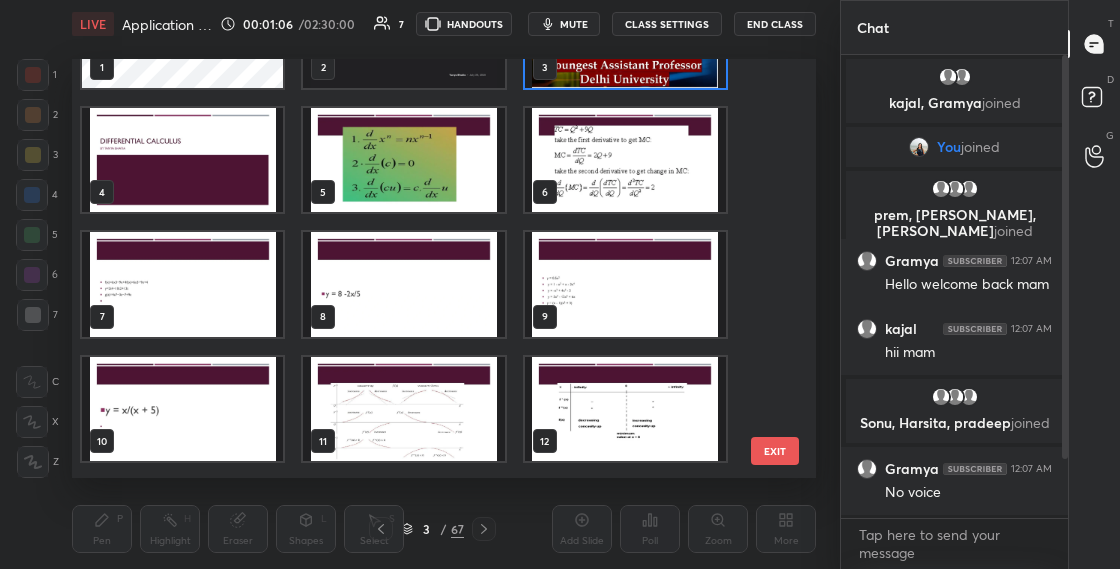 click at bounding box center (625, 35) 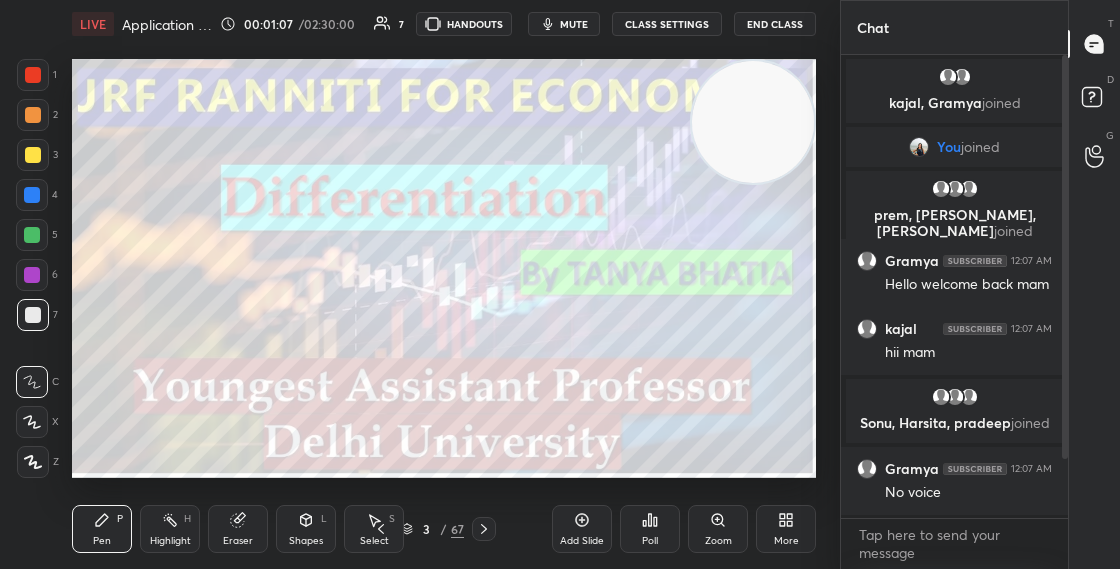 click at bounding box center [625, 35] 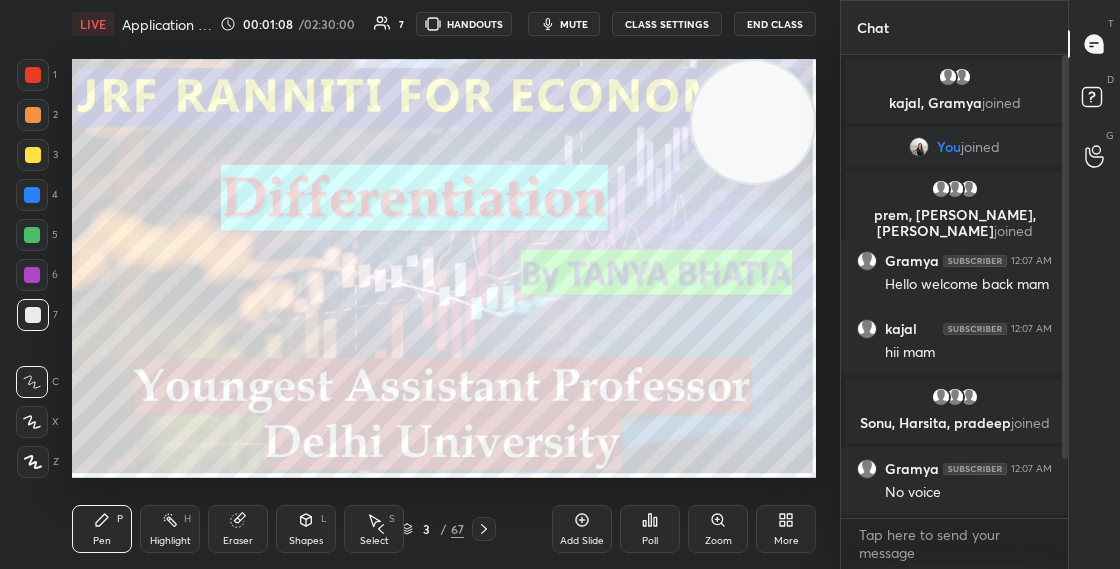 click on "CLASS SETTINGS" at bounding box center (667, 24) 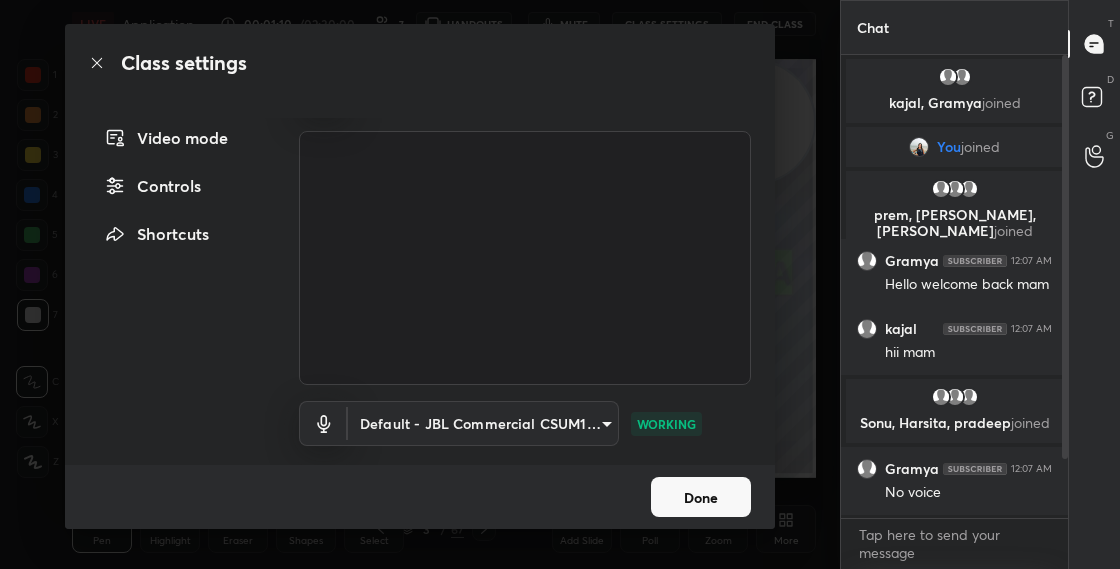 scroll, scrollTop: 106, scrollLeft: 0, axis: vertical 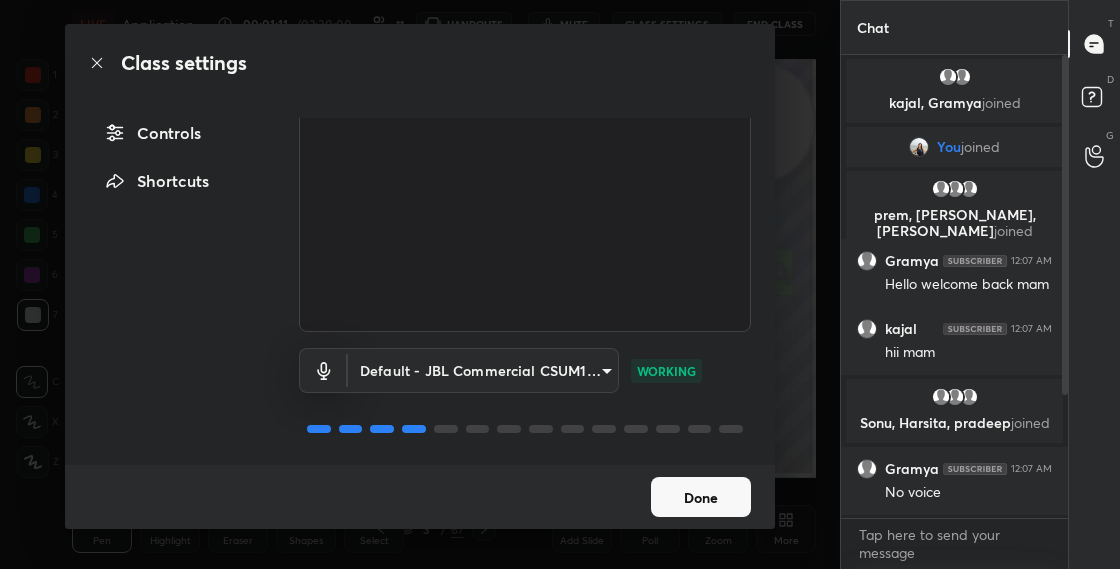 click on "Done" at bounding box center (701, 497) 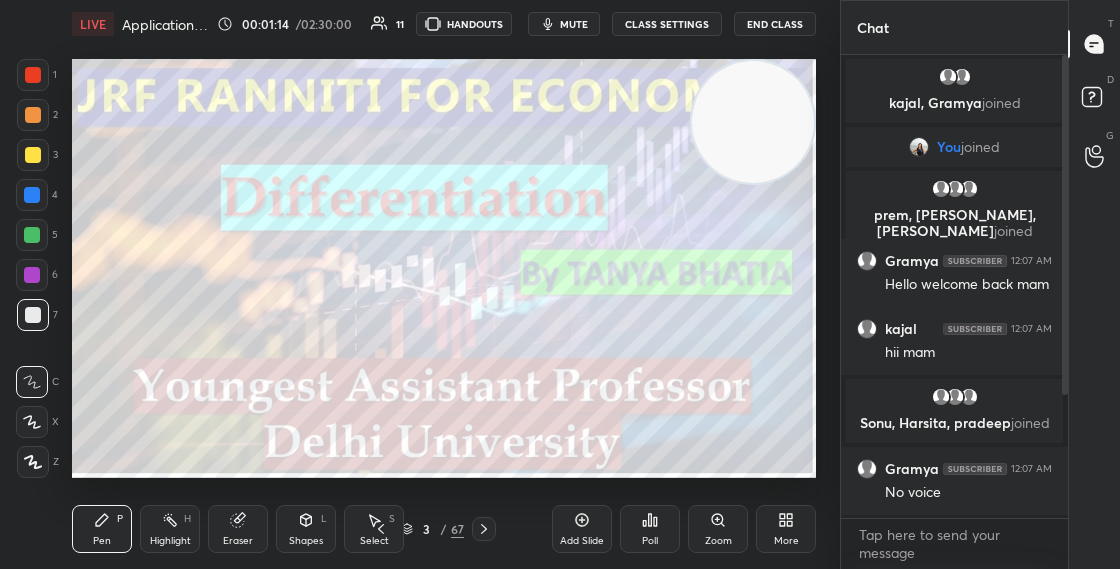 click 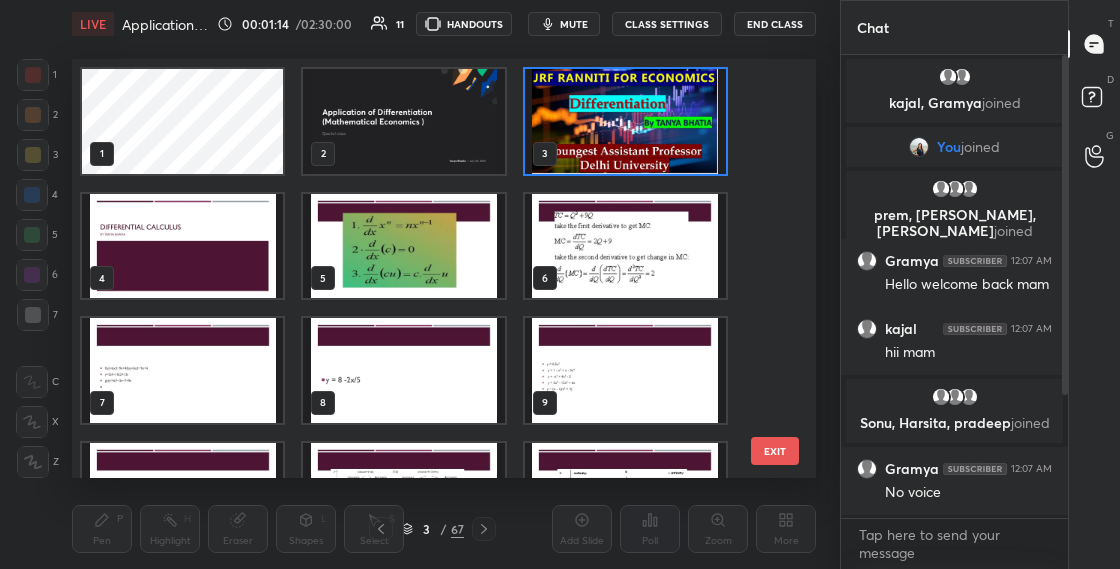 scroll, scrollTop: 7, scrollLeft: 11, axis: both 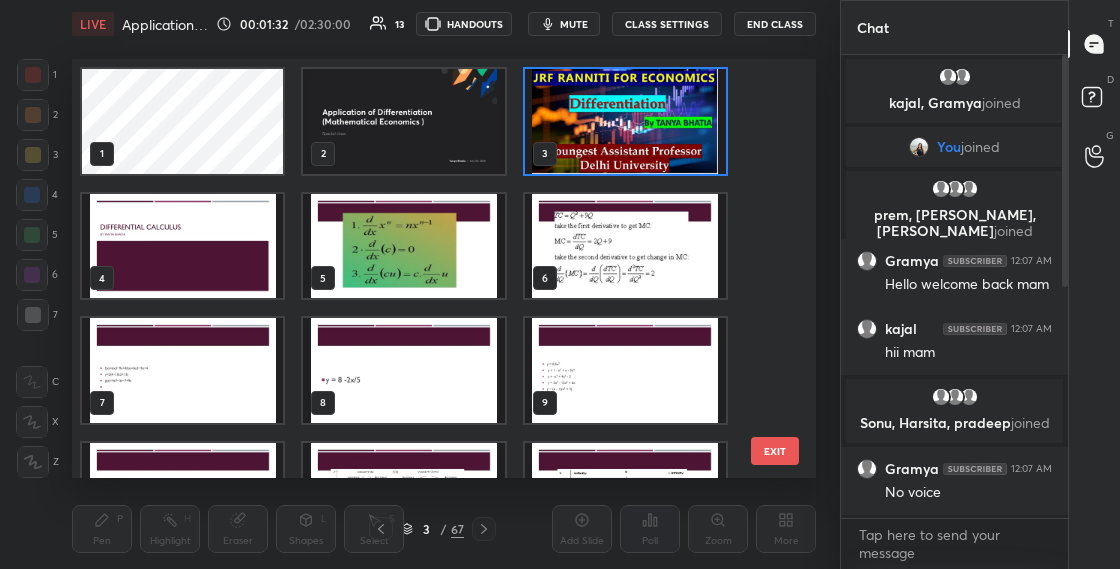 click at bounding box center [625, 121] 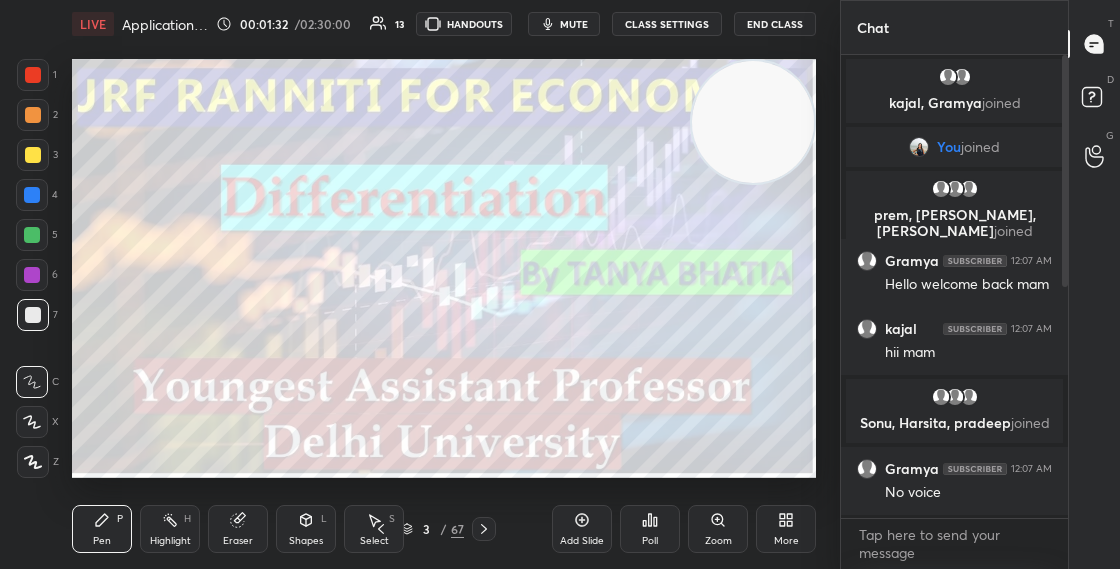 click at bounding box center (625, 121) 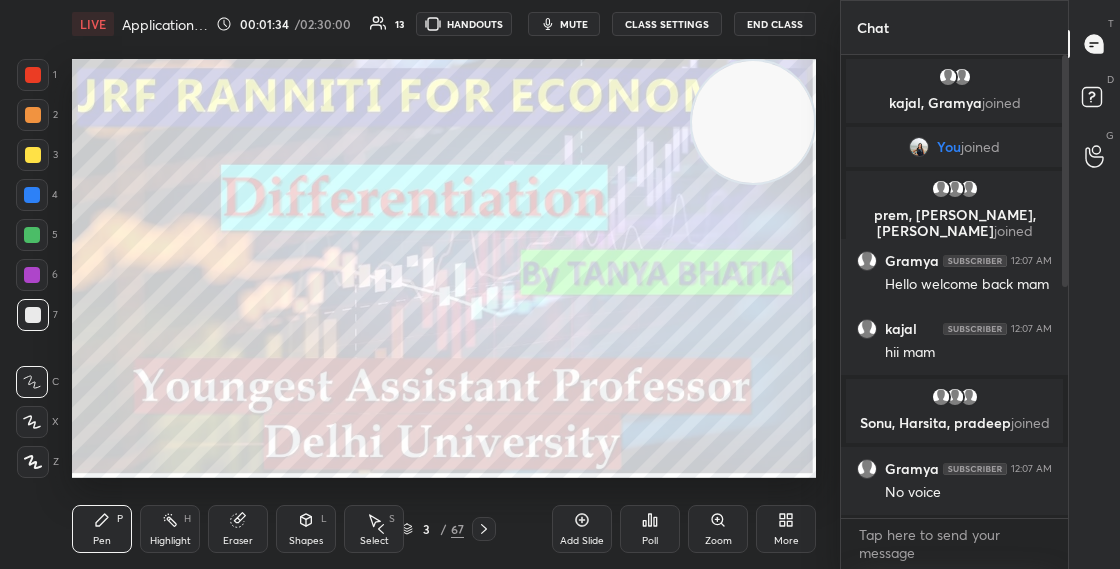 scroll, scrollTop: 480, scrollLeft: 0, axis: vertical 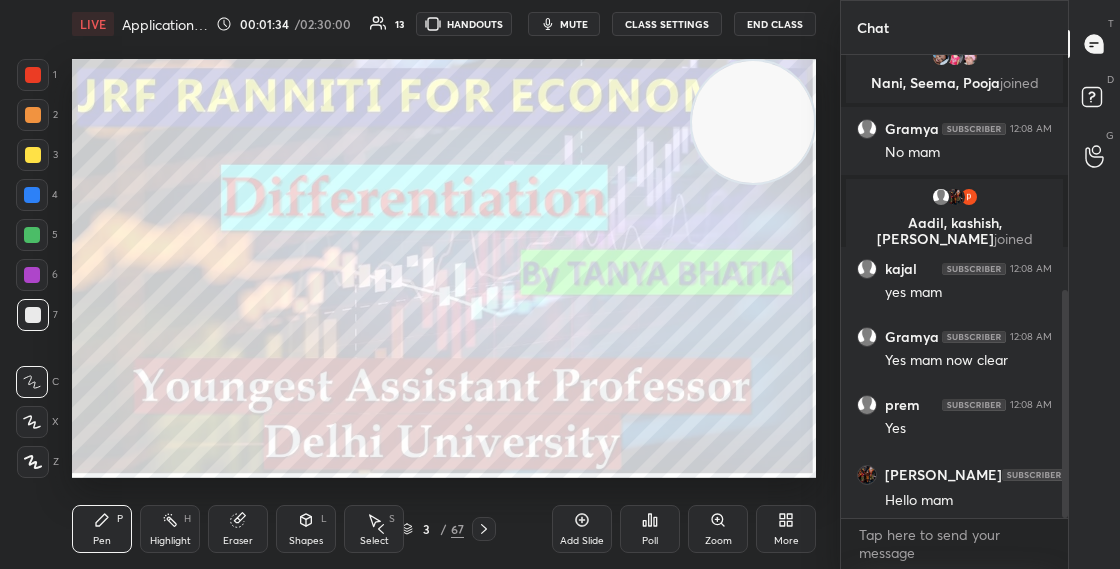 drag, startPoint x: 1069, startPoint y: 312, endPoint x: 1070, endPoint y: 360, distance: 48.010414 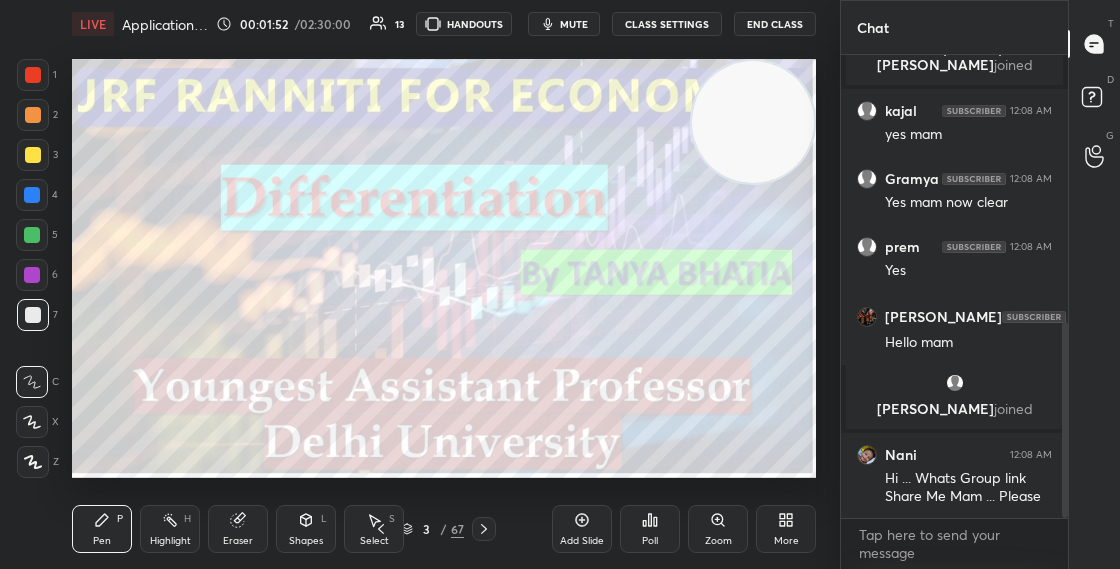 scroll, scrollTop: 630, scrollLeft: 0, axis: vertical 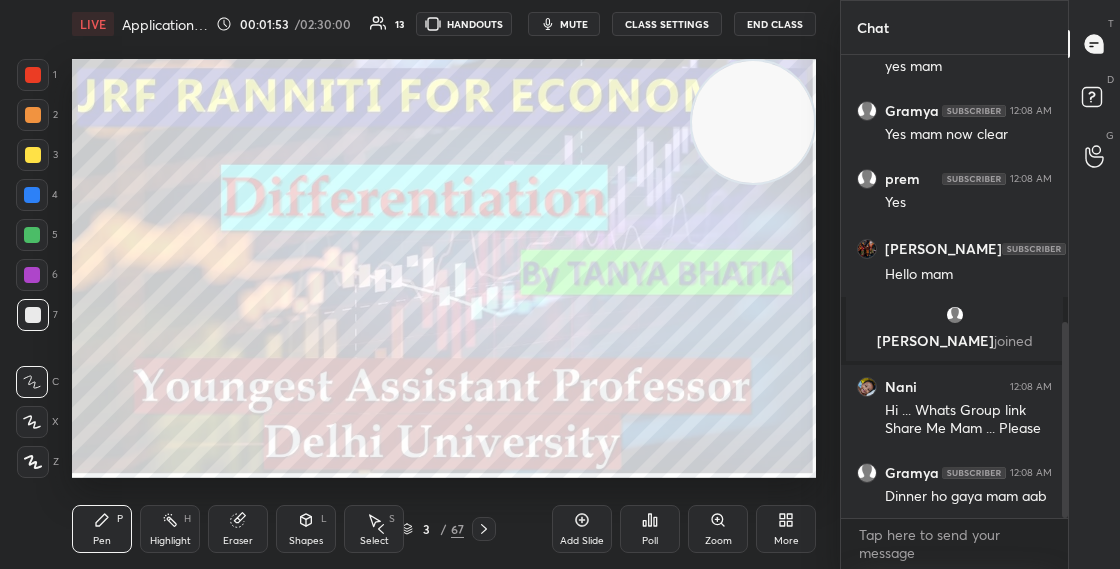 click on "1 2 3 4 5 6 7 C X Z C X Z E E Erase all   H H LIVE Application of Differentiation (Mathematical Economics ) 00:01:53 /  02:30:00 13 HANDOUTS mute CLASS SETTINGS End Class Setting up your live class Poll for   secs No correct answer Start poll Back Application of Differentiation (Mathematical Economics ) [PERSON_NAME] Pen P Highlight H Eraser Shapes L Select S 3 / 67 Add Slide Poll Zoom More Chat Aadil, kashish, [PERSON_NAME]  joined kajal 12:08 AM yes mam Gramya 12:08 AM Yes mam now clear prem 12:08 AM Yes [PERSON_NAME] 12:08 AM Hello mam [PERSON_NAME]  joined Nani 12:08 AM Hi ... Whats Group link Share Me Mam ... Please Gramya 12:08 AM Dinner ho gaya mam aab JUMP TO LATEST Enable hand raising Enable raise hand to speak to learners. Once enabled, chat will be turned off temporarily. Enable x   Doubts asked by learners will show up here NEW DOUBTS ASKED No one has raised a hand yet Can't raise hand Looks like educator just invited you to speak. Please wait before you can raise your hand again. Got it T Messages (T) D Doubts (D)" at bounding box center [560, 284] 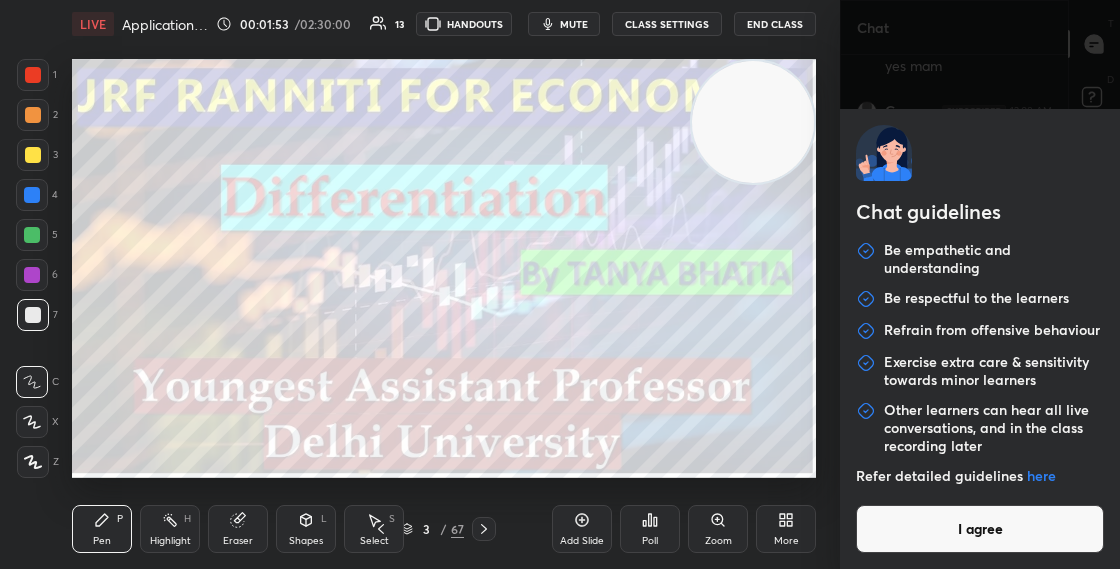 scroll, scrollTop: 734, scrollLeft: 0, axis: vertical 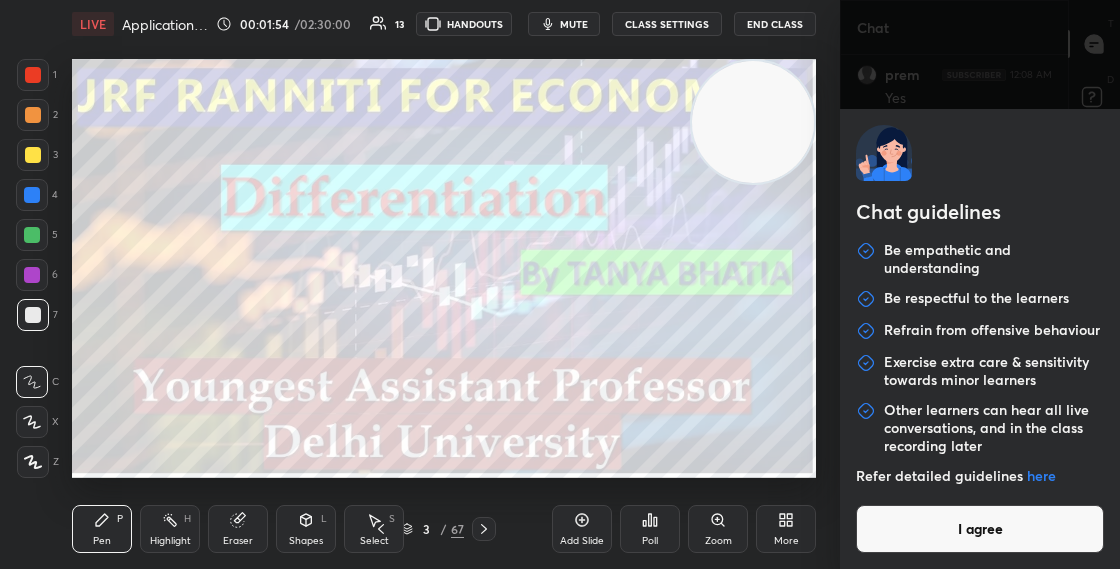 click on "I agree" at bounding box center (980, 529) 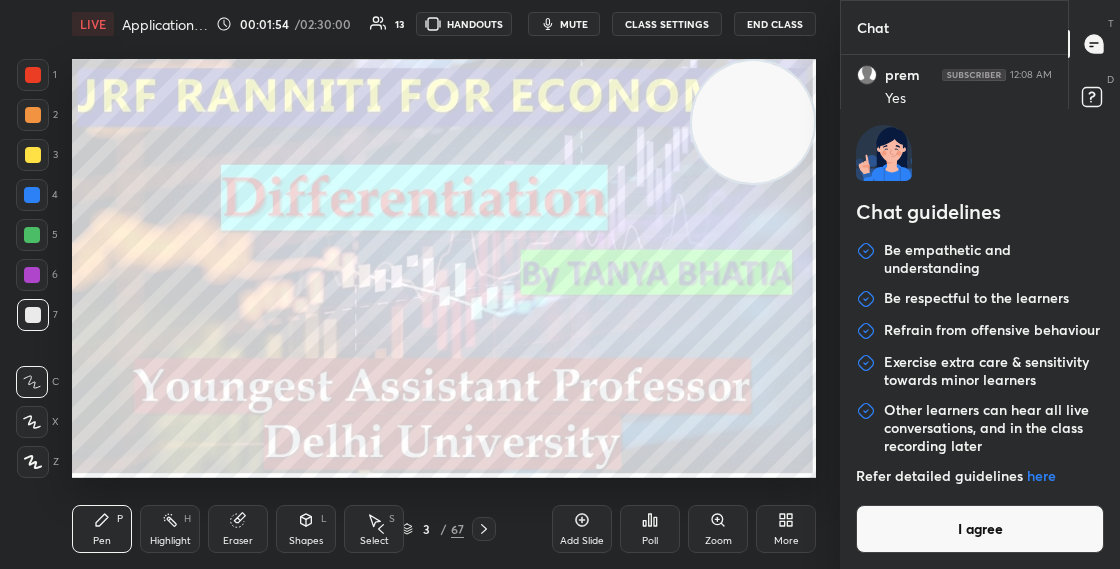 type on "x" 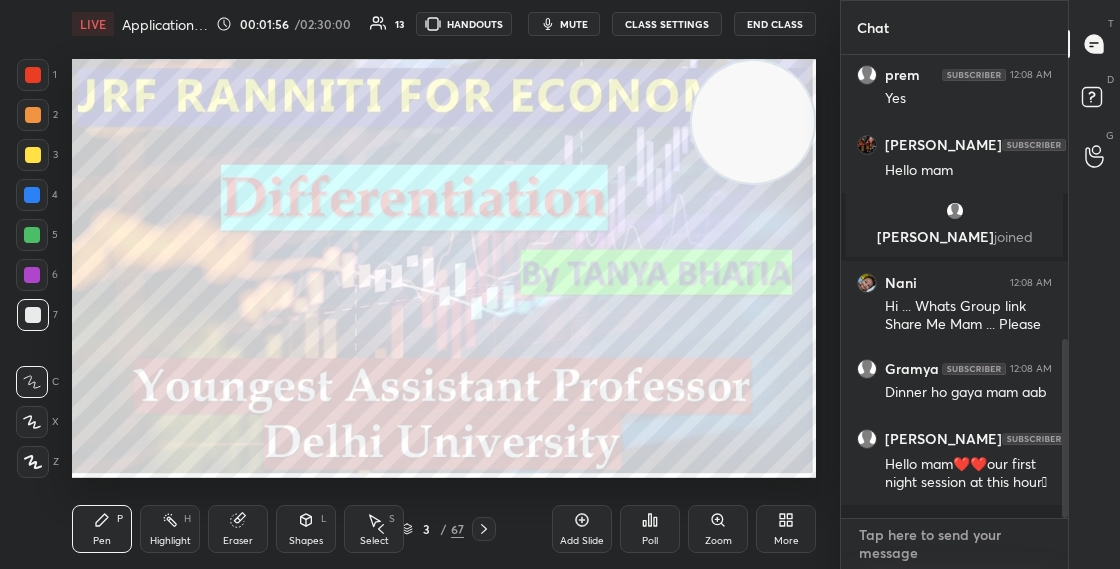 click at bounding box center (954, 544) 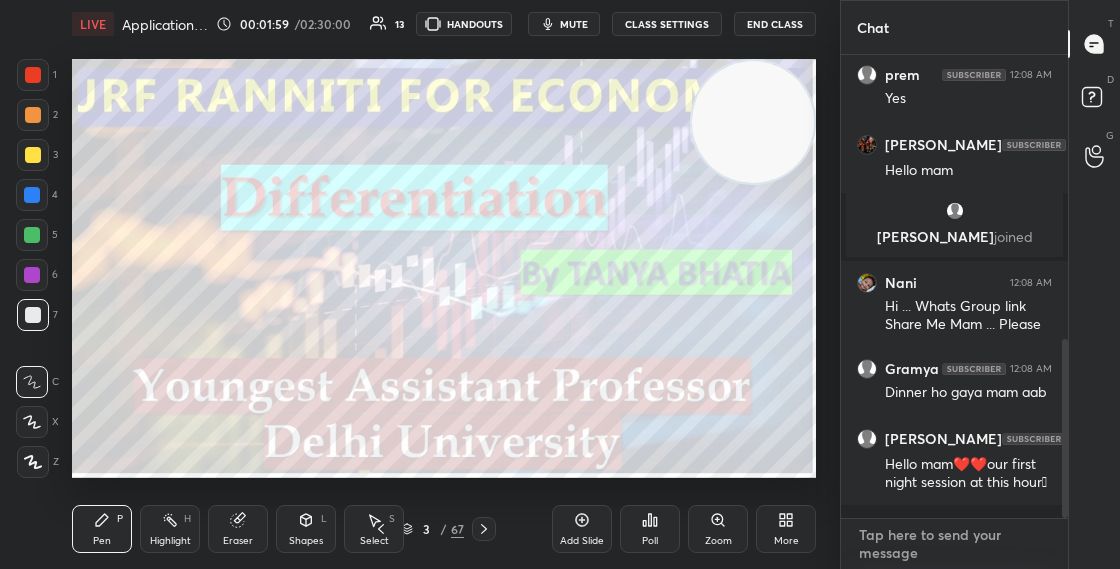 paste on "Whtsapp group -[URL][DOMAIN_NAME]
Telegram link - [URL][DOMAIN_NAME]" 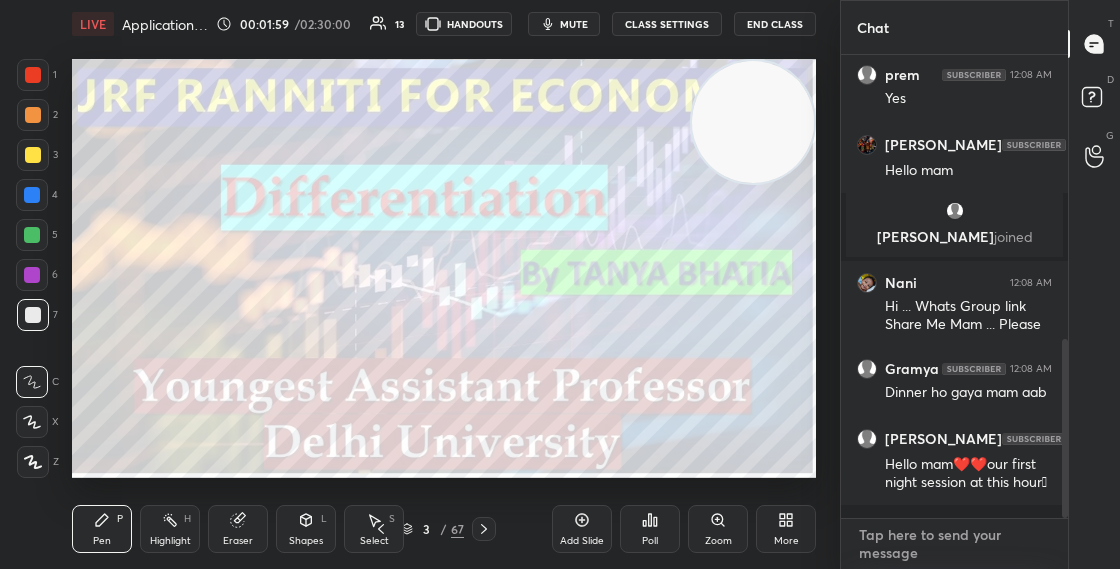 type on "Whtsapp group -[URL][DOMAIN_NAME]
Telegram link - [URL][DOMAIN_NAME]" 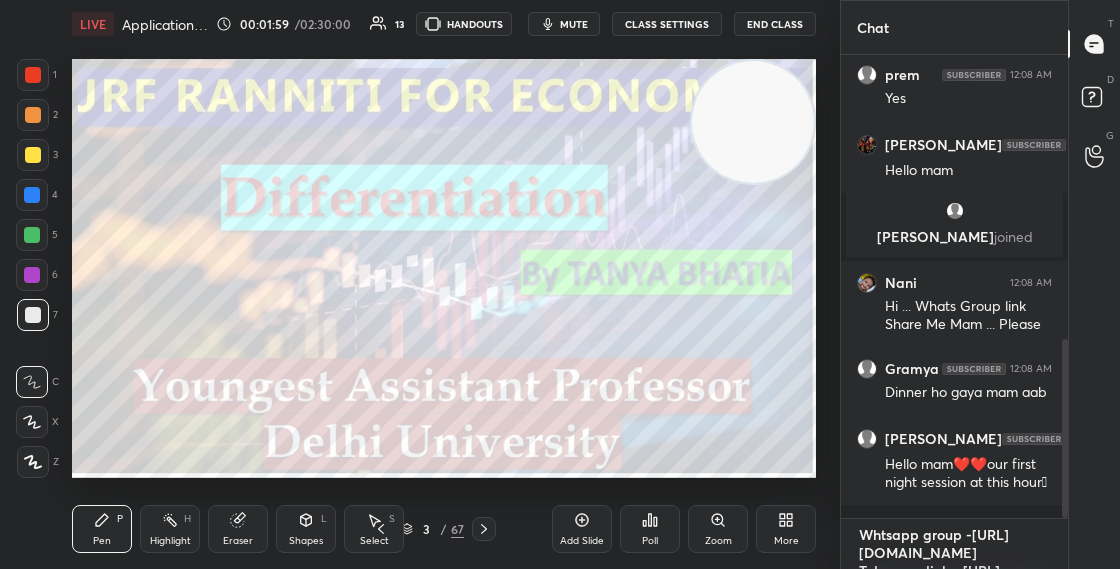 scroll, scrollTop: 54, scrollLeft: 0, axis: vertical 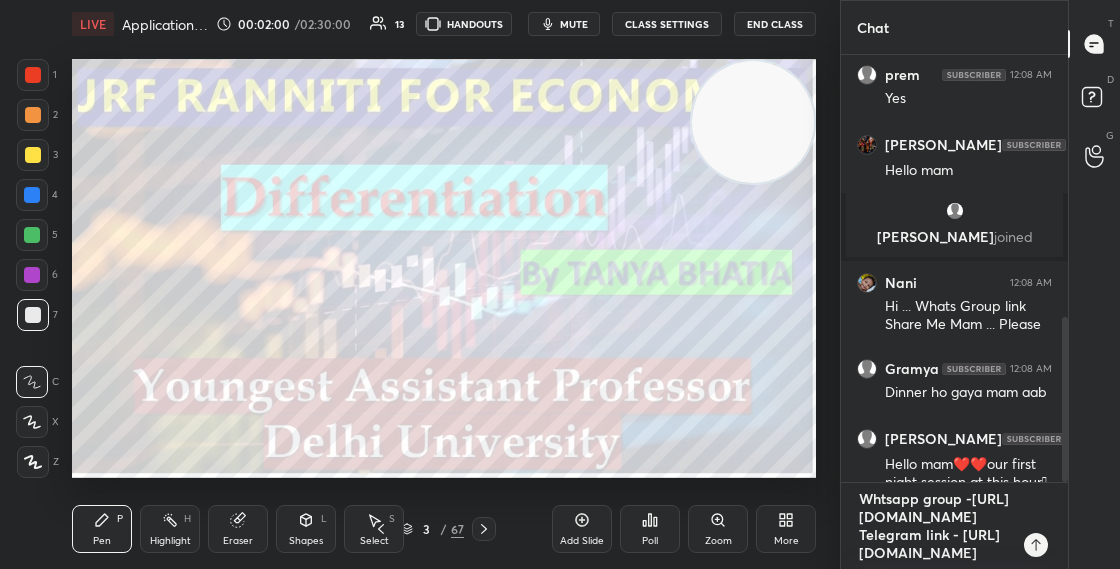 type 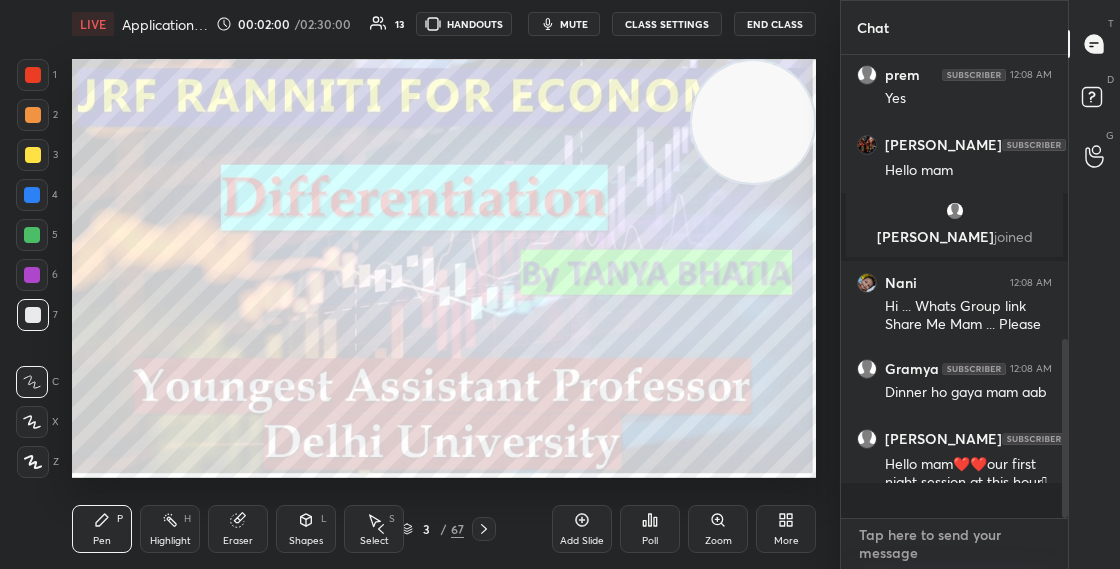 scroll, scrollTop: 0, scrollLeft: 0, axis: both 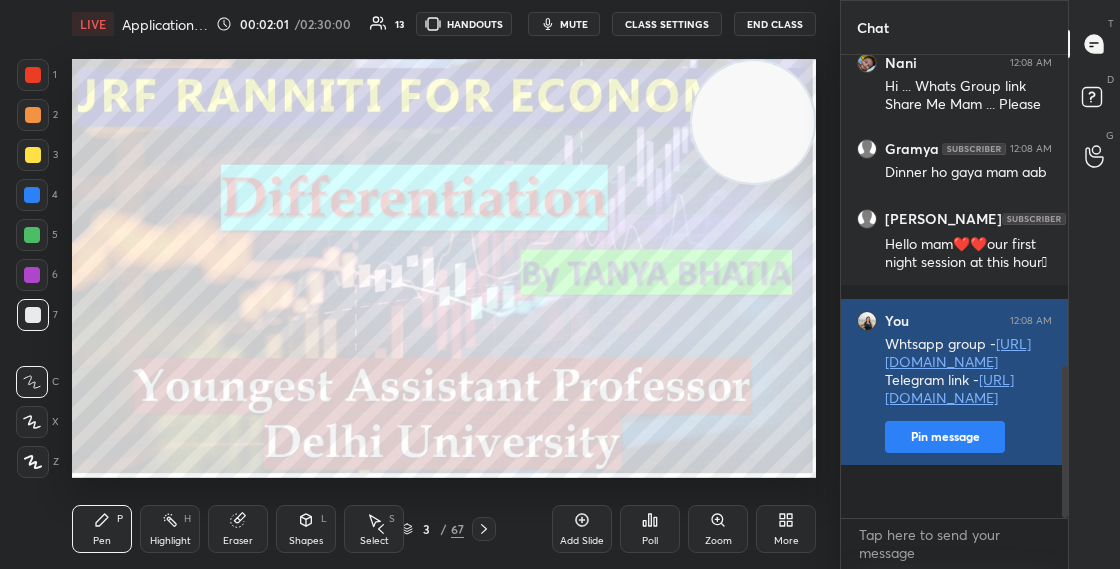 click on "Pin message" at bounding box center [945, 437] 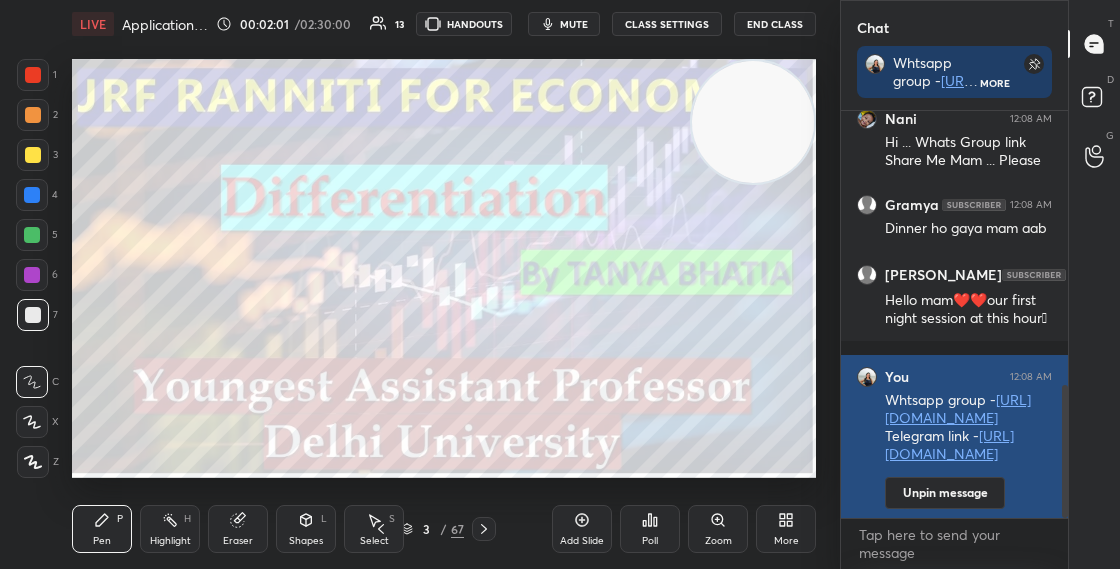 scroll, scrollTop: 401, scrollLeft: 221, axis: both 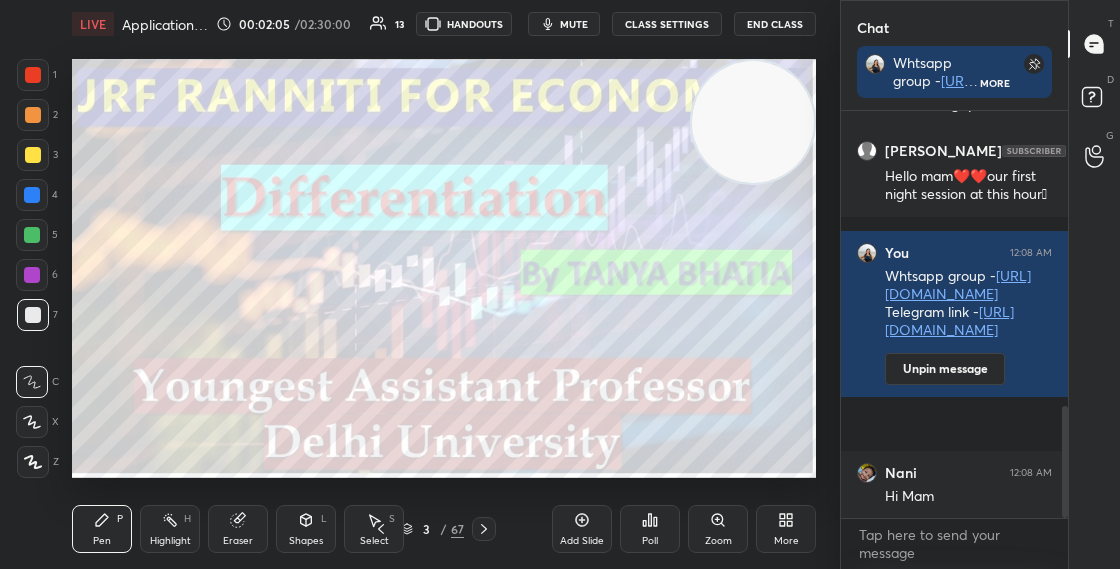 drag, startPoint x: 595, startPoint y: 516, endPoint x: 495, endPoint y: 528, distance: 100.71743 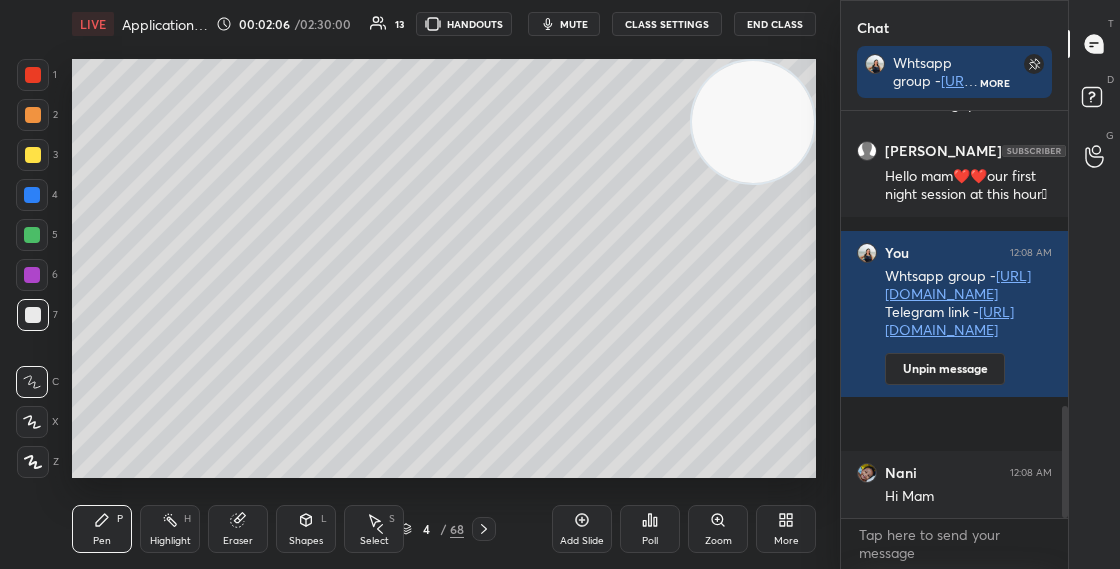 click 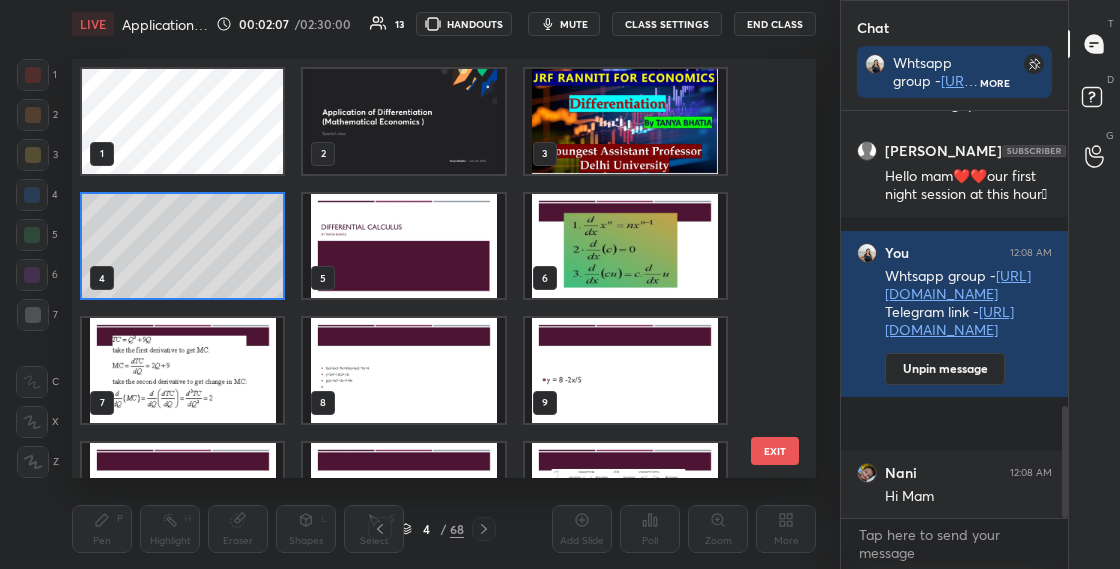 scroll, scrollTop: 7, scrollLeft: 11, axis: both 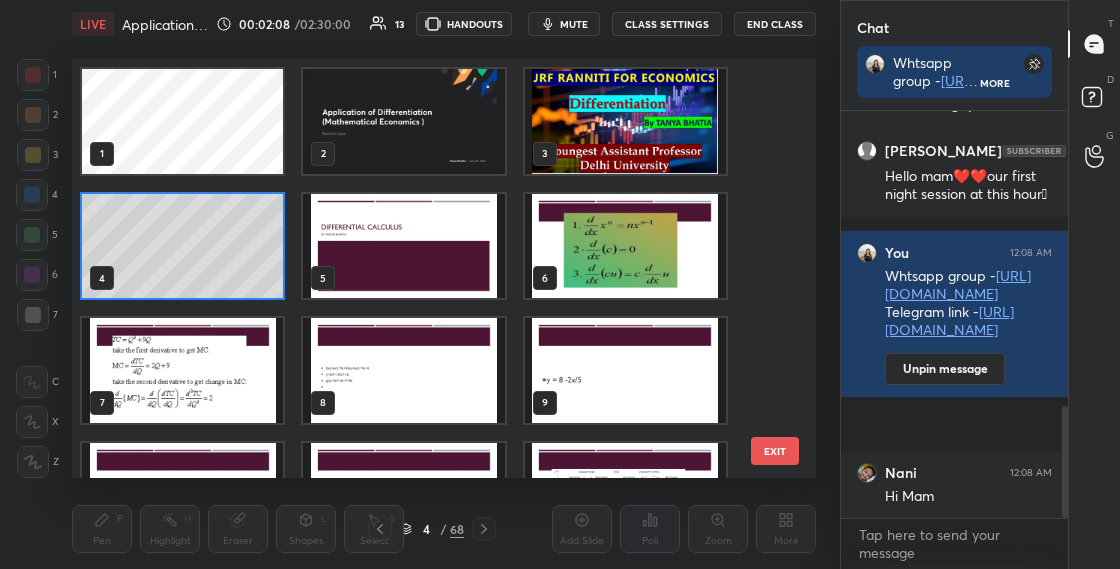 click at bounding box center [403, 246] 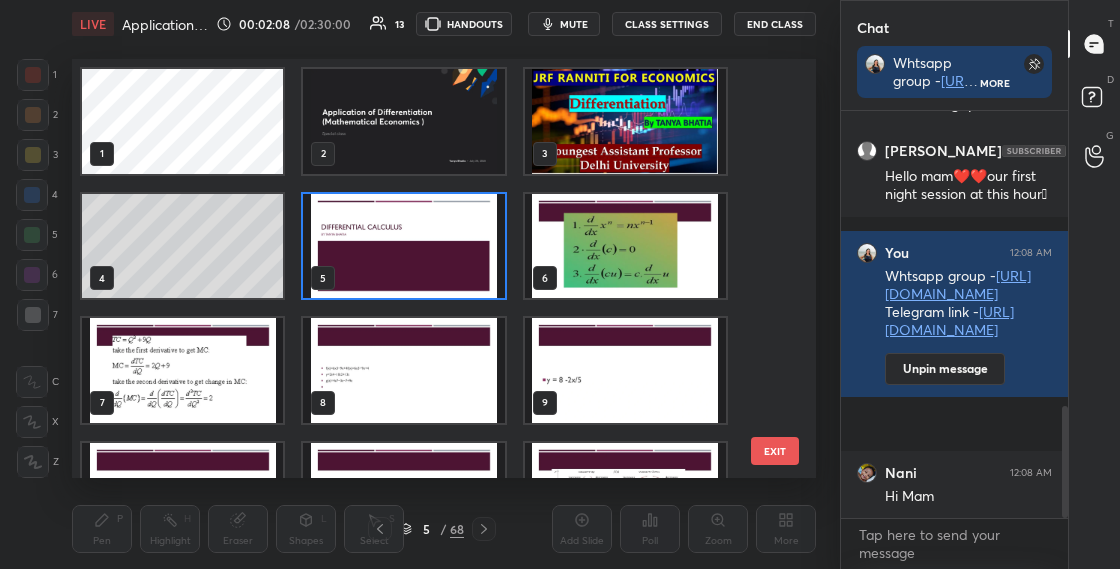 click at bounding box center [403, 246] 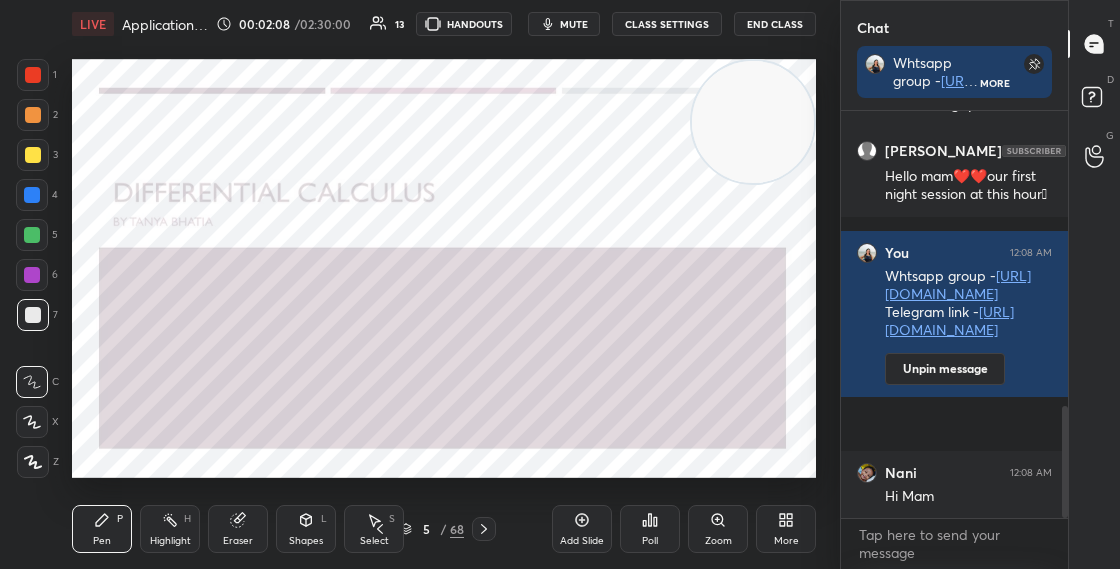 click at bounding box center [403, 246] 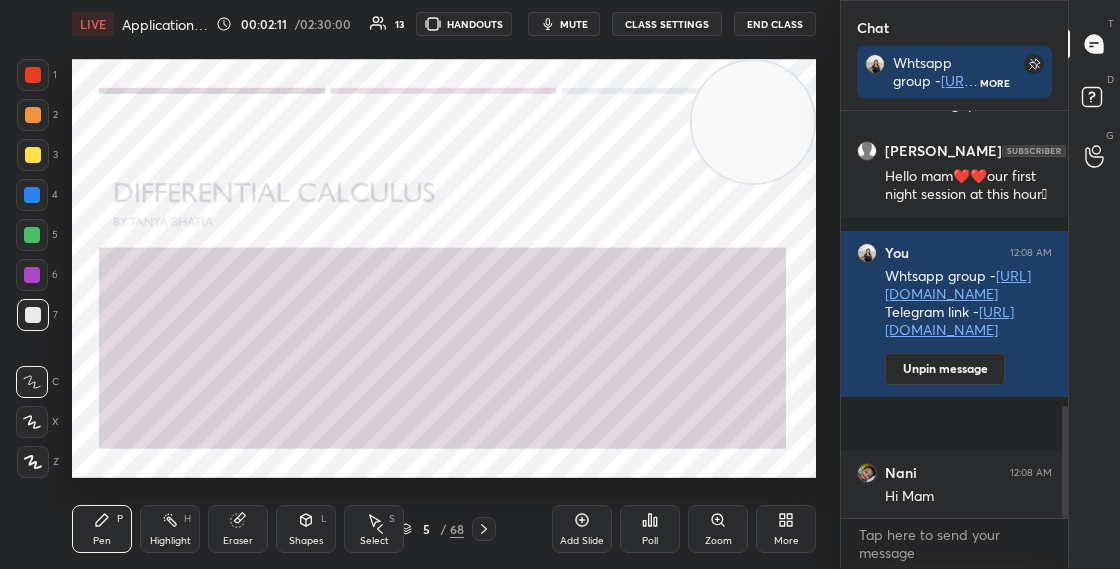 click at bounding box center [32, 195] 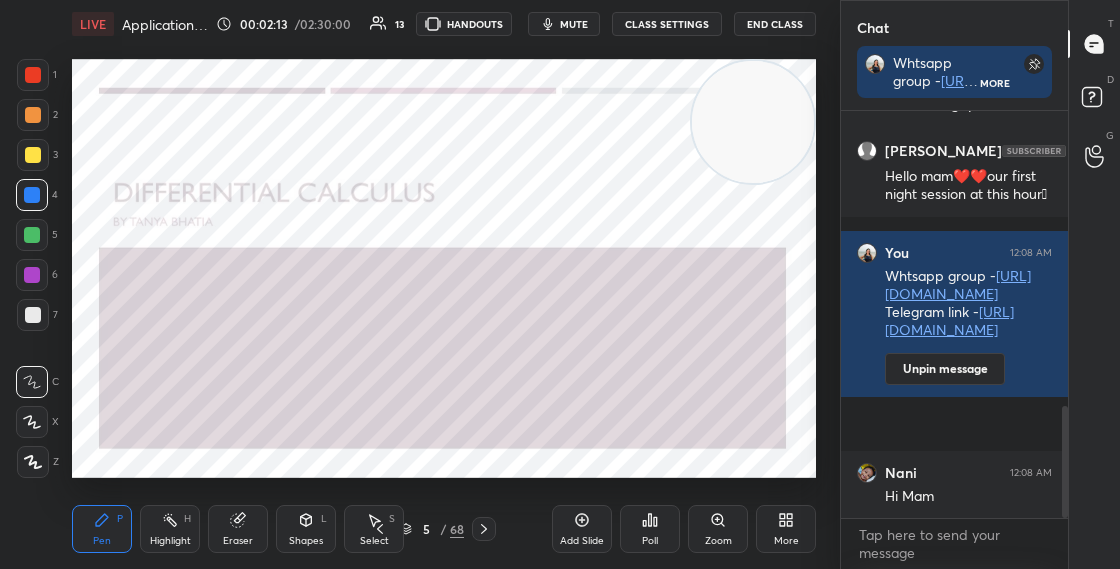 click 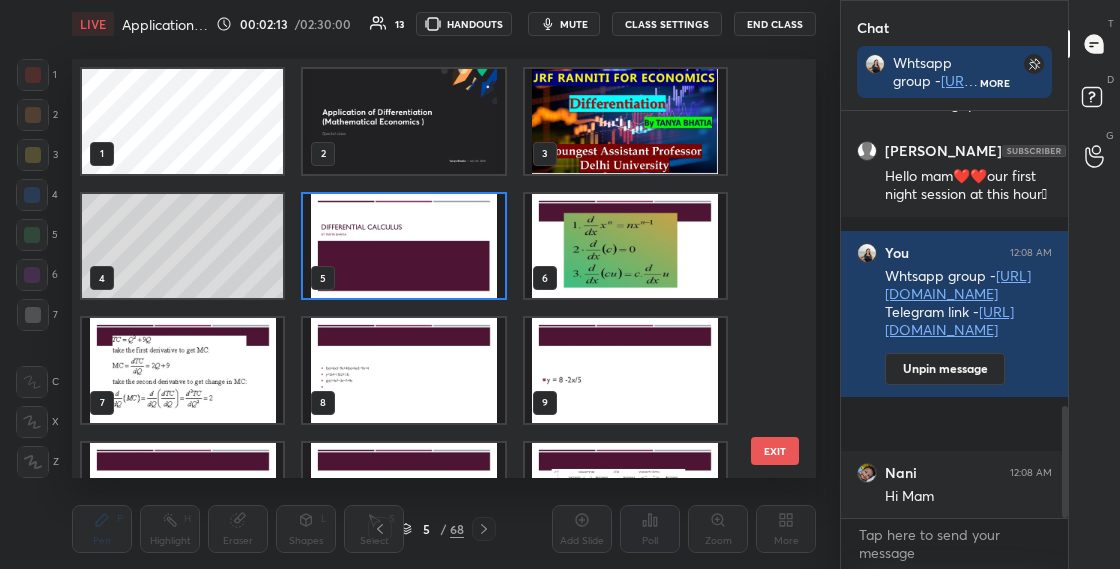 scroll, scrollTop: 7, scrollLeft: 11, axis: both 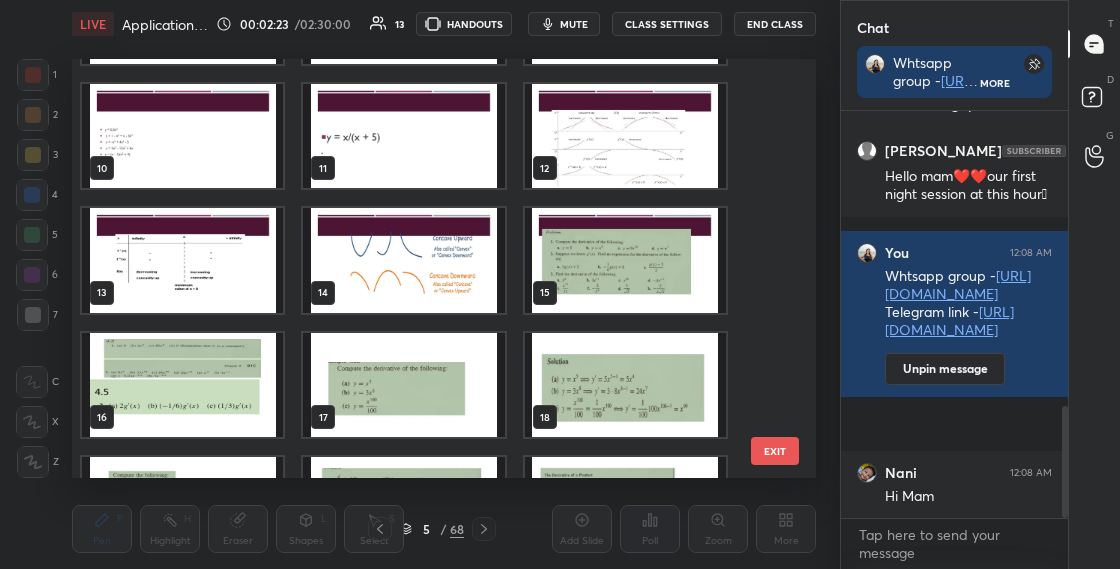 click at bounding box center (403, 385) 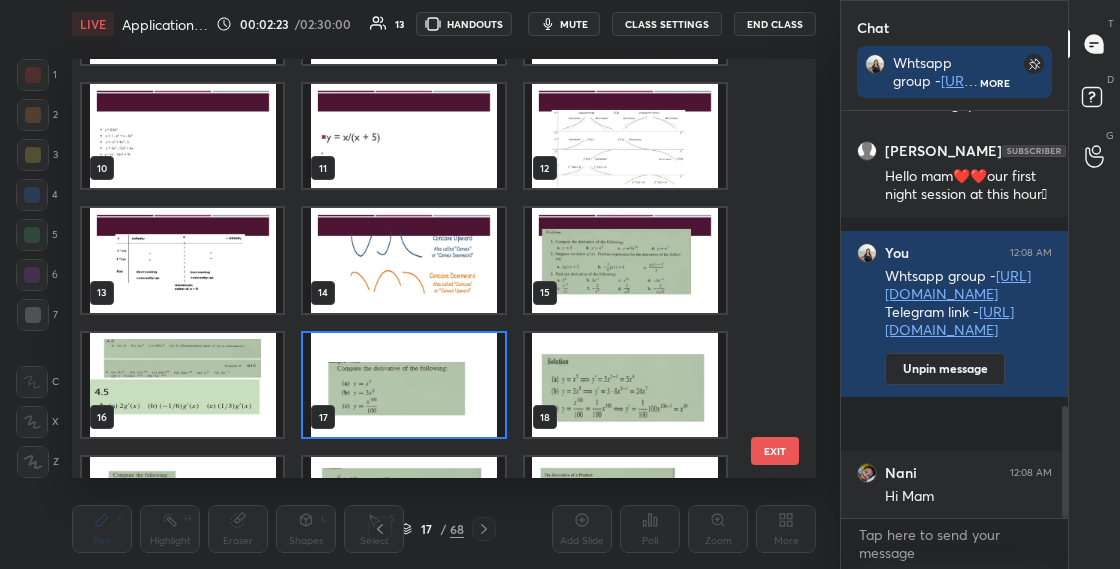 click at bounding box center (403, 385) 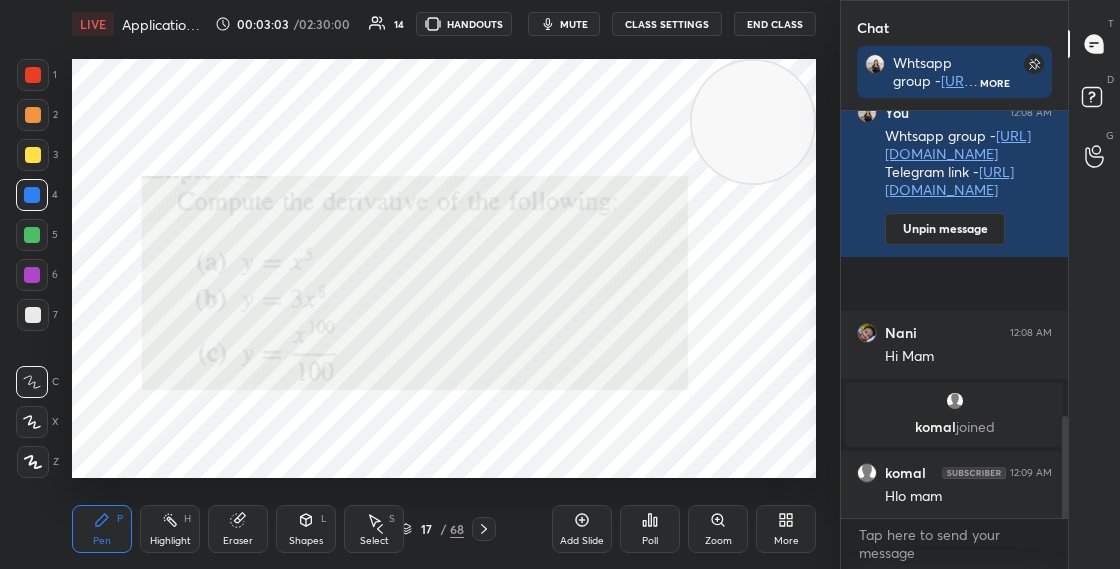 scroll, scrollTop: 1286, scrollLeft: 0, axis: vertical 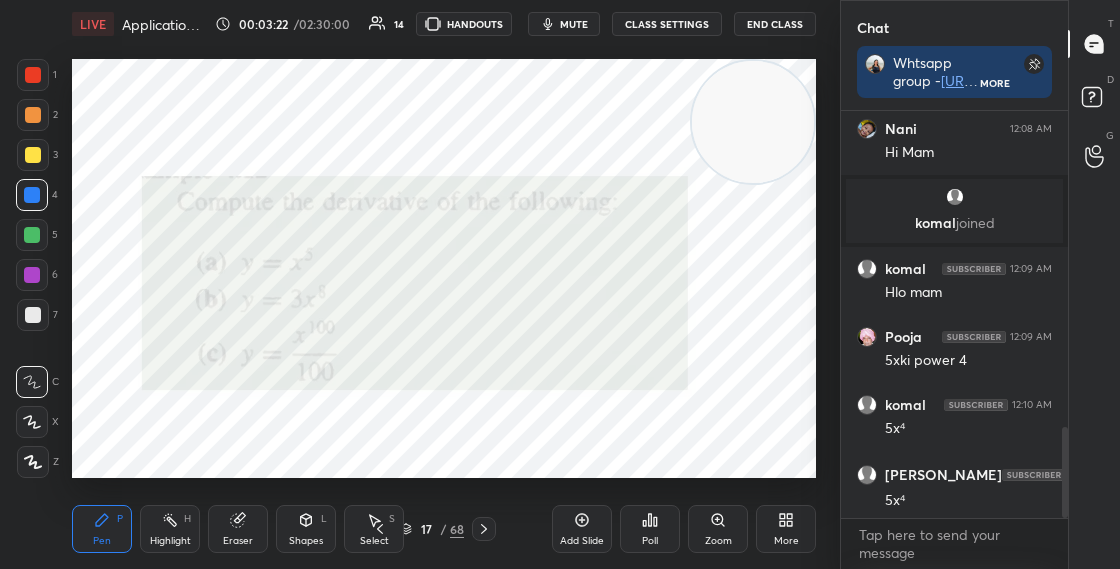 click 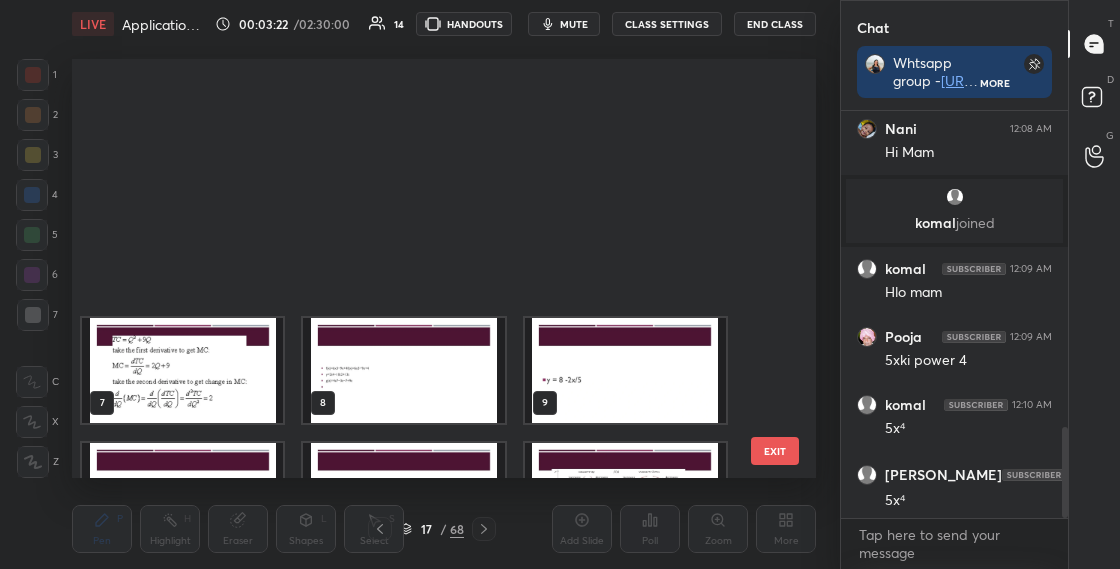 scroll, scrollTop: 328, scrollLeft: 0, axis: vertical 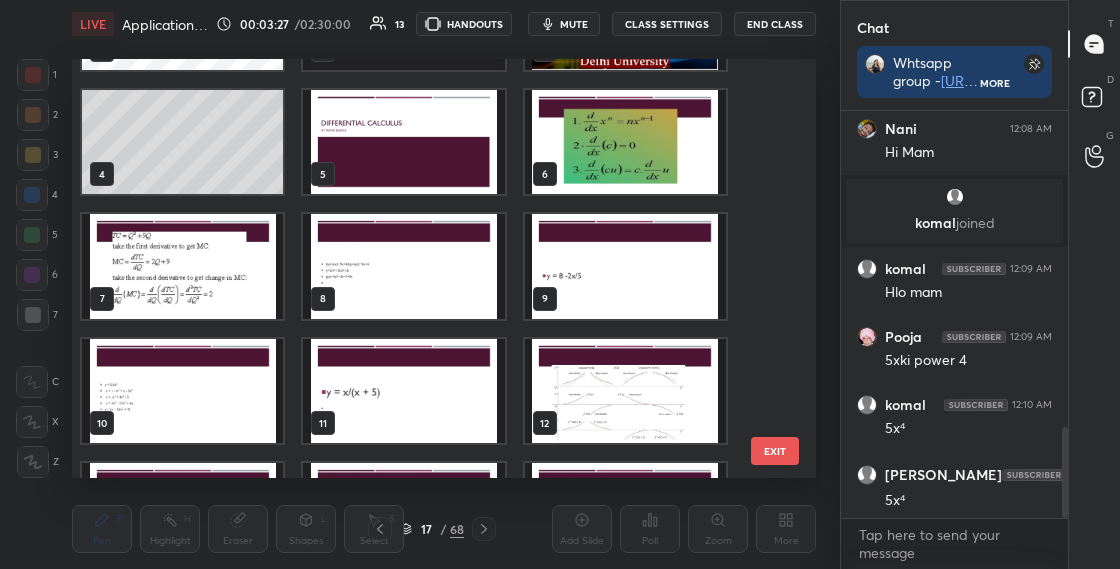 click at bounding box center [625, 142] 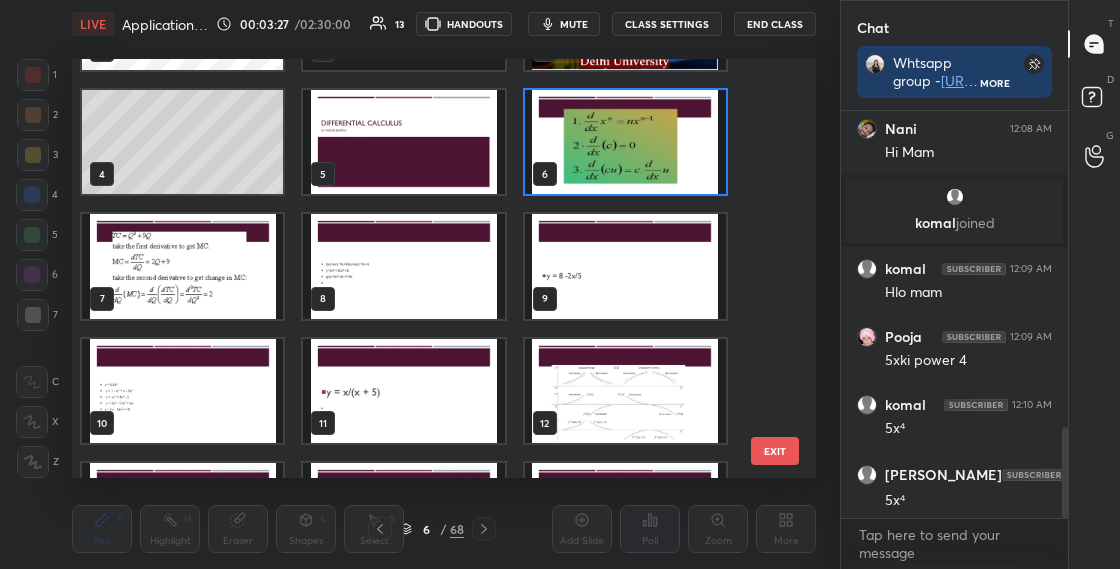click at bounding box center (625, 142) 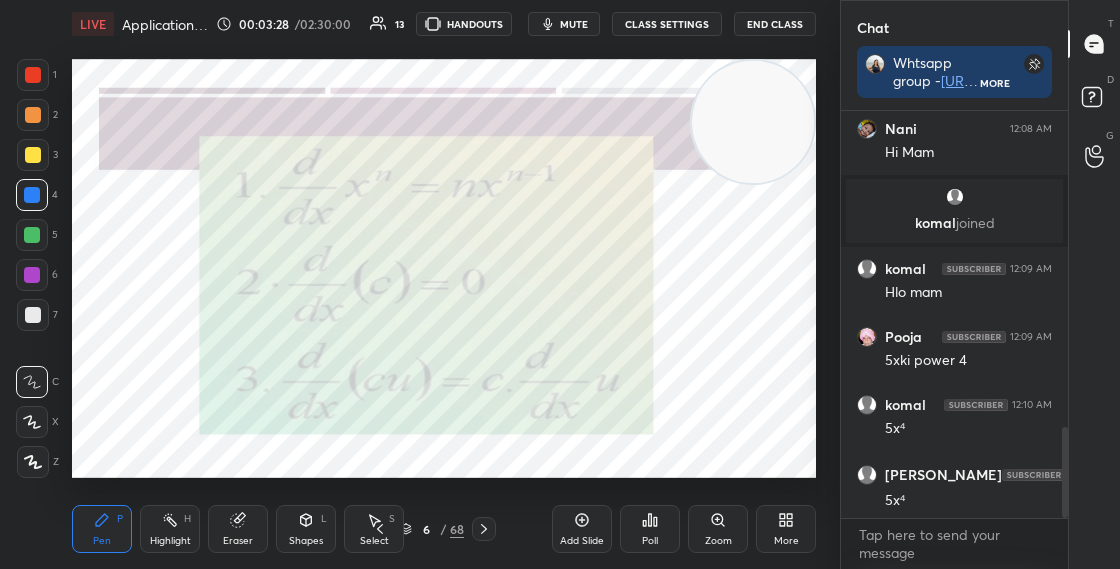 click at bounding box center [625, 142] 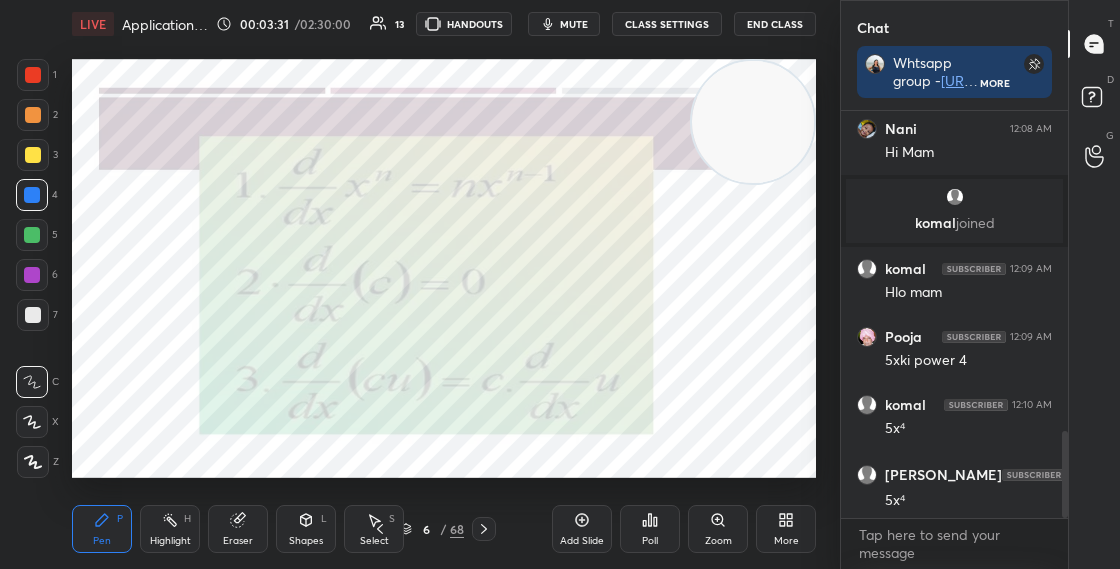 scroll, scrollTop: 1490, scrollLeft: 0, axis: vertical 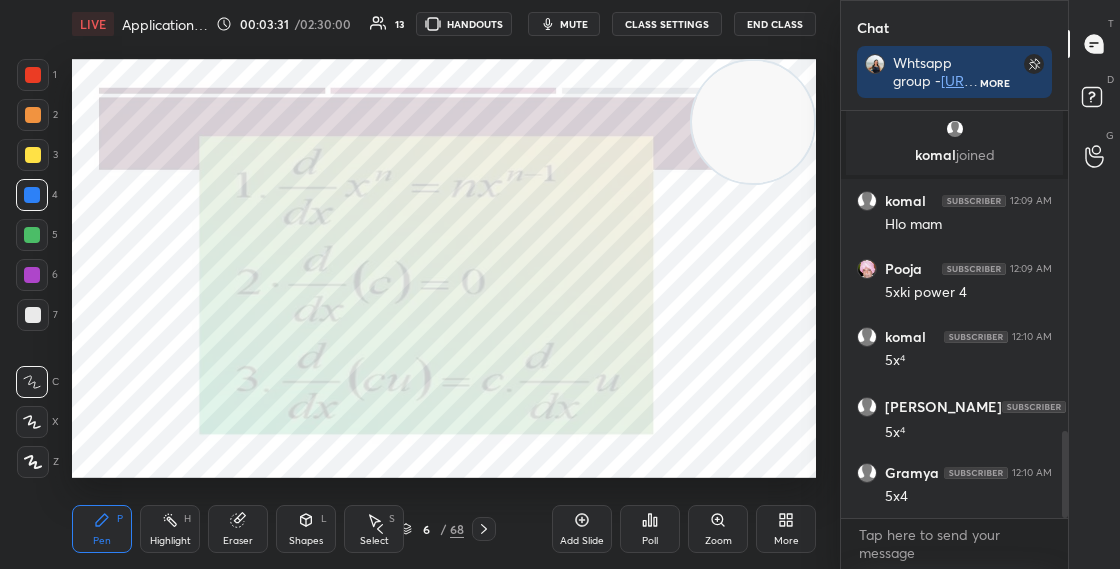 click at bounding box center (33, 75) 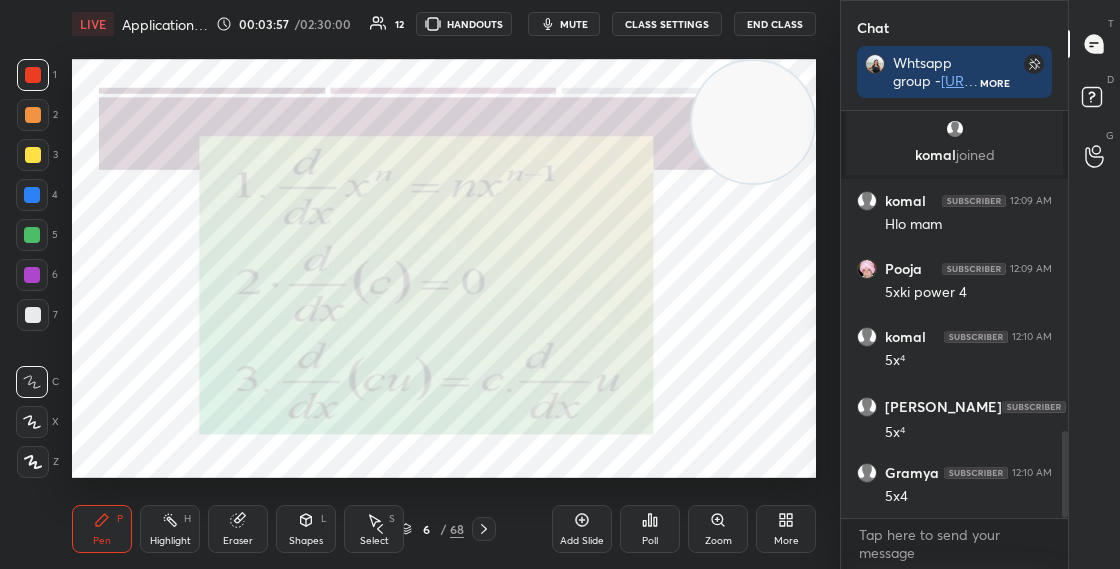click 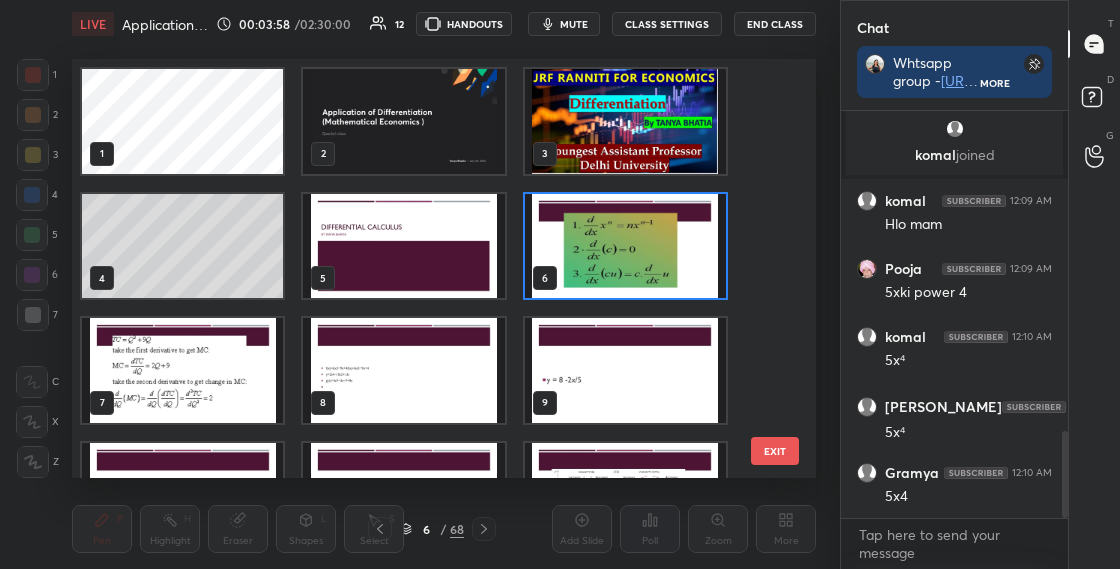 scroll, scrollTop: 7, scrollLeft: 11, axis: both 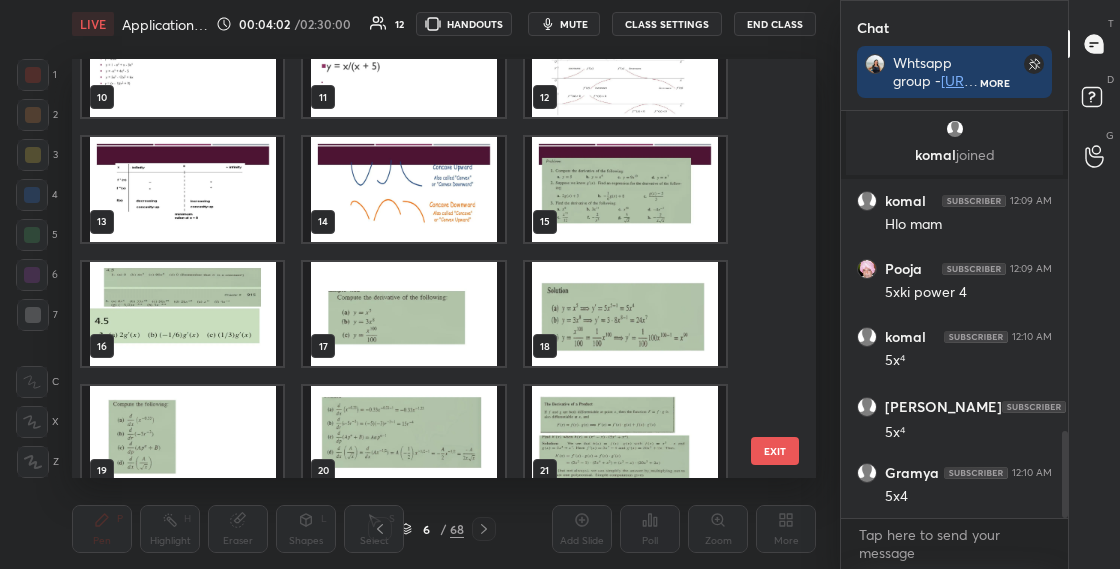 click at bounding box center [403, 314] 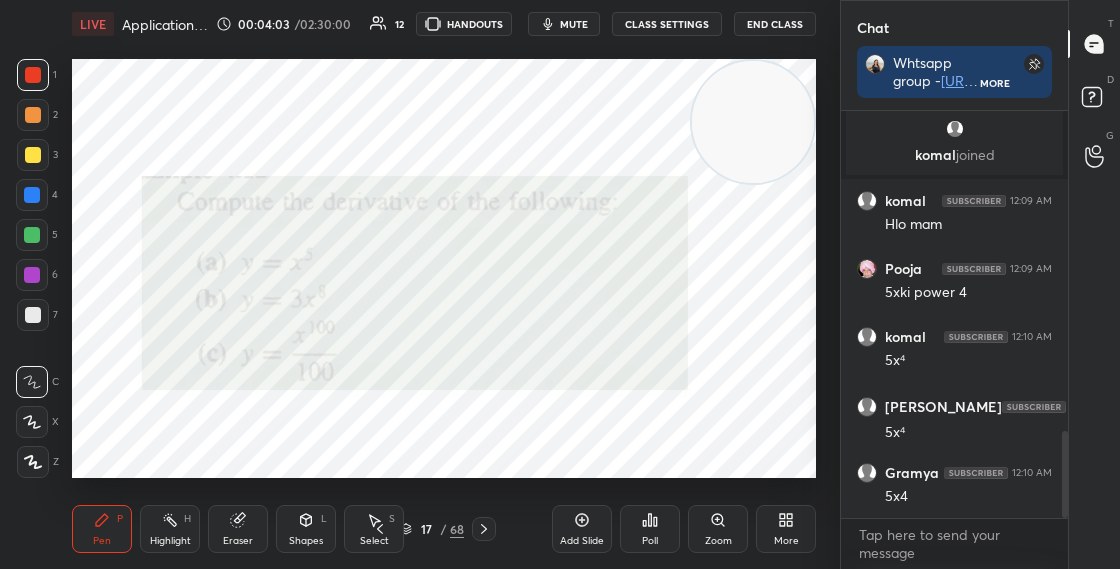 click at bounding box center [403, 314] 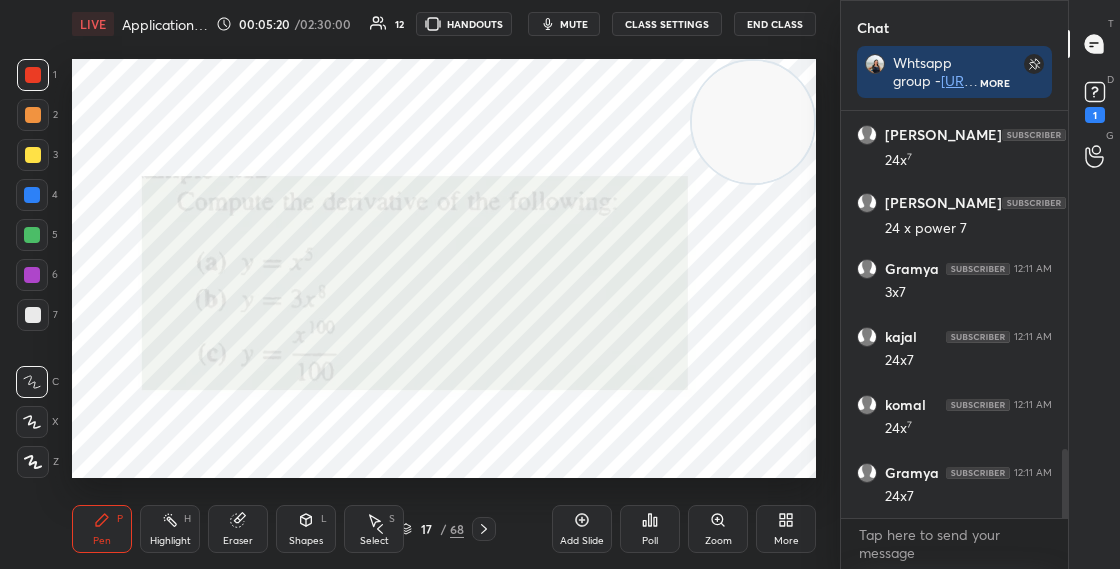 scroll, scrollTop: 1984, scrollLeft: 0, axis: vertical 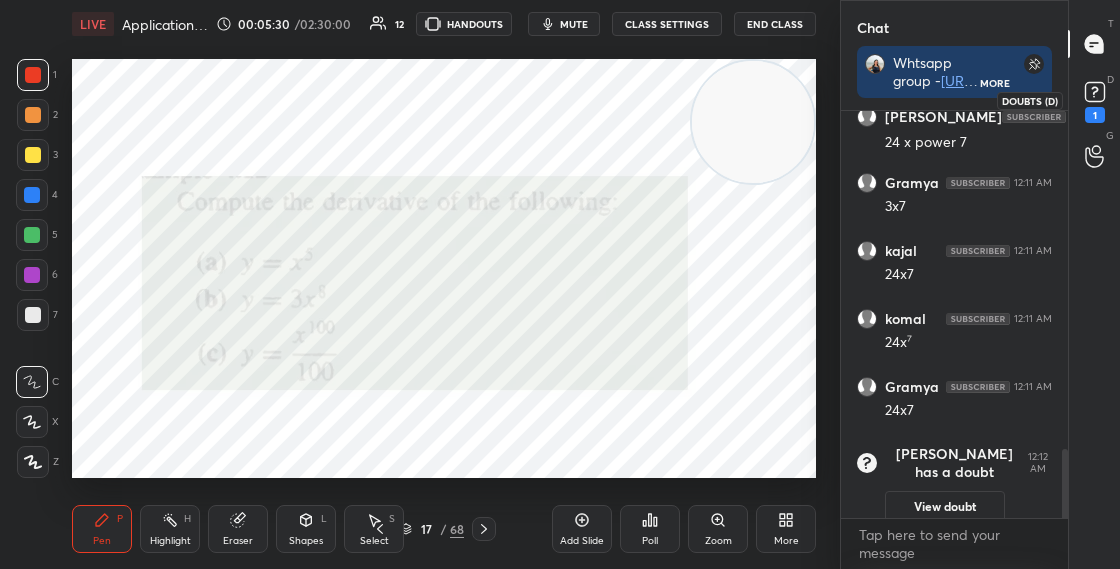 click 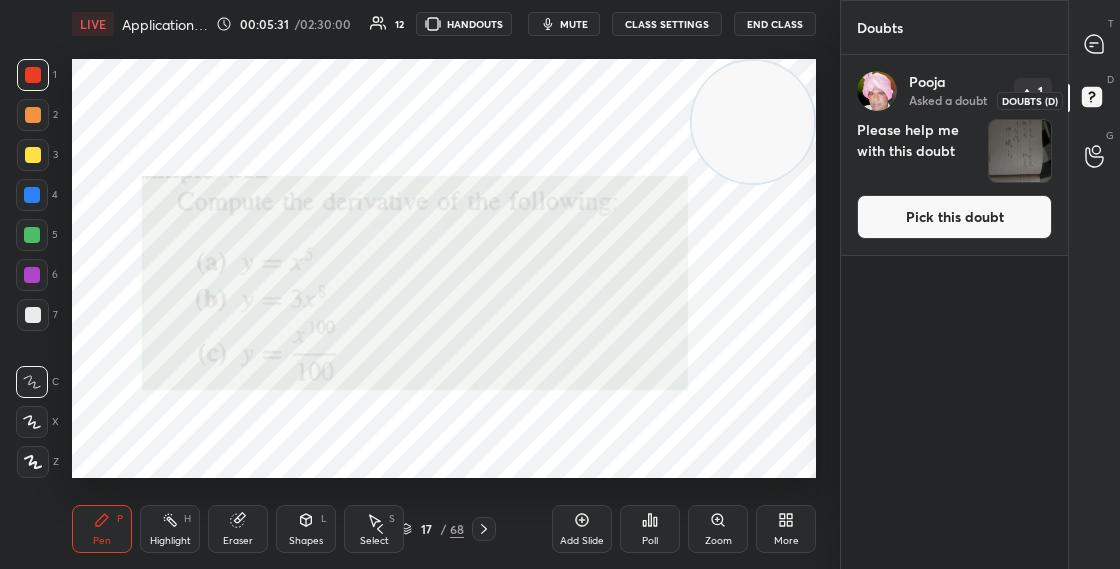 scroll, scrollTop: 7, scrollLeft: 7, axis: both 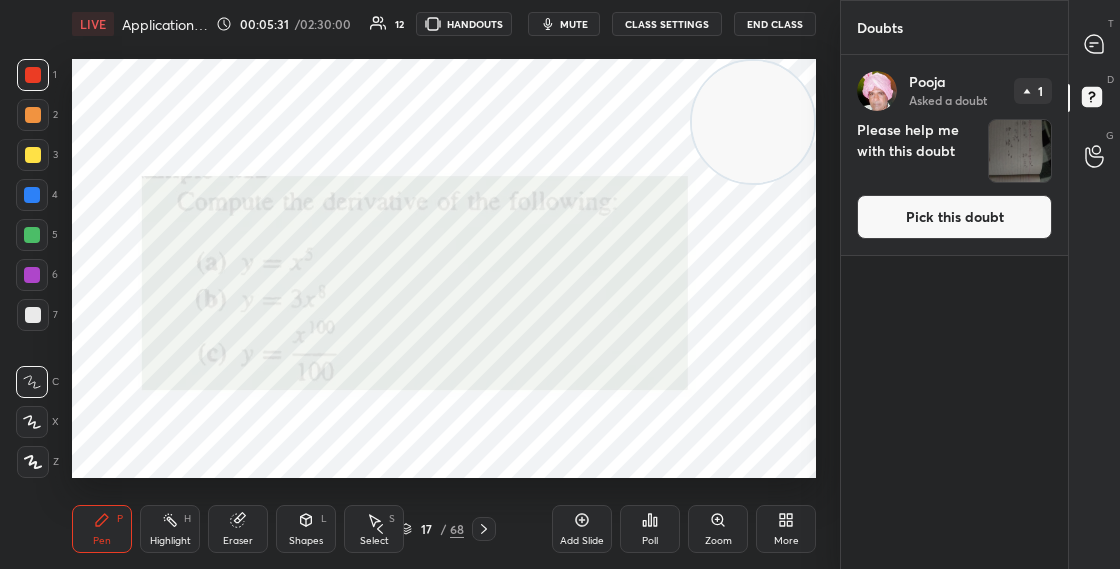 click on "Pick this doubt" at bounding box center (954, 217) 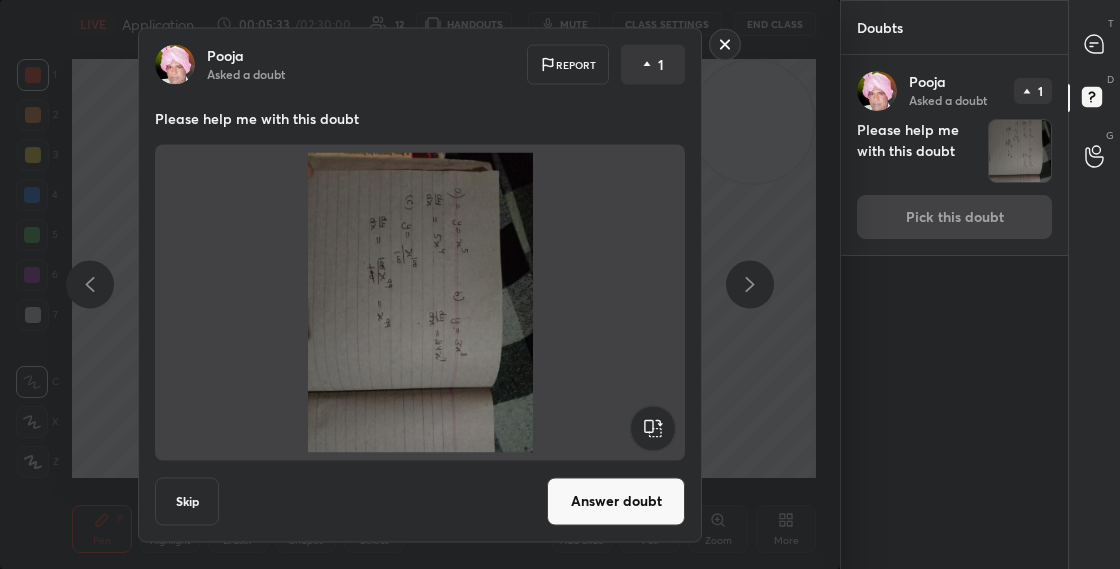 click 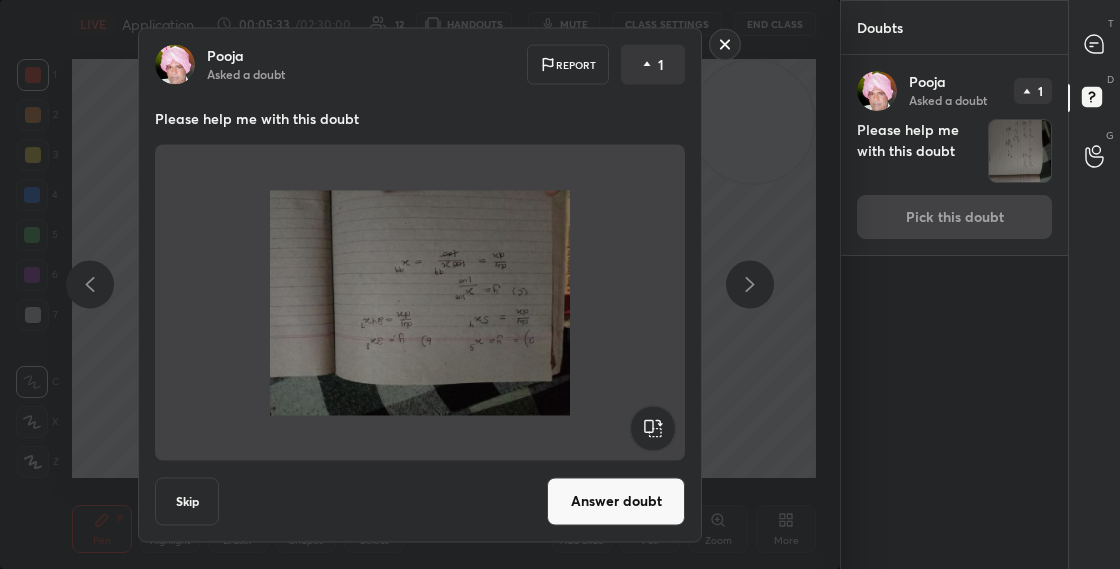 click 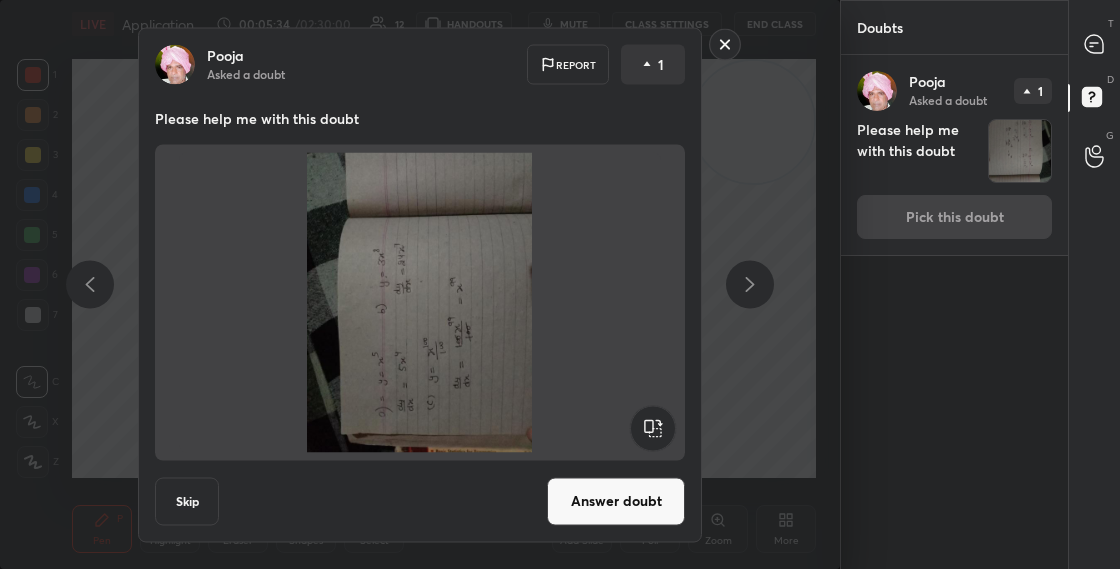 click 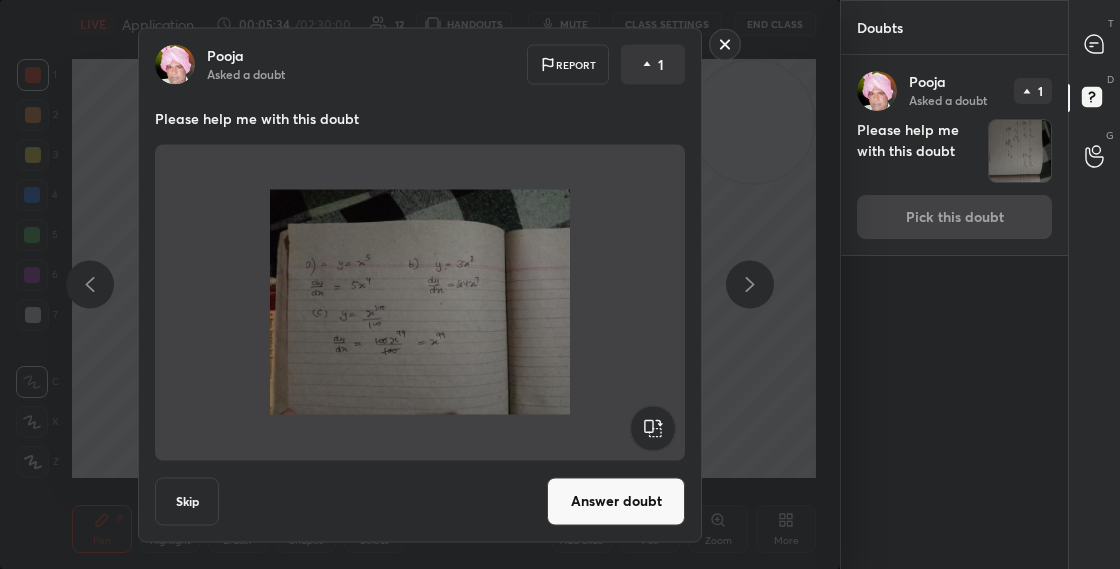 click on "Answer doubt" at bounding box center (616, 501) 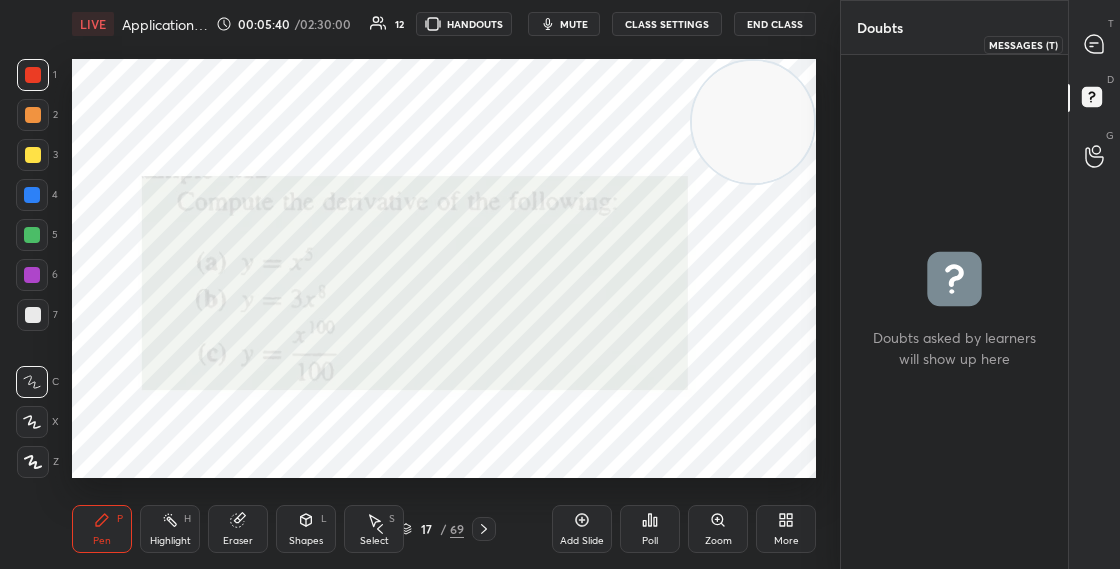 click 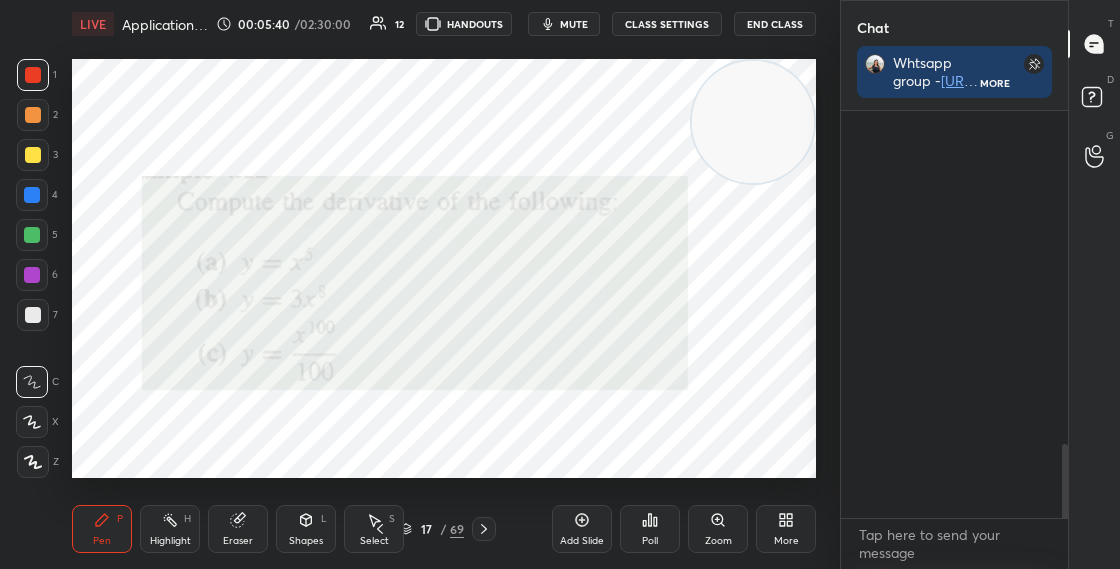 scroll, scrollTop: 452, scrollLeft: 221, axis: both 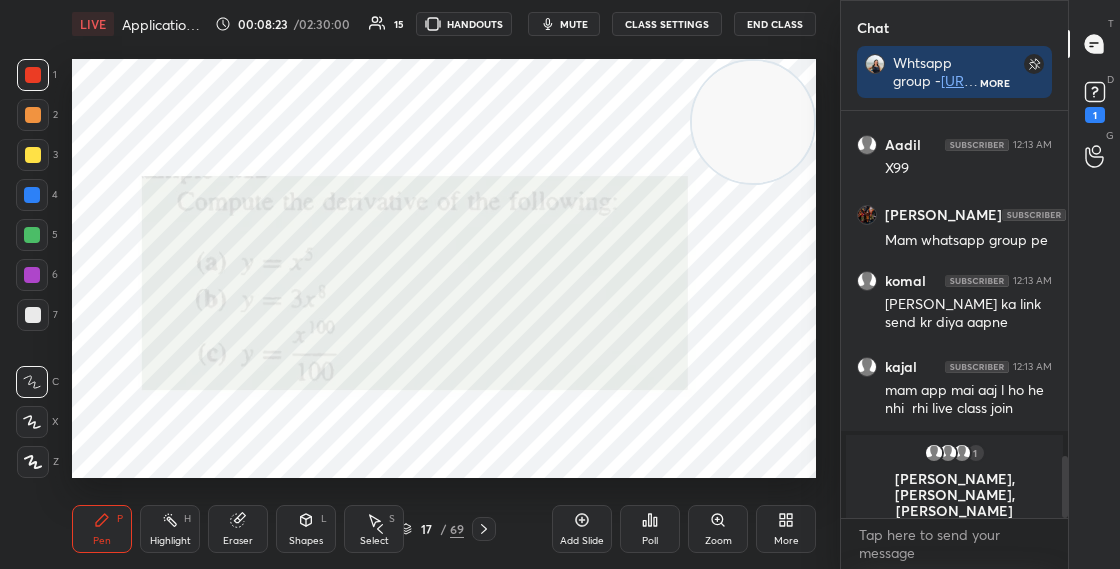 click at bounding box center [32, 275] 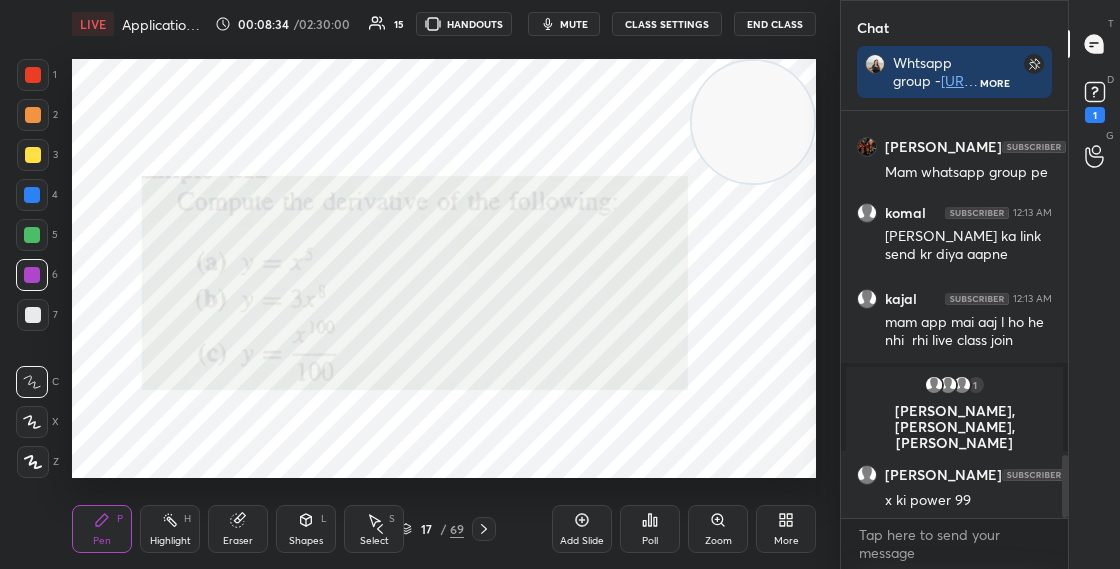 scroll, scrollTop: 2314, scrollLeft: 0, axis: vertical 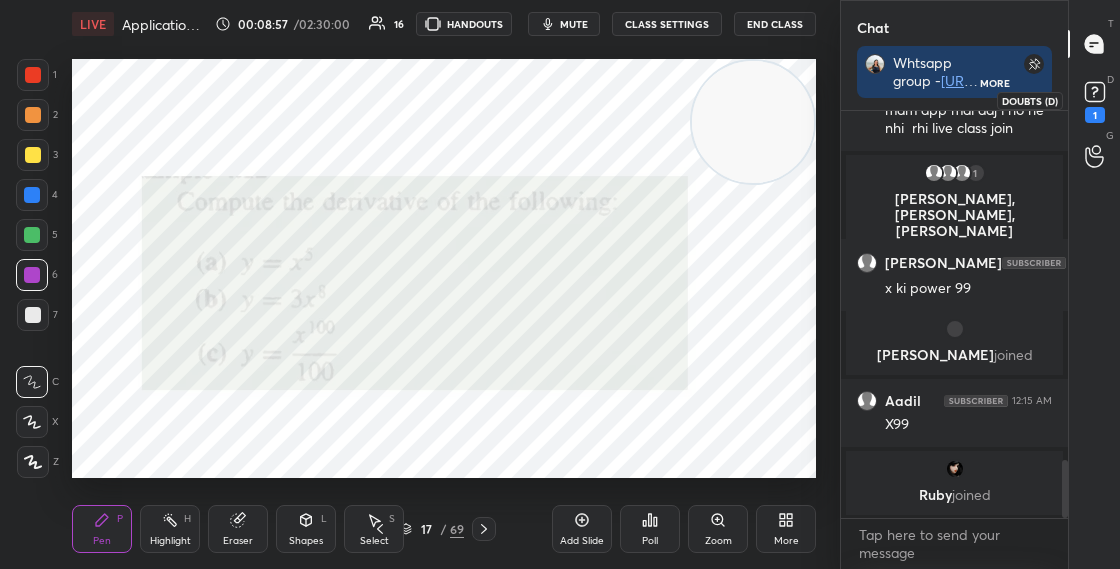 click 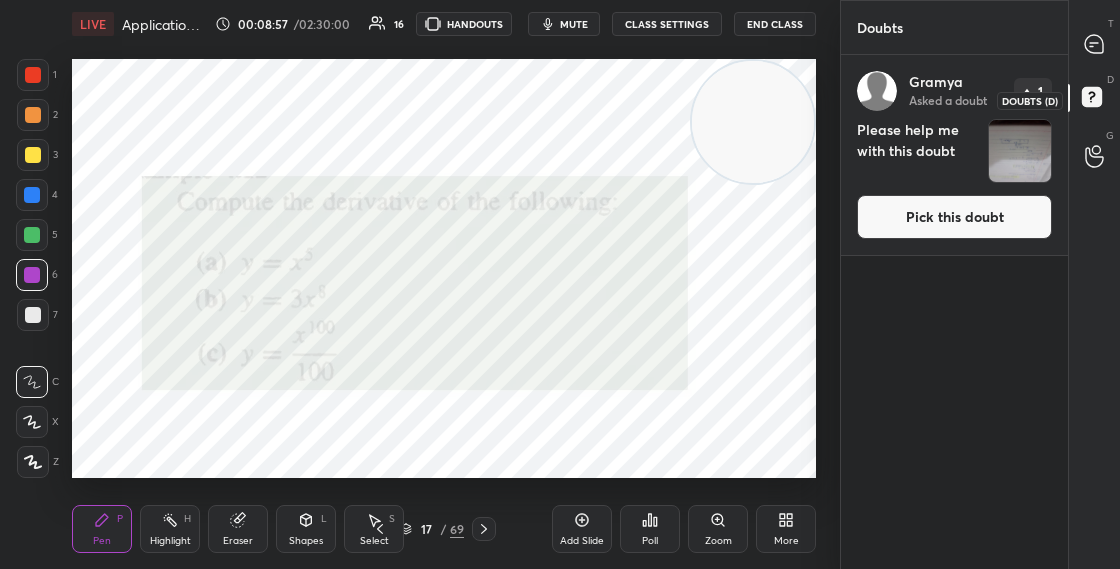 scroll, scrollTop: 7, scrollLeft: 7, axis: both 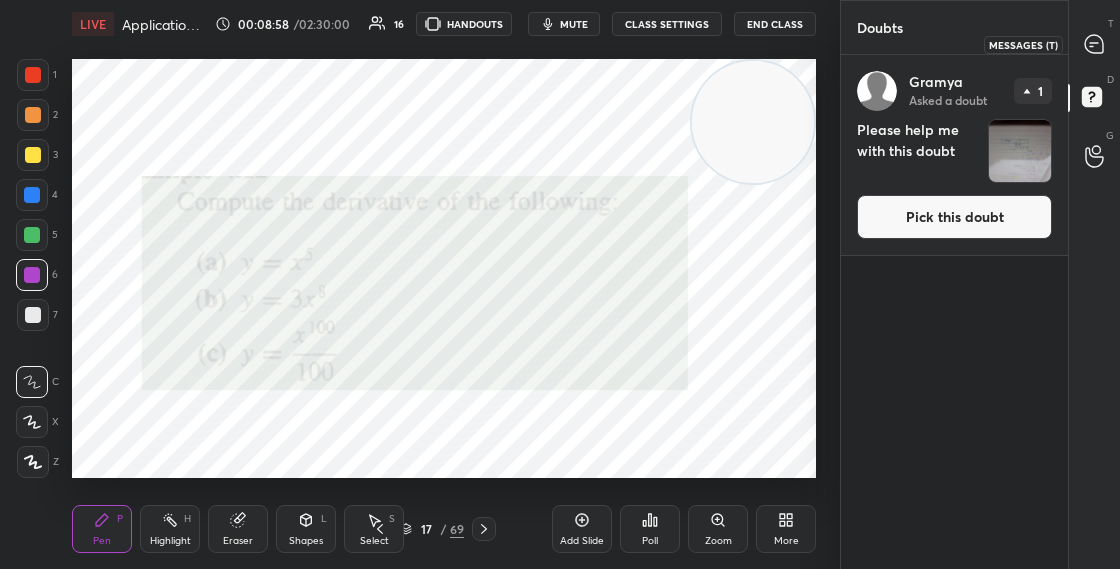 click 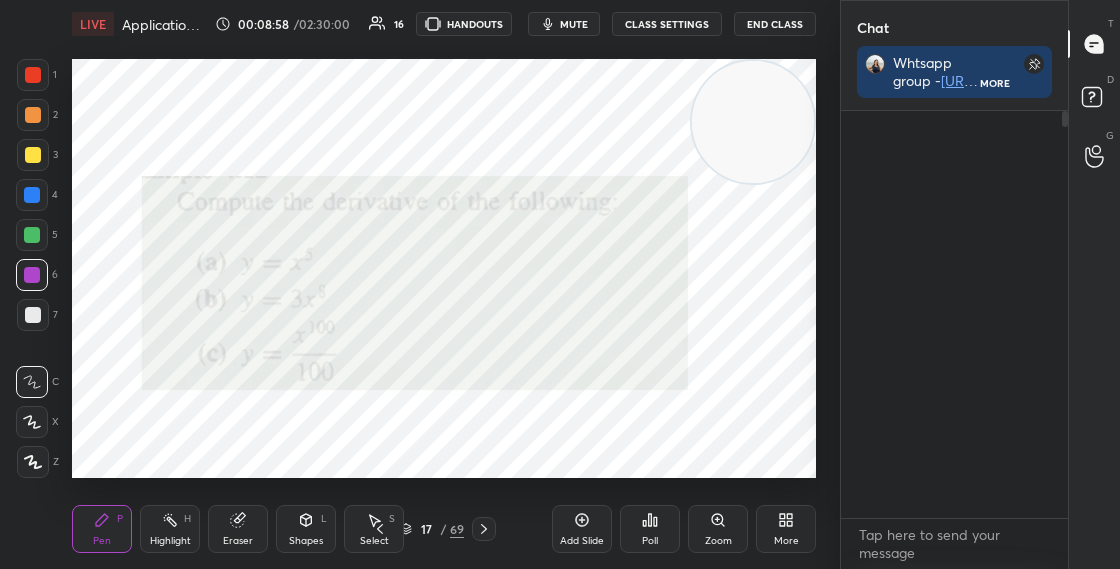 scroll, scrollTop: 452, scrollLeft: 221, axis: both 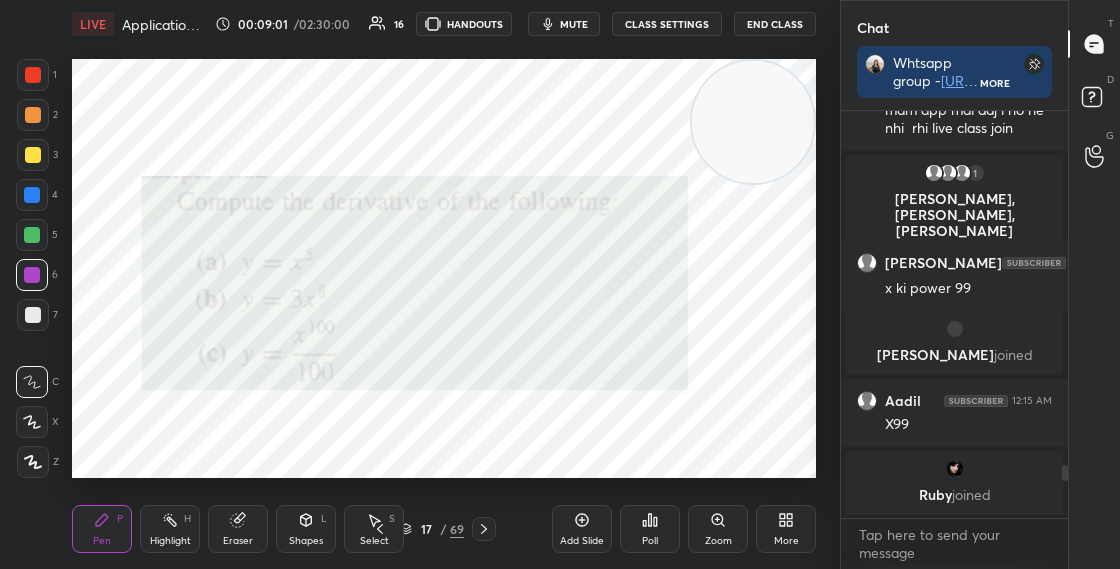 drag, startPoint x: 1064, startPoint y: 474, endPoint x: 1063, endPoint y: 499, distance: 25.019993 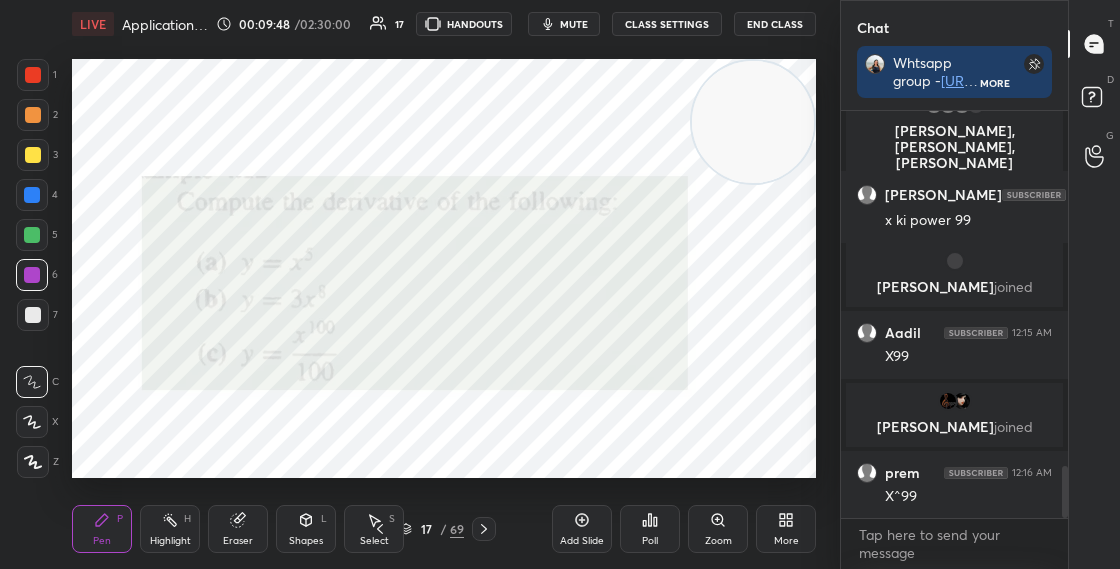 scroll, scrollTop: 2880, scrollLeft: 0, axis: vertical 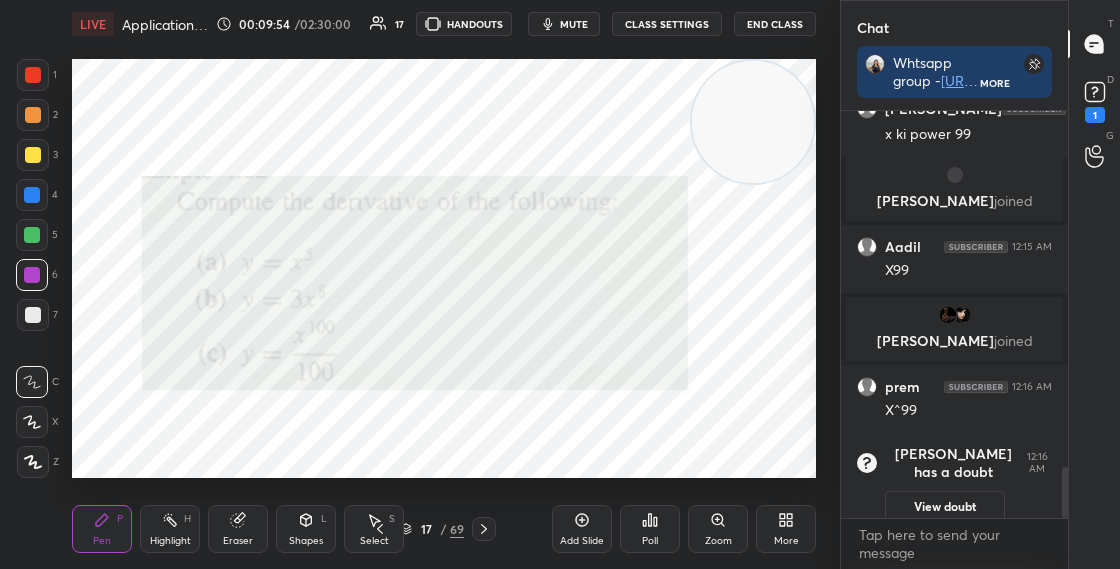 click on "Eraser" at bounding box center (238, 529) 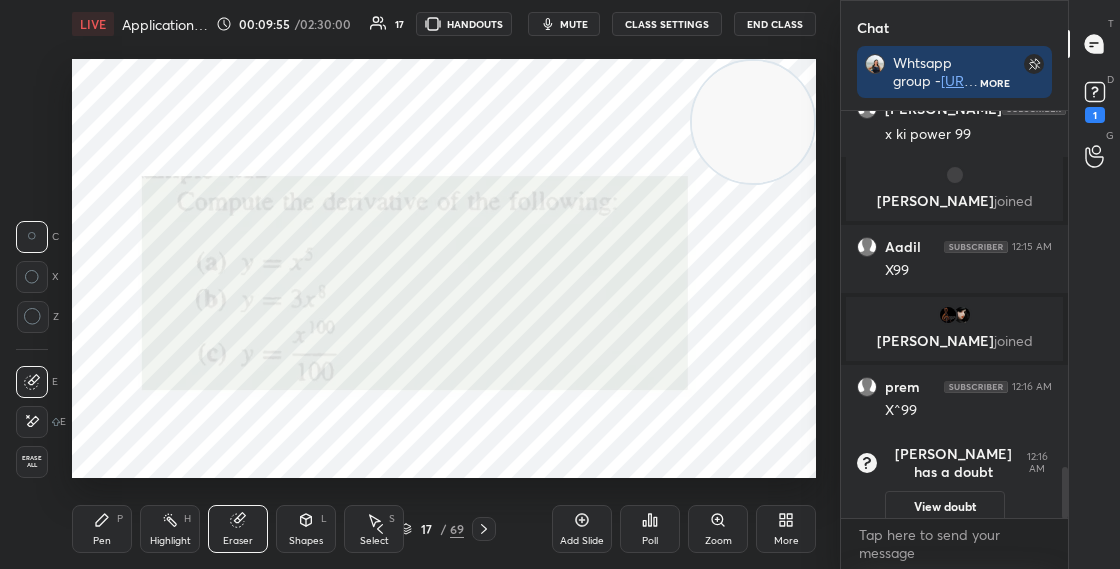 click on "Erase all" at bounding box center (32, 462) 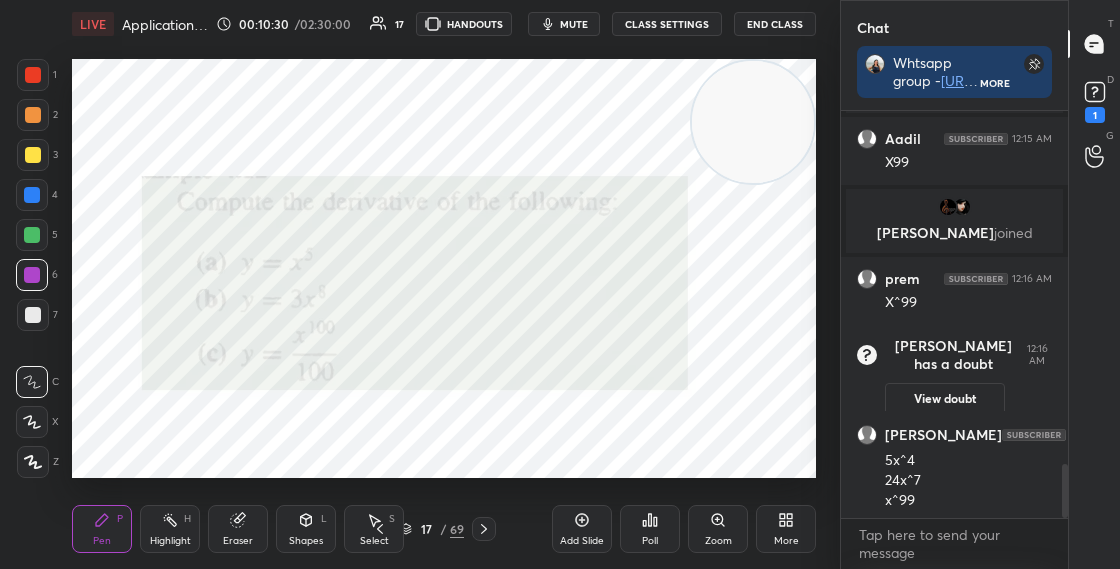 scroll, scrollTop: 2682, scrollLeft: 0, axis: vertical 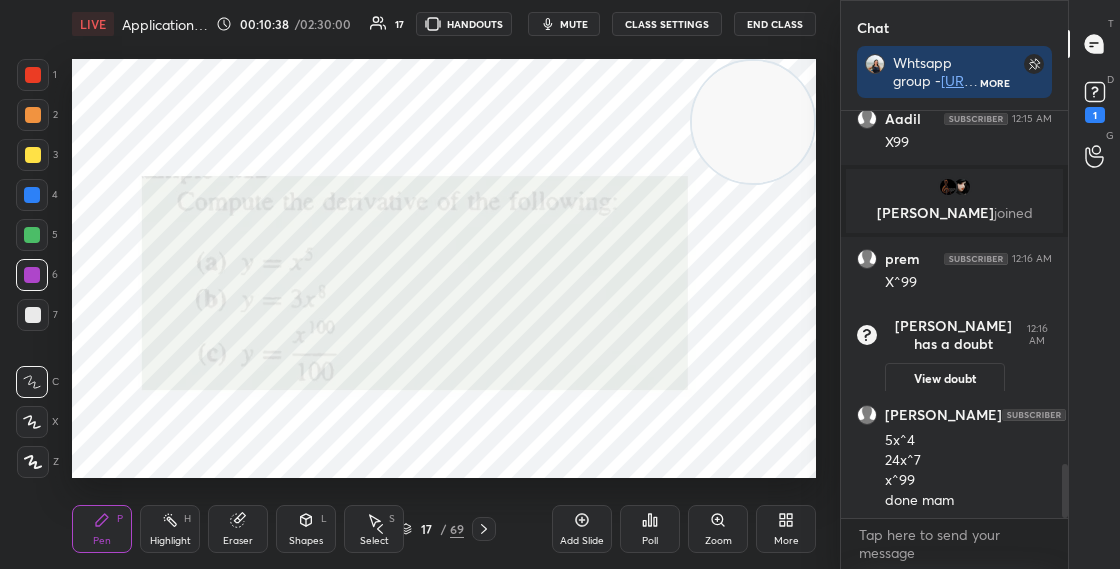 click at bounding box center (32, 195) 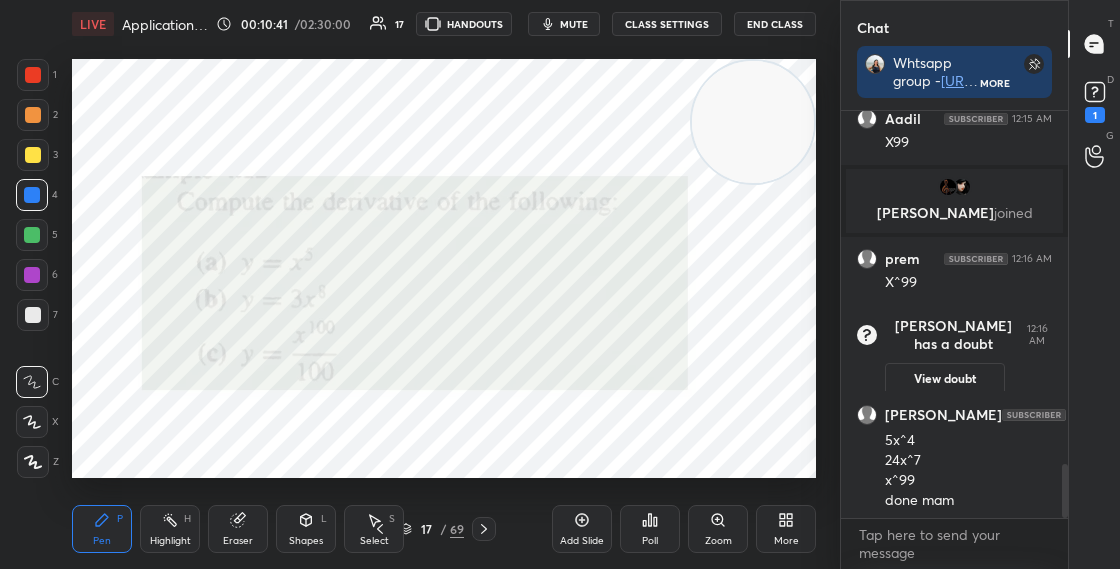 scroll, scrollTop: 401, scrollLeft: 221, axis: both 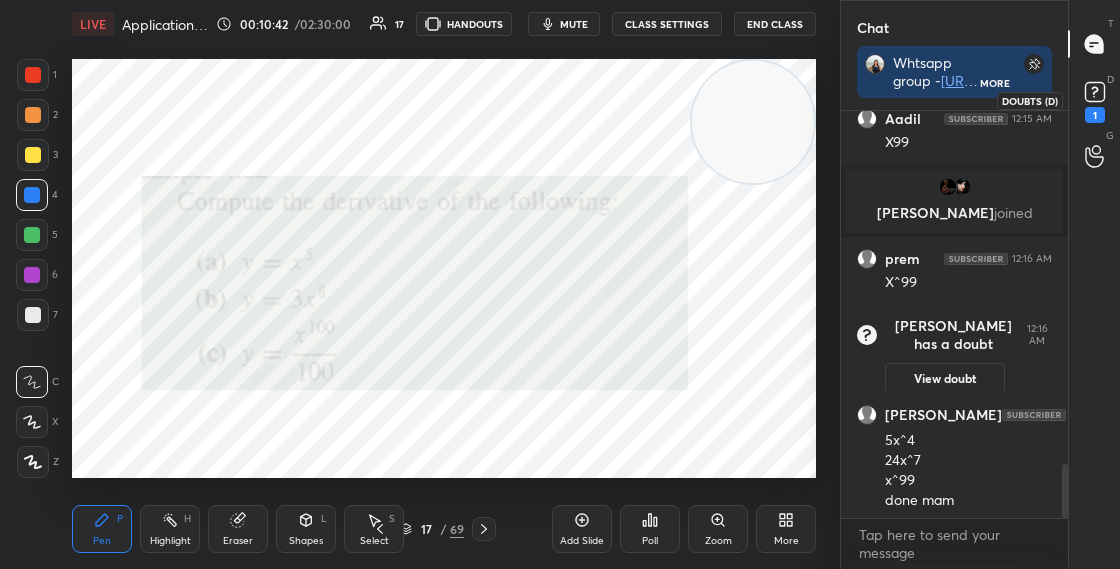 click 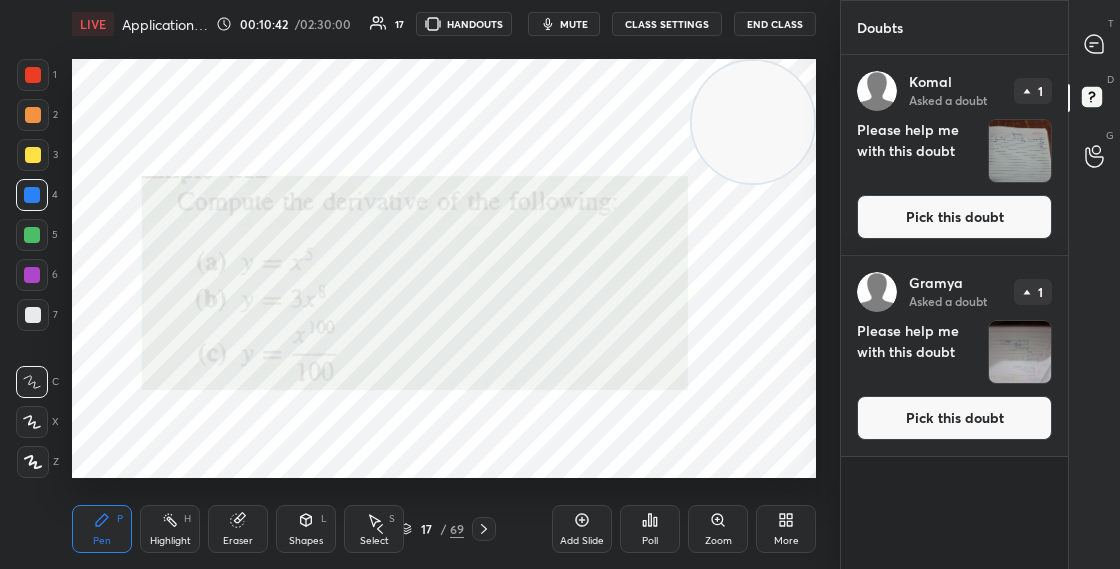 click on "Pick this doubt" at bounding box center (954, 217) 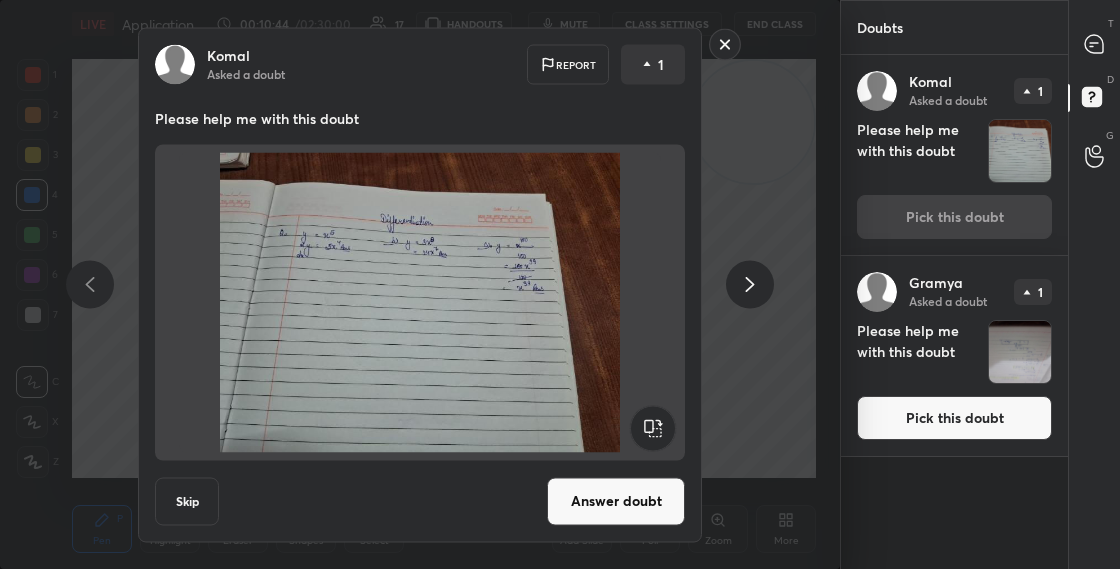 click on "Answer doubt" at bounding box center (616, 501) 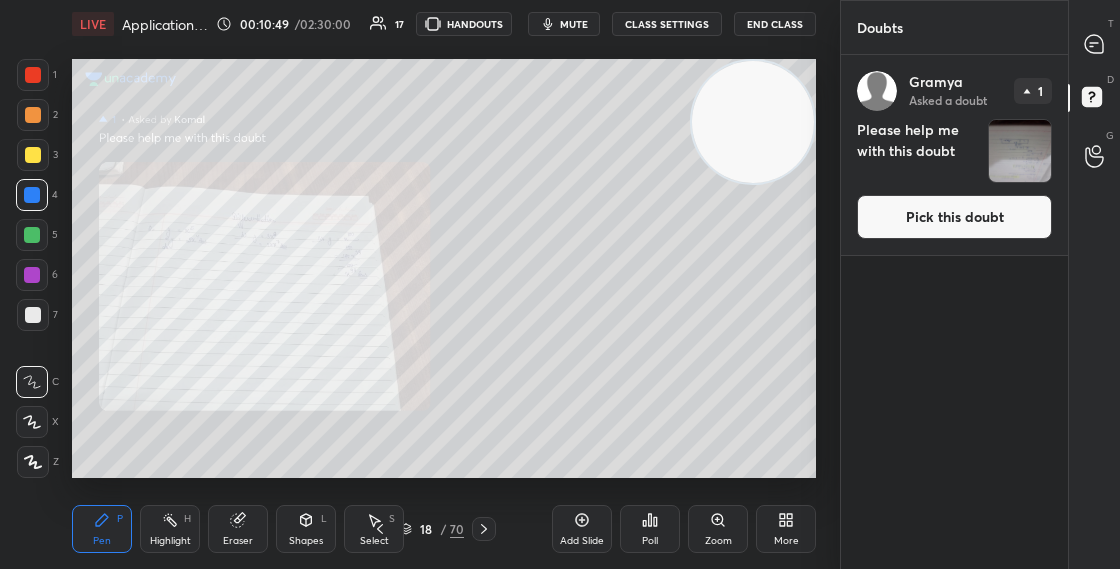 click on "Pick this doubt" at bounding box center [954, 217] 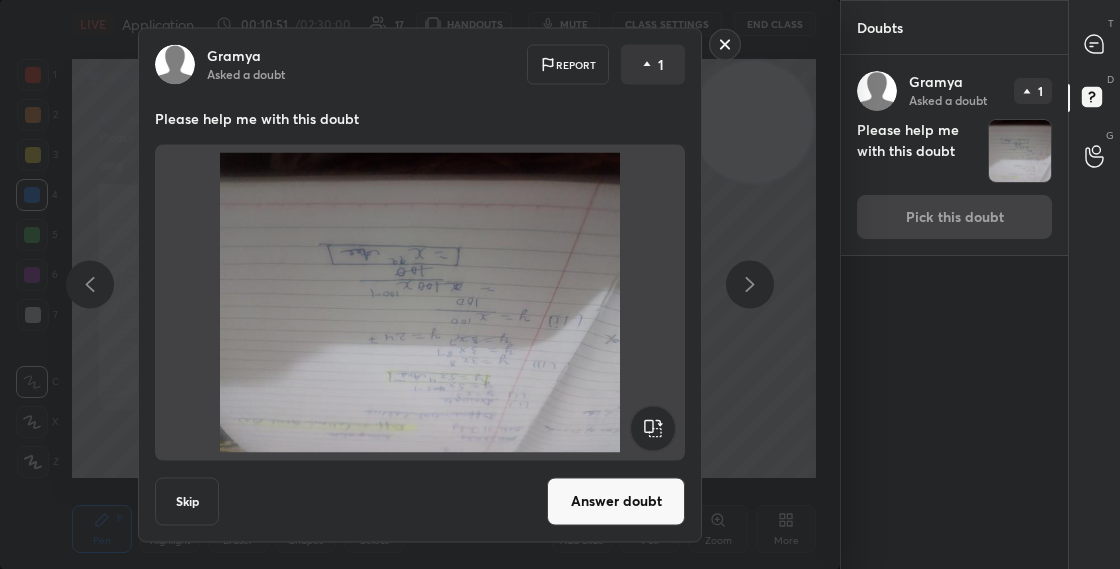 click 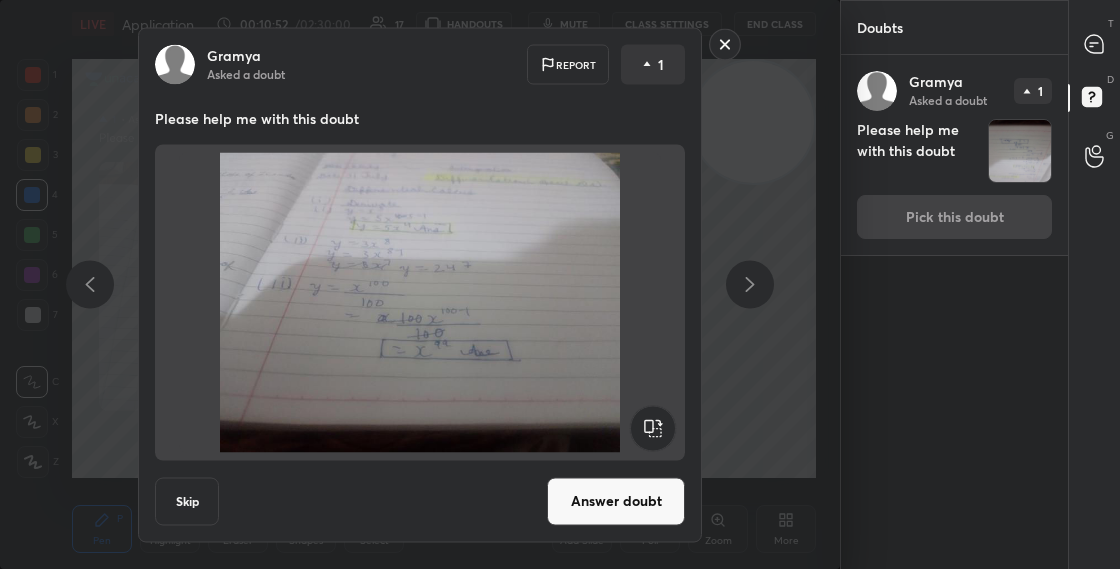 click on "Answer doubt" at bounding box center (616, 501) 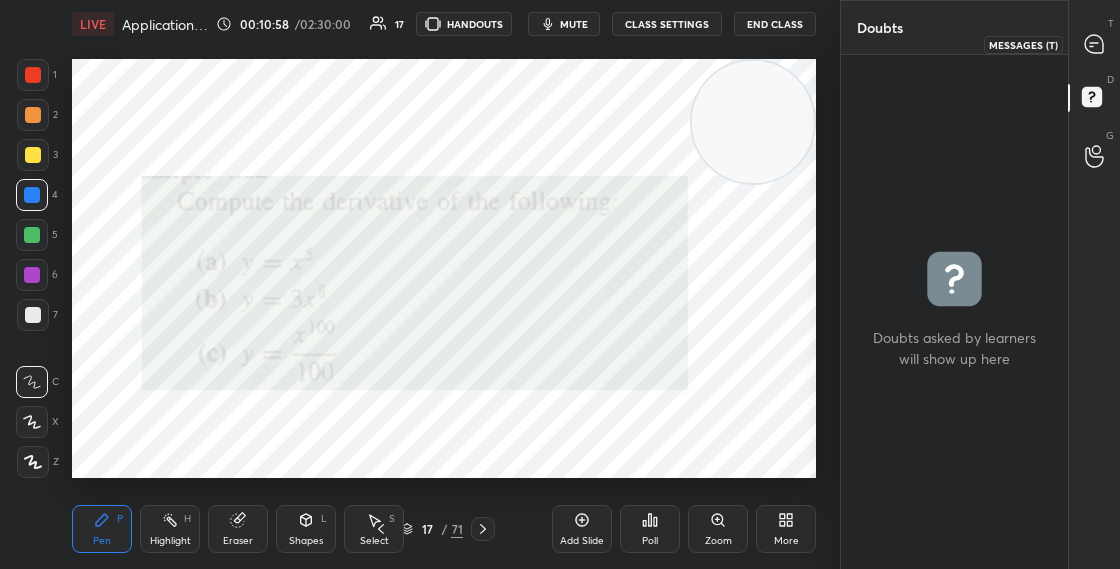 click at bounding box center (1095, 44) 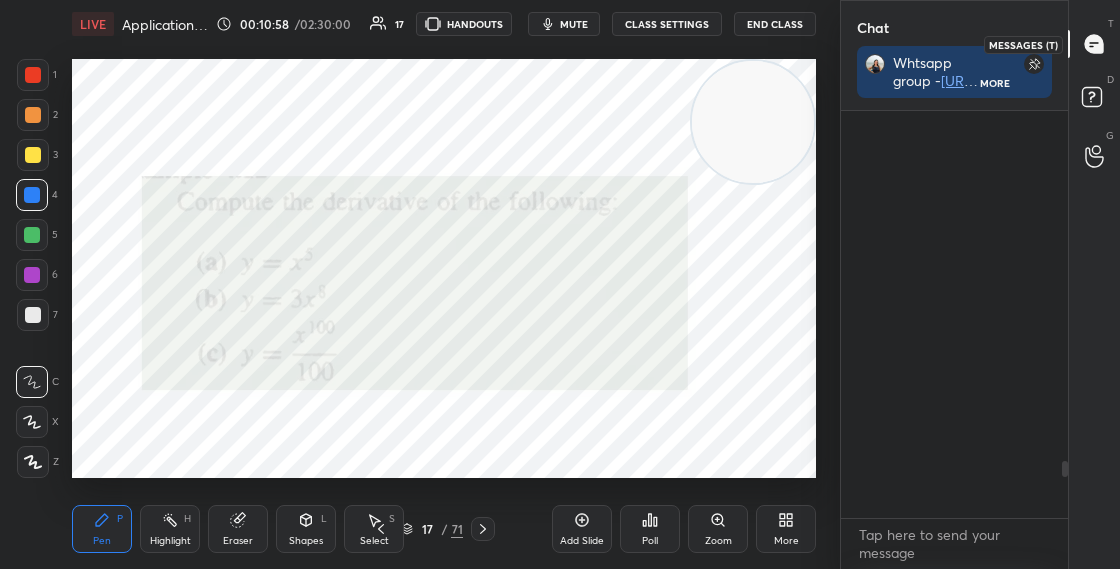scroll, scrollTop: 2988, scrollLeft: 0, axis: vertical 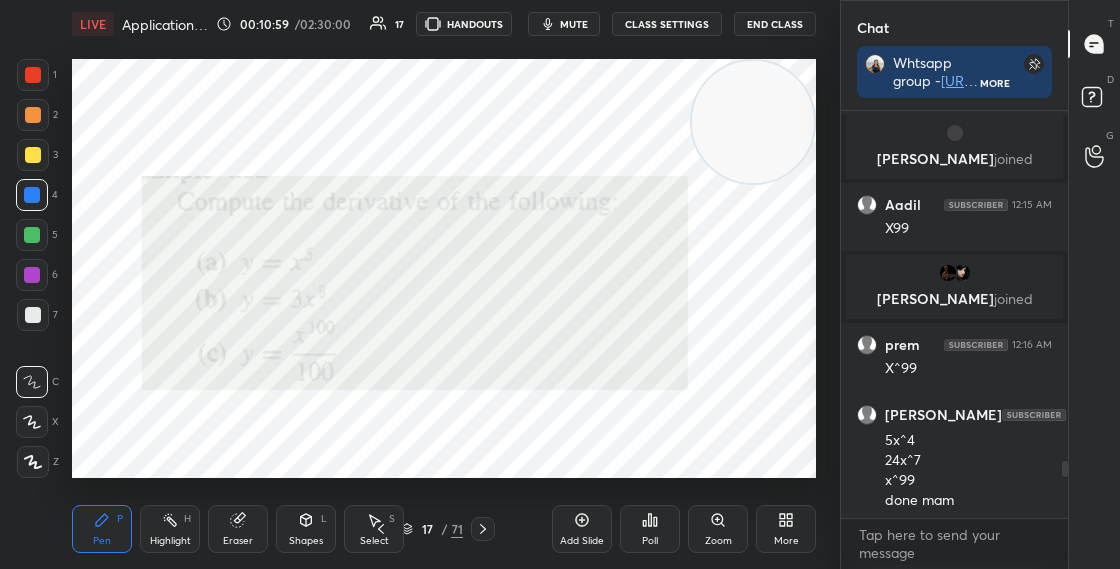 drag, startPoint x: 1066, startPoint y: 471, endPoint x: 1064, endPoint y: 506, distance: 35.057095 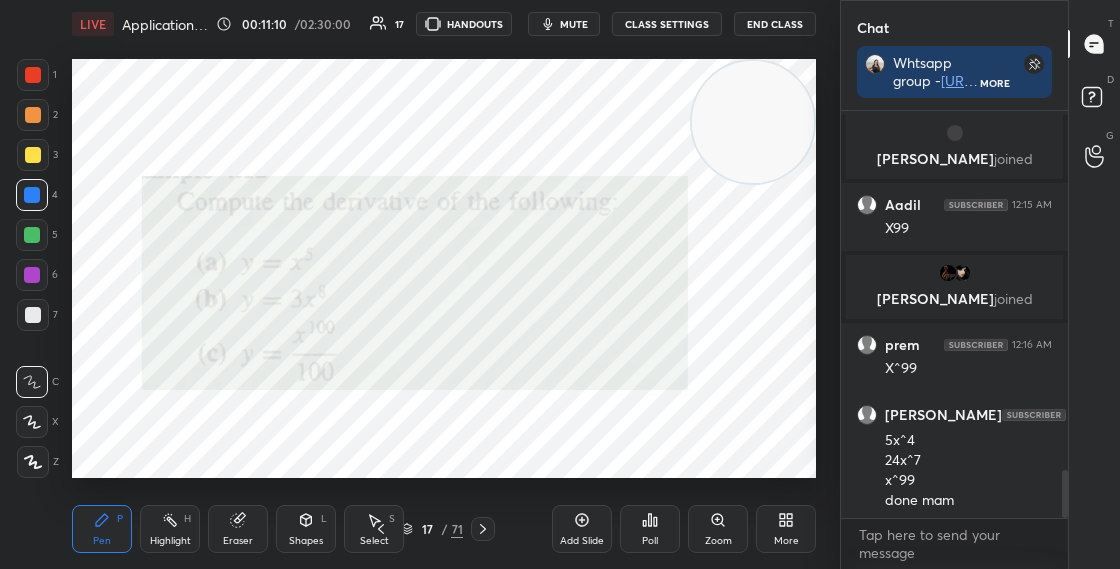 scroll, scrollTop: 3172, scrollLeft: 0, axis: vertical 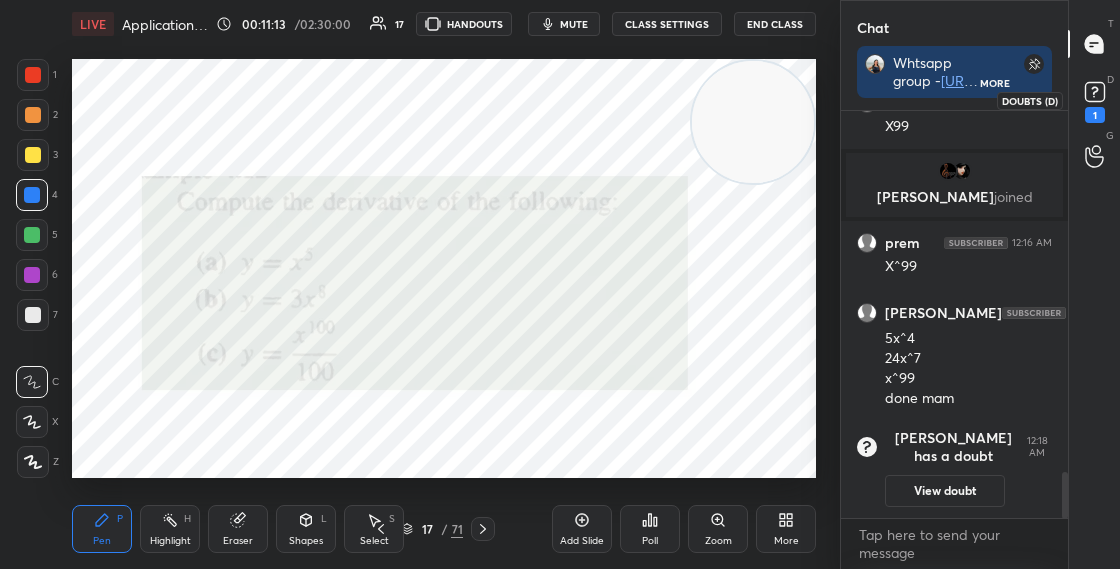 click 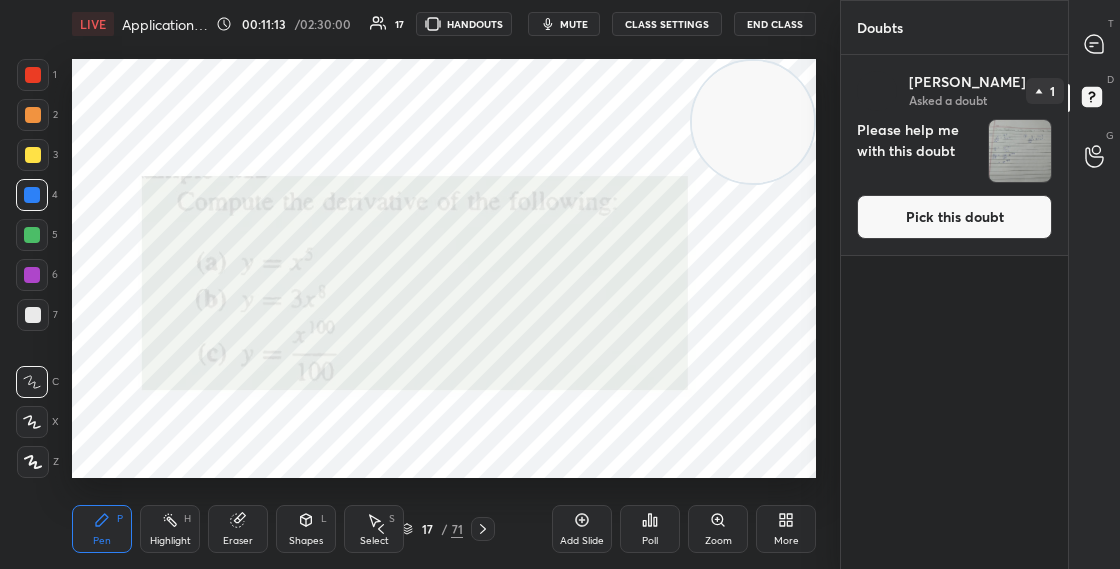 click on "Pick this doubt" at bounding box center [954, 217] 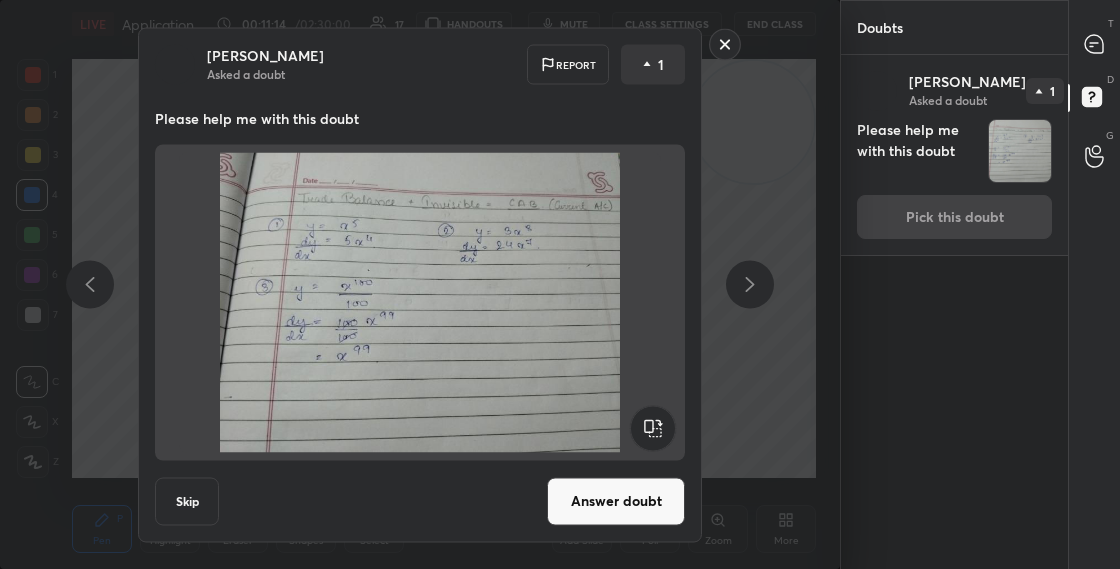 click on "Answer doubt" at bounding box center (616, 501) 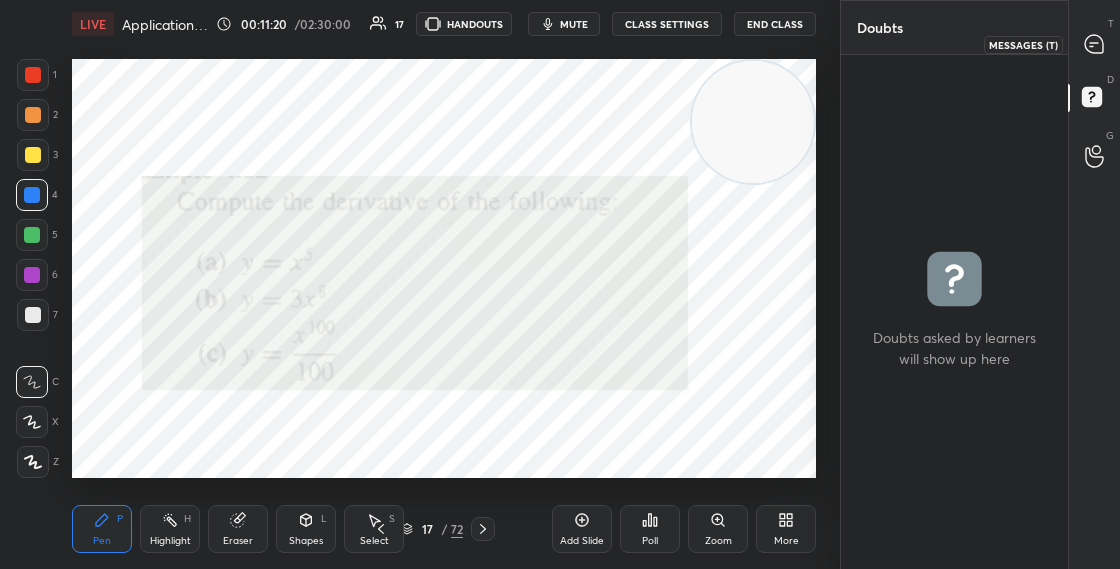 click 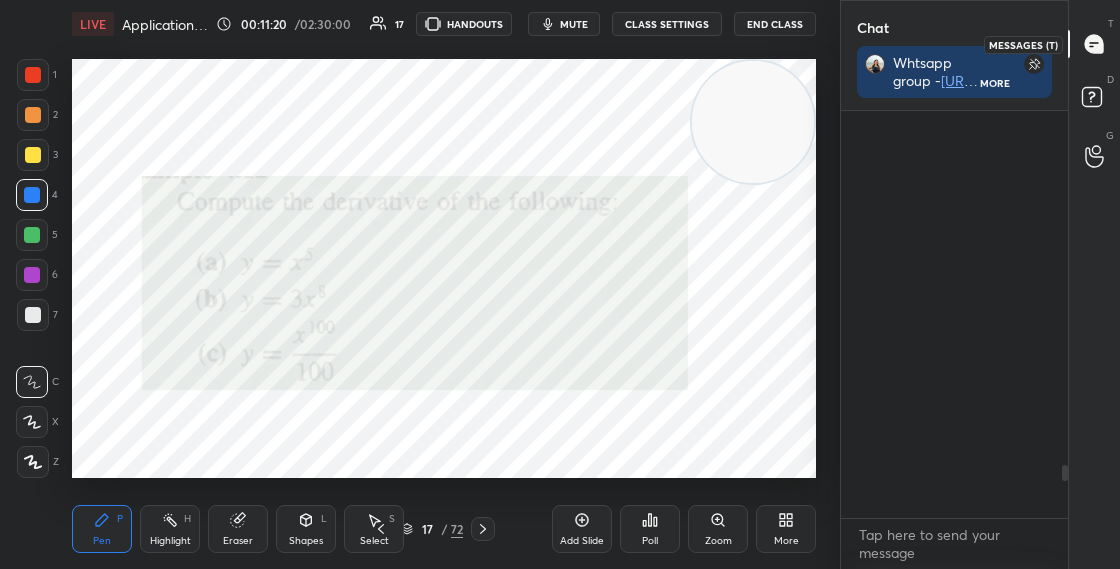 scroll, scrollTop: 452, scrollLeft: 221, axis: both 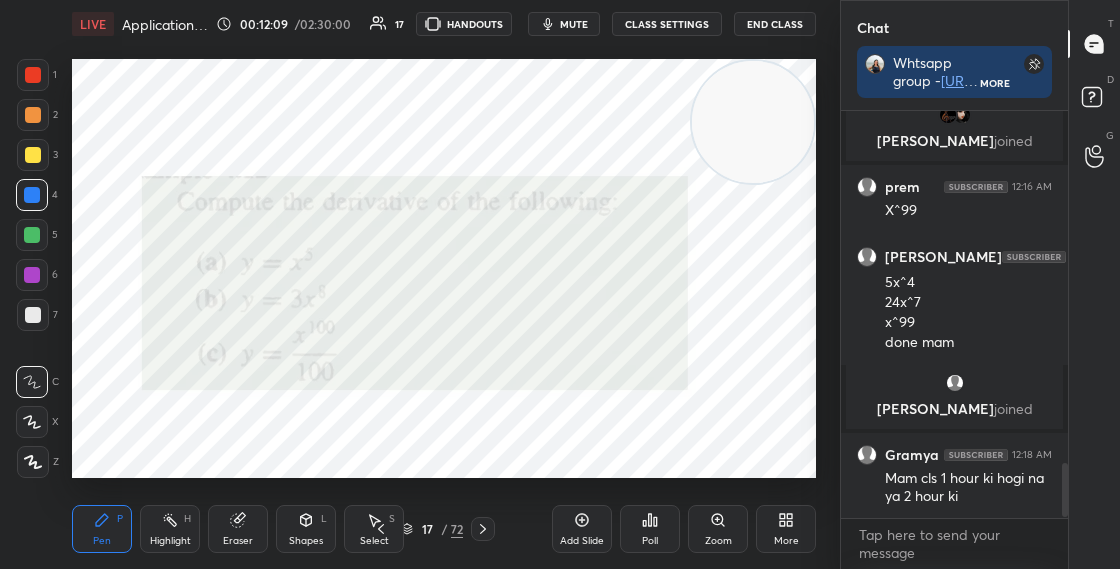 click 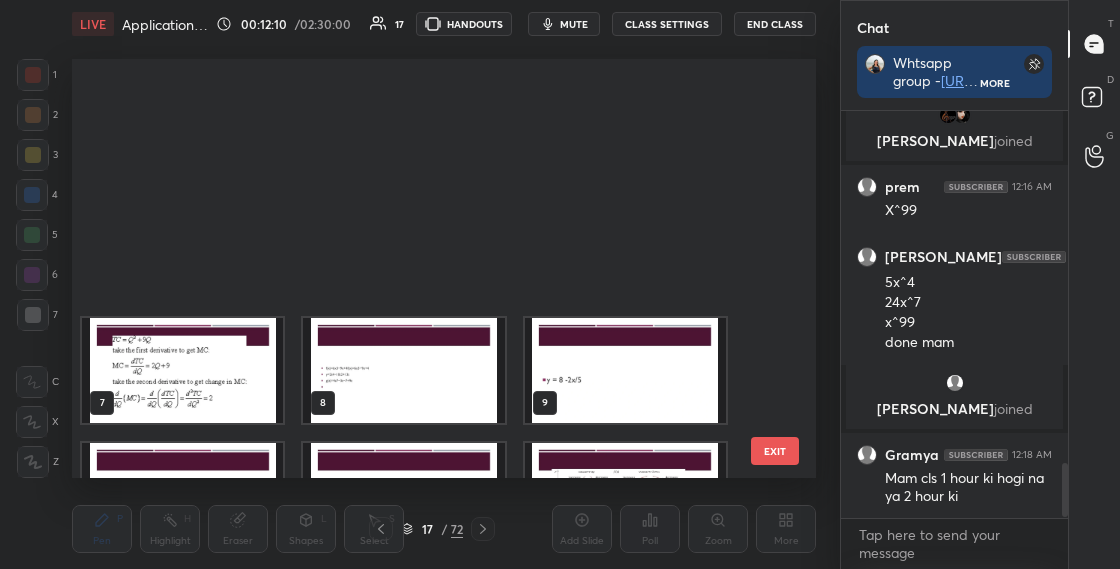 scroll, scrollTop: 328, scrollLeft: 0, axis: vertical 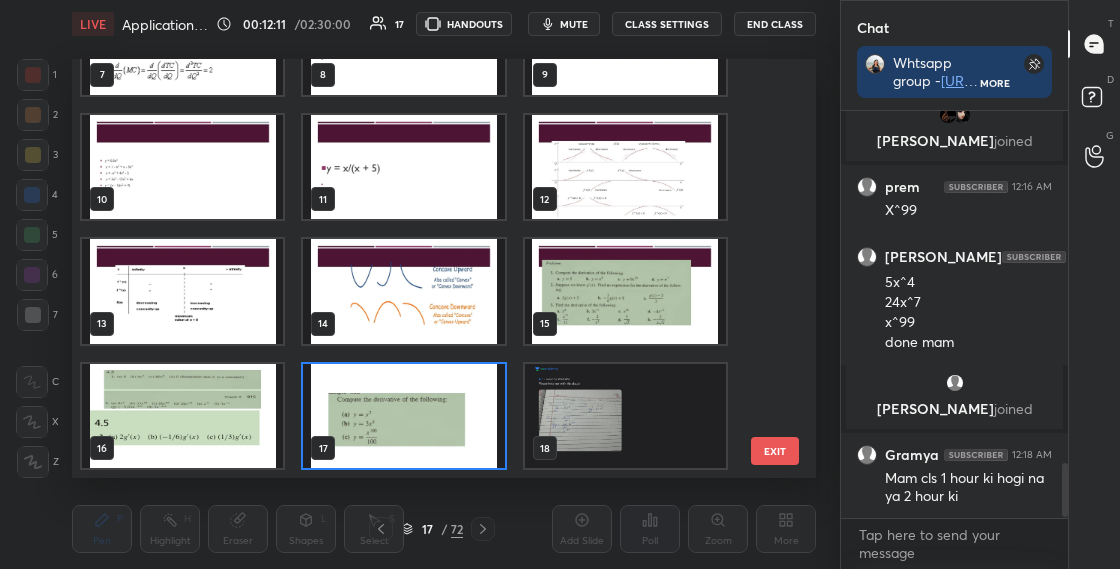 click at bounding box center [625, 416] 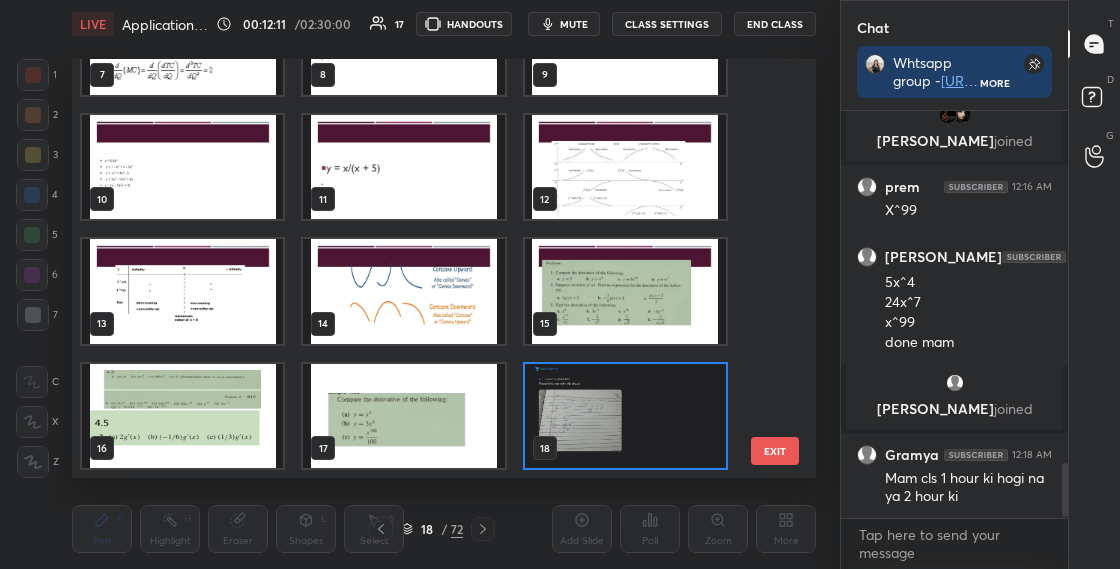 click at bounding box center (625, 416) 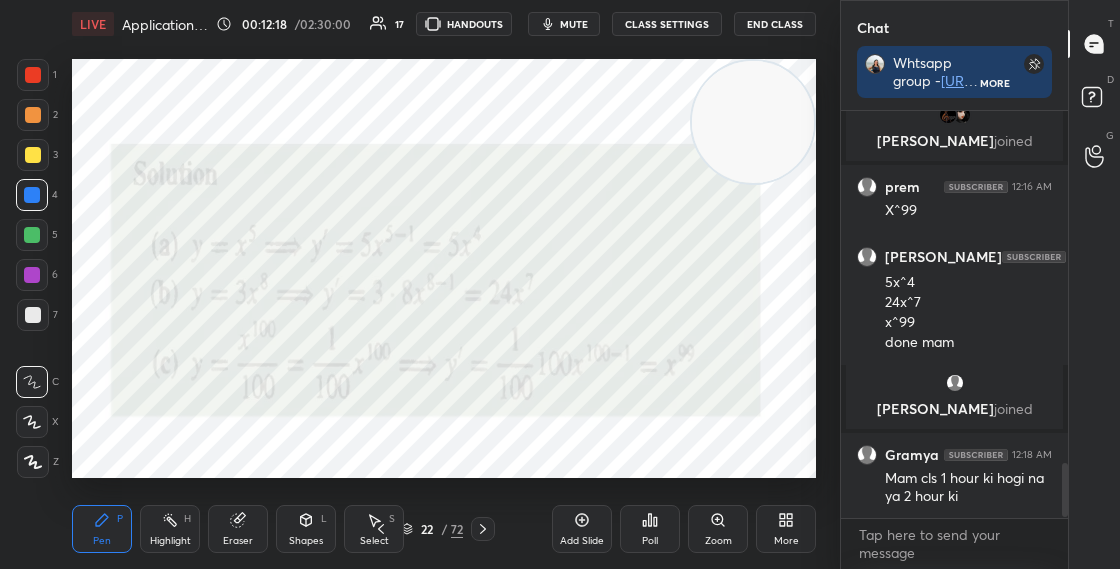 click at bounding box center (33, 75) 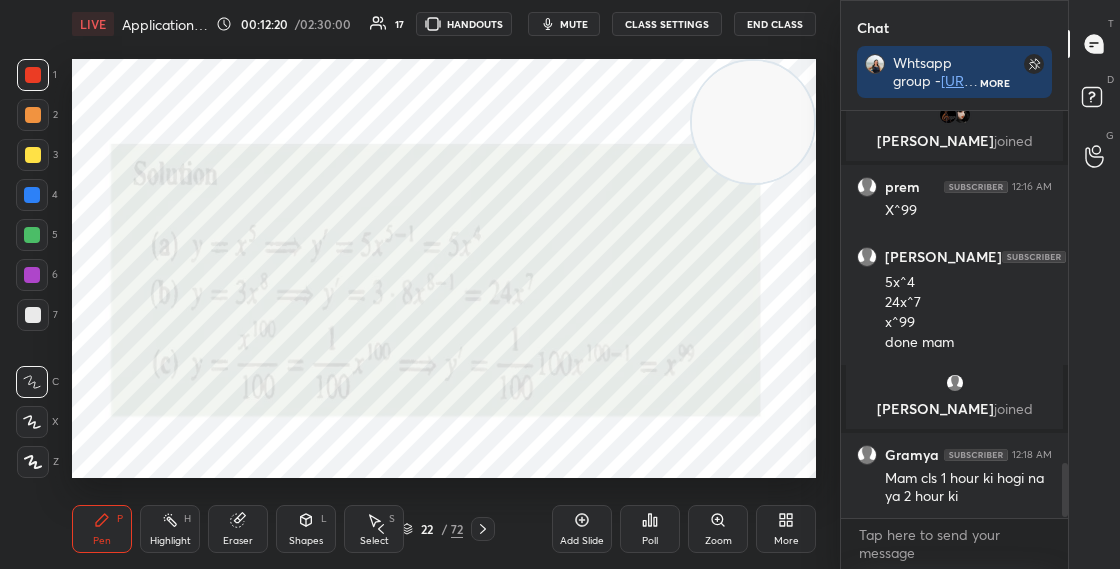 click on "22 / 72" at bounding box center [432, 529] 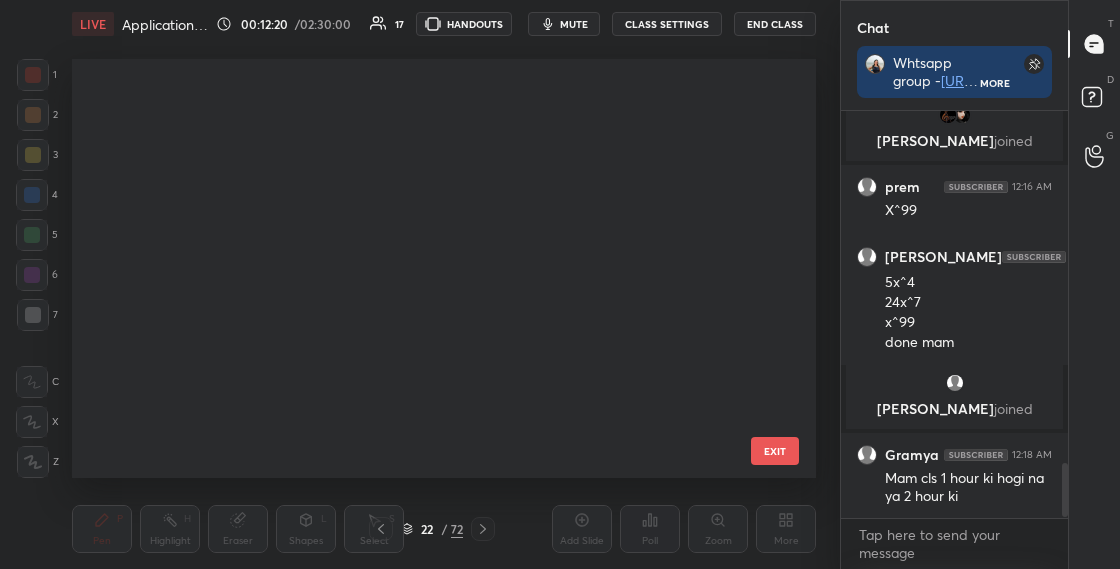 scroll, scrollTop: 577, scrollLeft: 0, axis: vertical 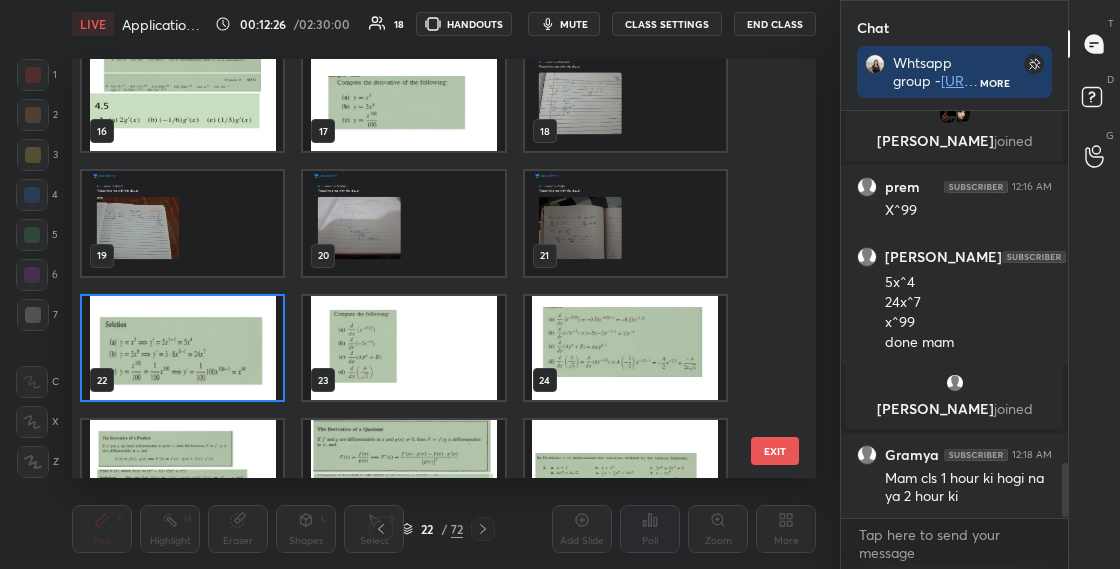 click at bounding box center (403, 348) 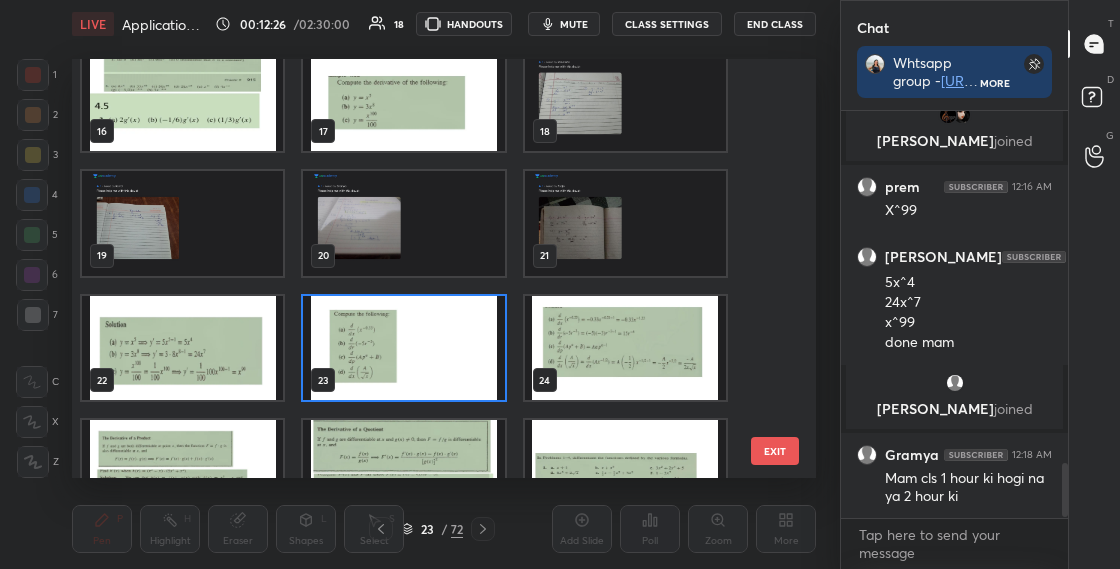 click at bounding box center (403, 348) 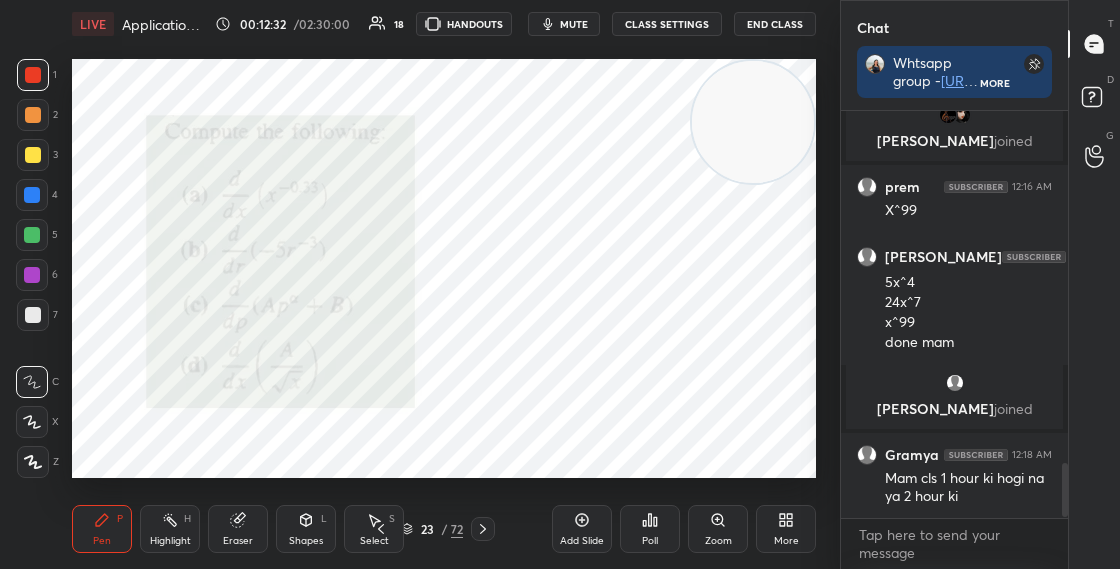 click at bounding box center [32, 275] 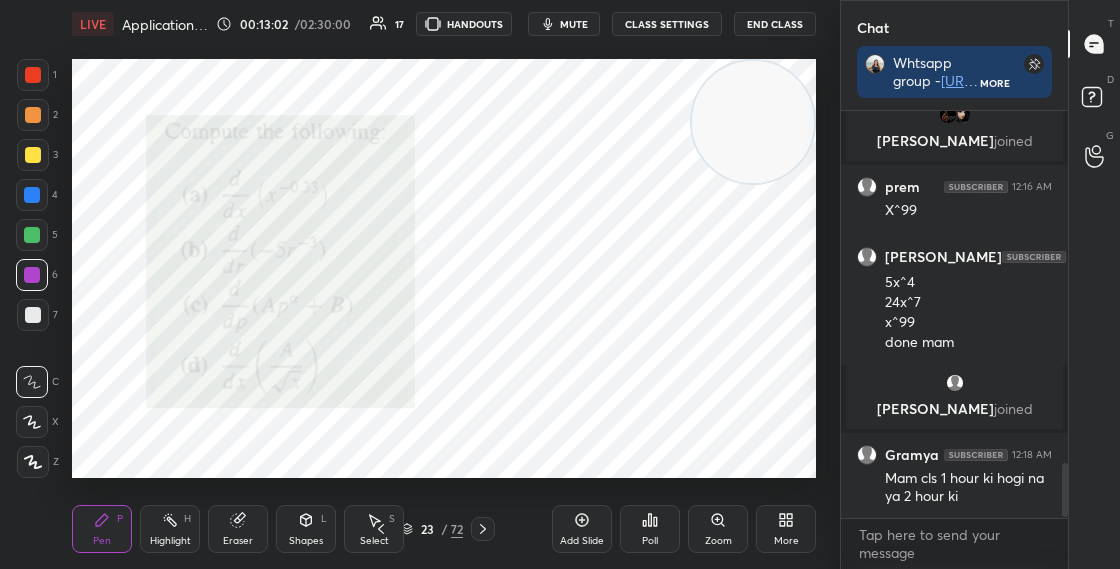 click on "mute" at bounding box center [574, 24] 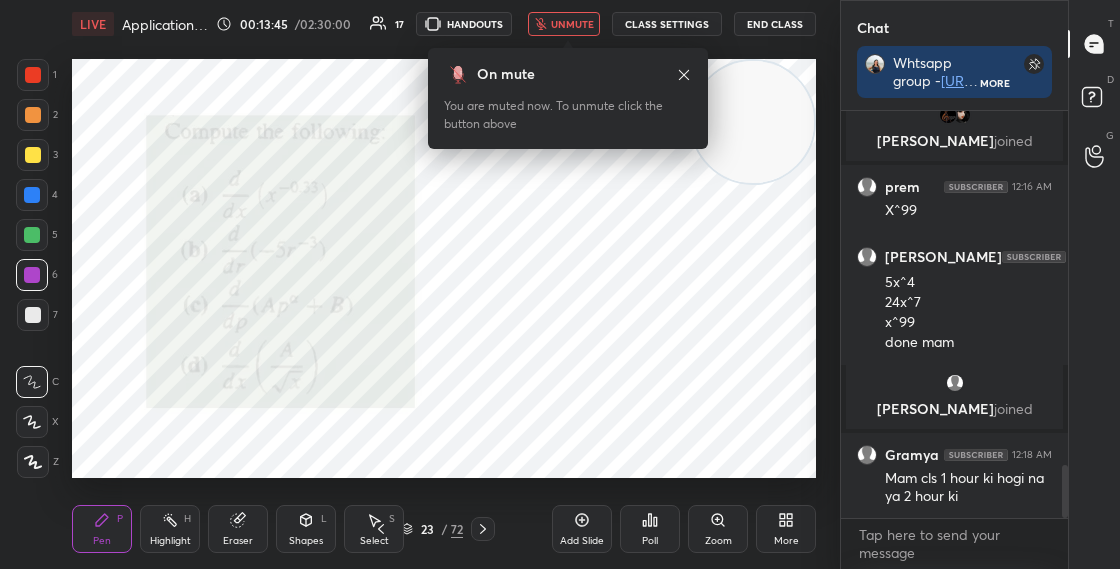 scroll, scrollTop: 2702, scrollLeft: 0, axis: vertical 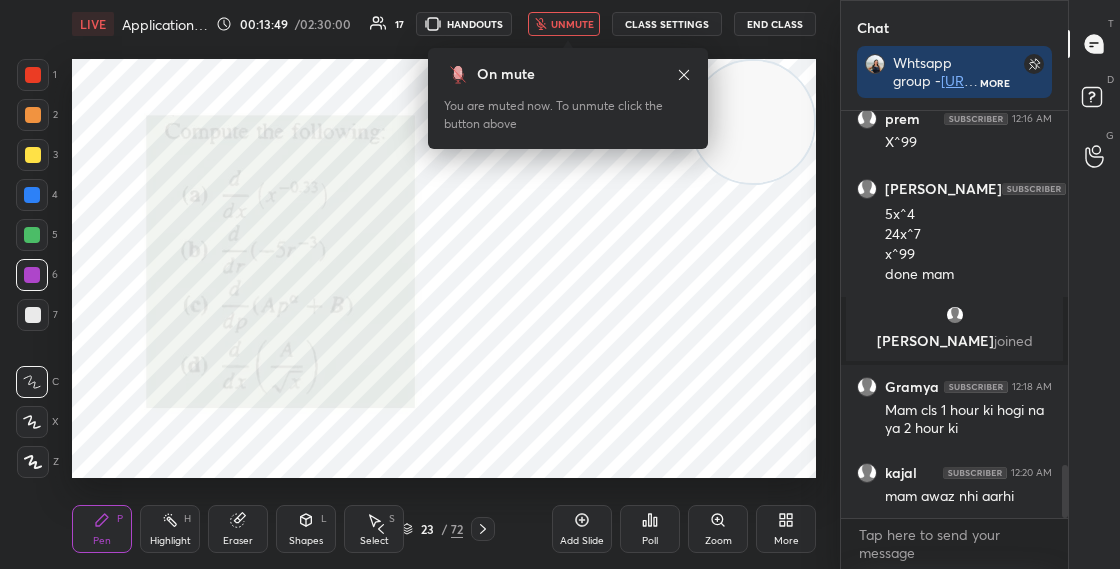 click on "unmute" at bounding box center [572, 24] 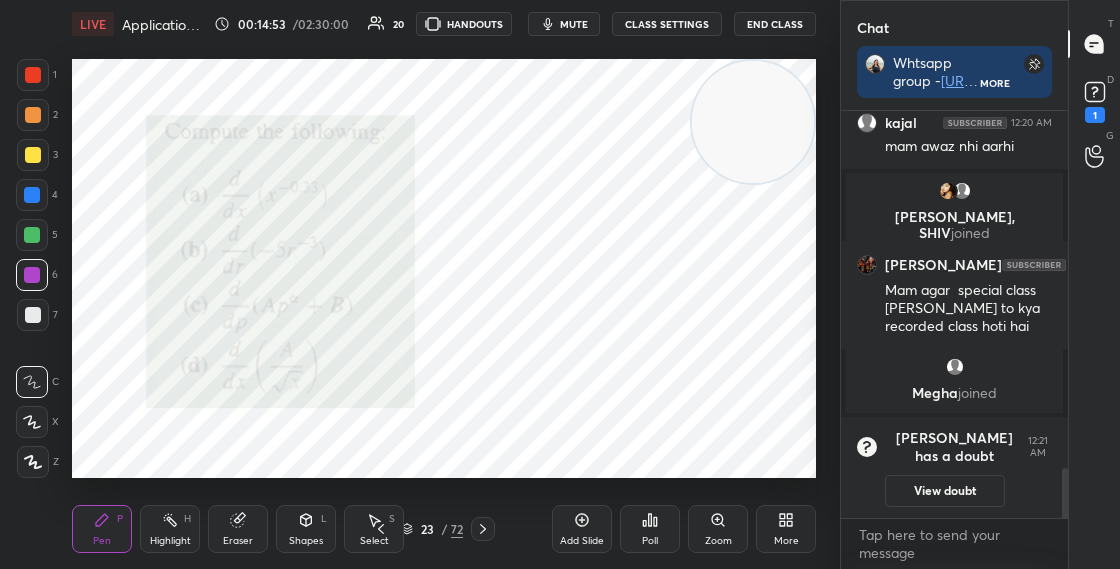scroll, scrollTop: 2890, scrollLeft: 0, axis: vertical 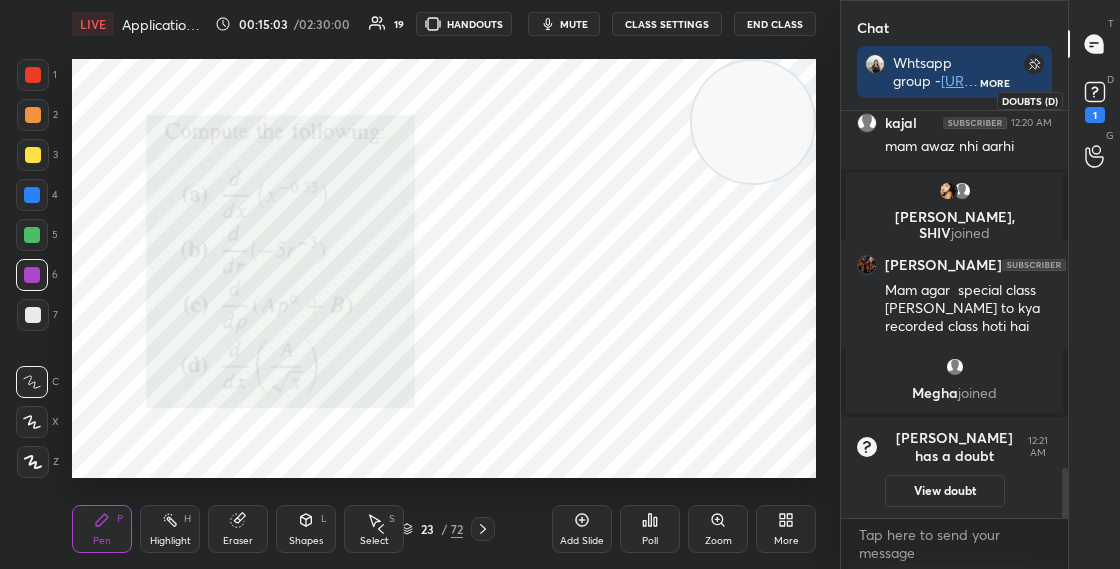 click 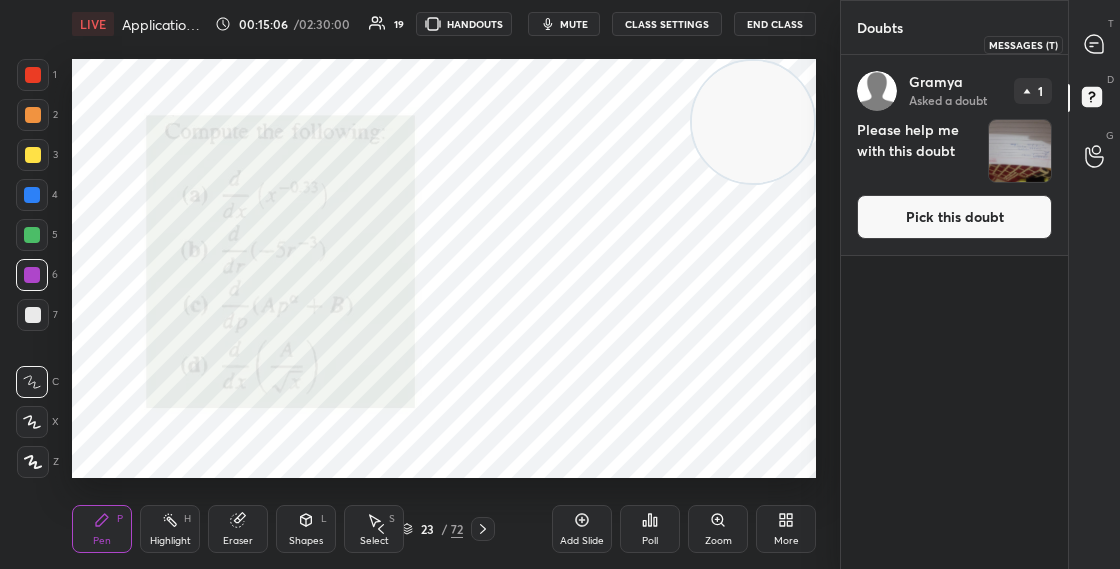 click 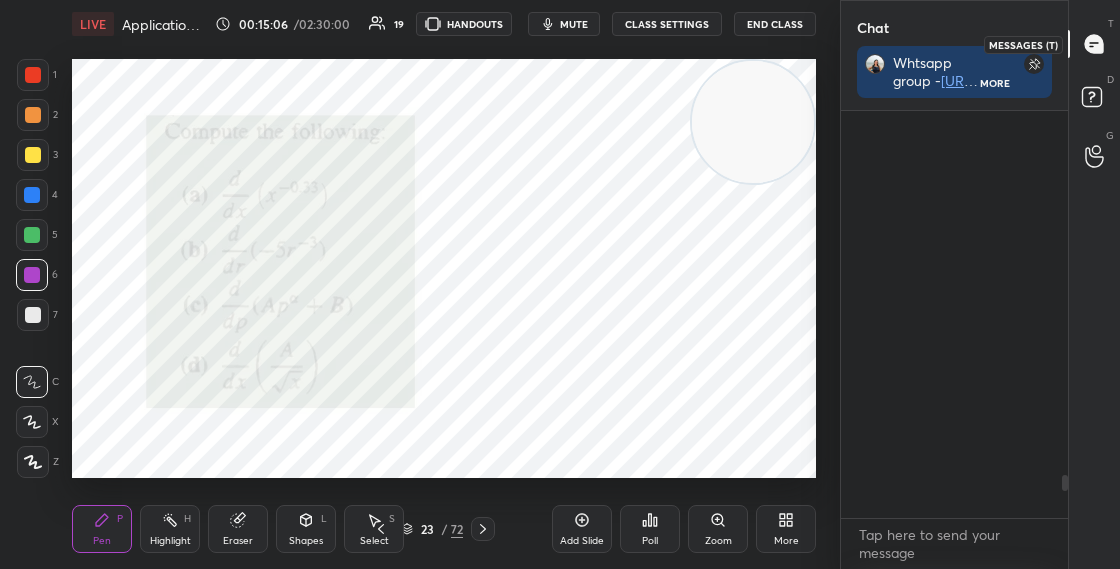 scroll, scrollTop: 452, scrollLeft: 221, axis: both 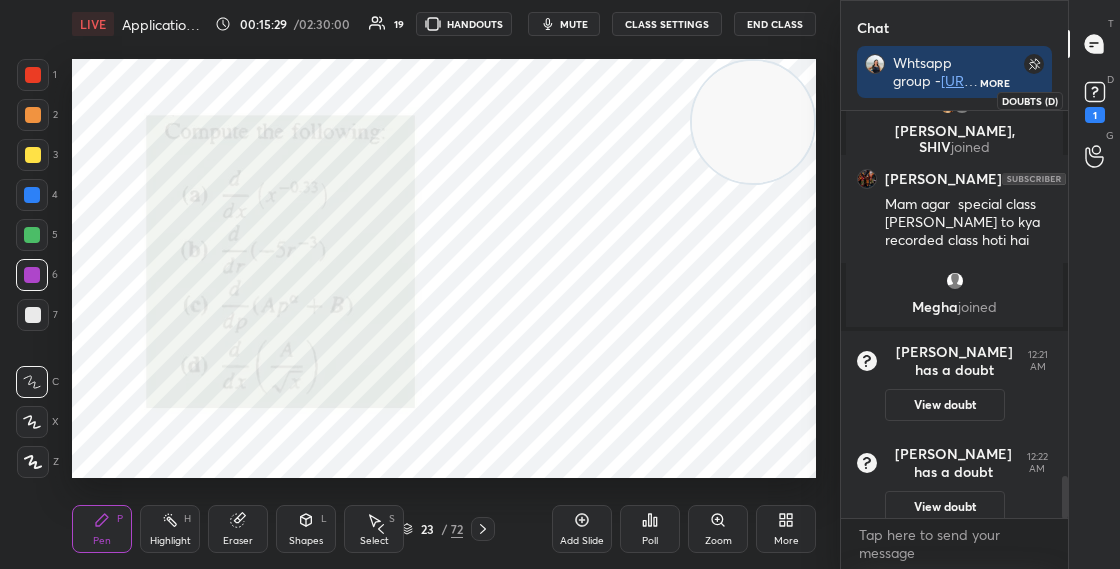 click 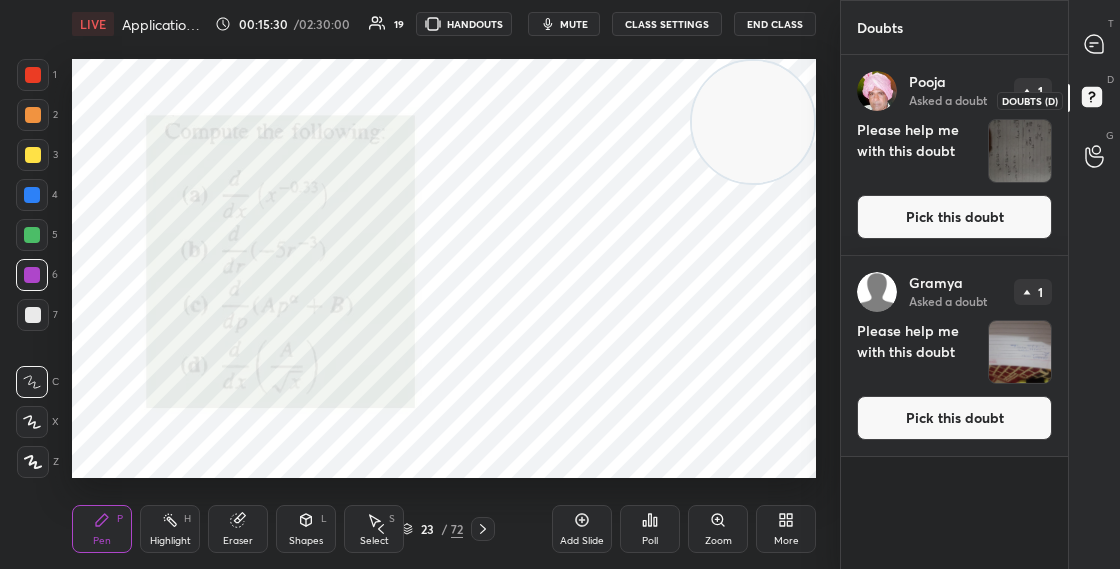 scroll, scrollTop: 7, scrollLeft: 7, axis: both 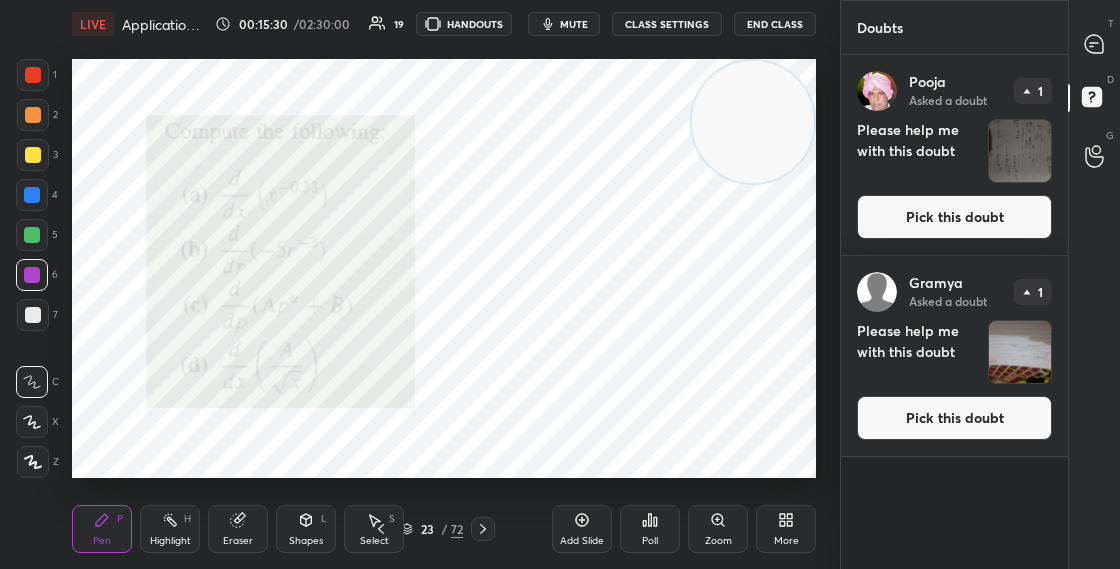 click on "Pick this doubt" at bounding box center [954, 217] 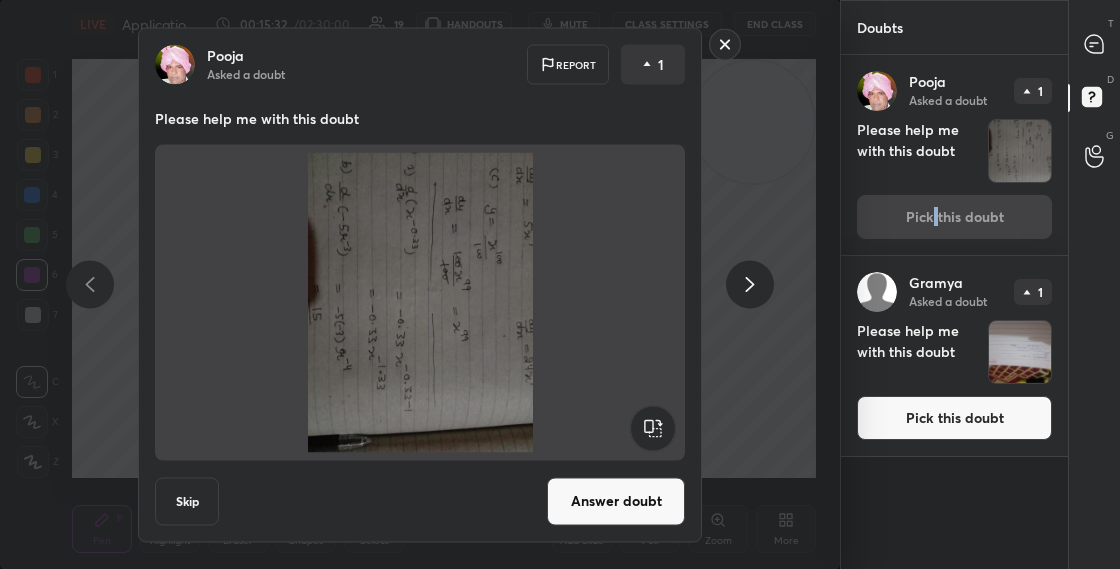 click on "[PERSON_NAME] Asked a doubt Report 1 Please help me with this doubt Skip Answer doubt" at bounding box center [420, 284] 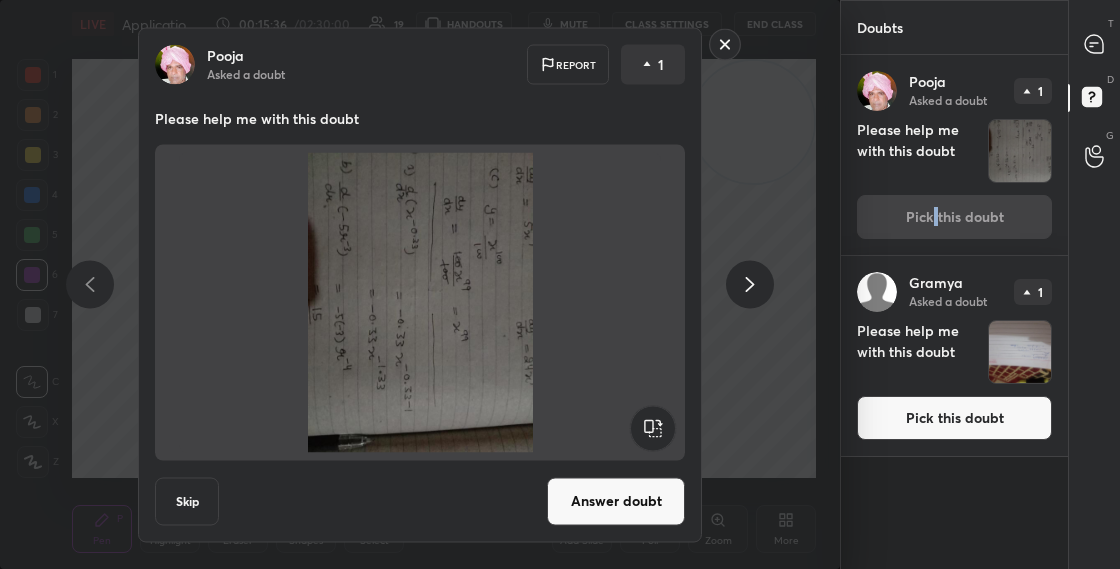 click 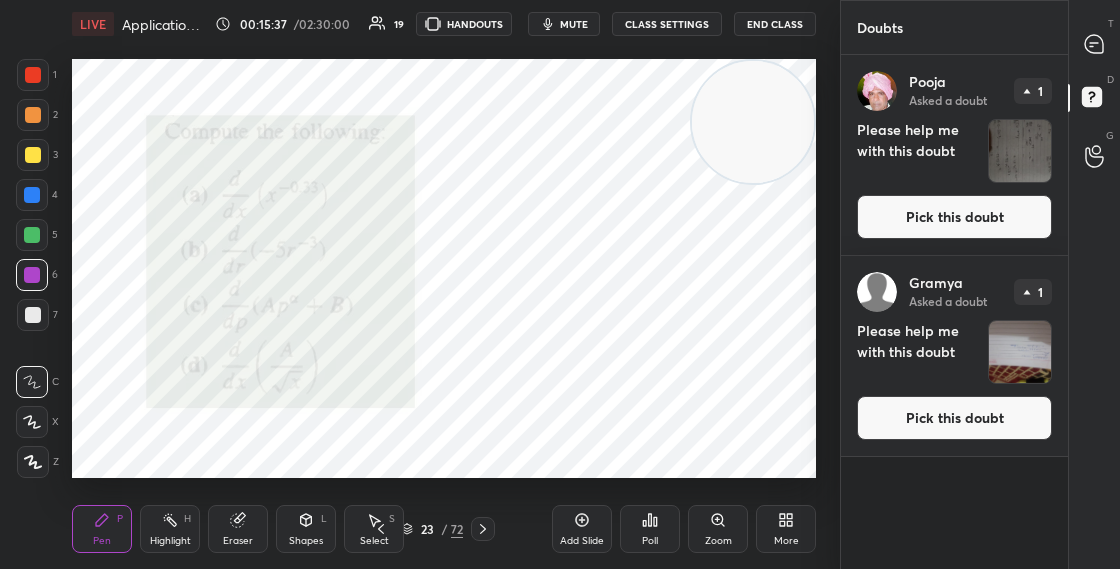 click on "[PERSON_NAME] Asked a doubt 1 Please help me with this doubt Pick this doubt" at bounding box center [954, 356] 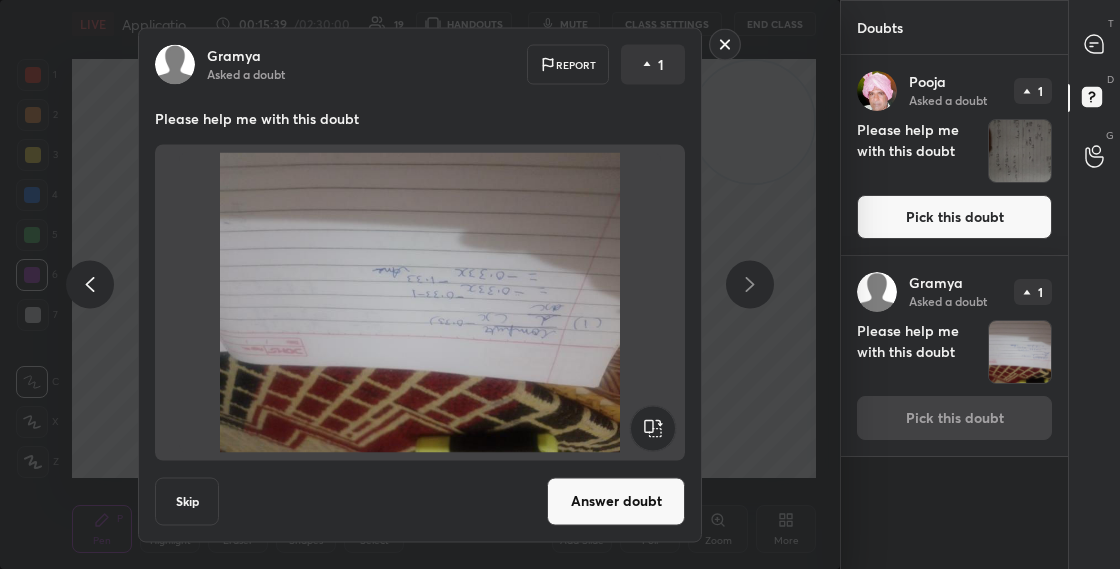 click 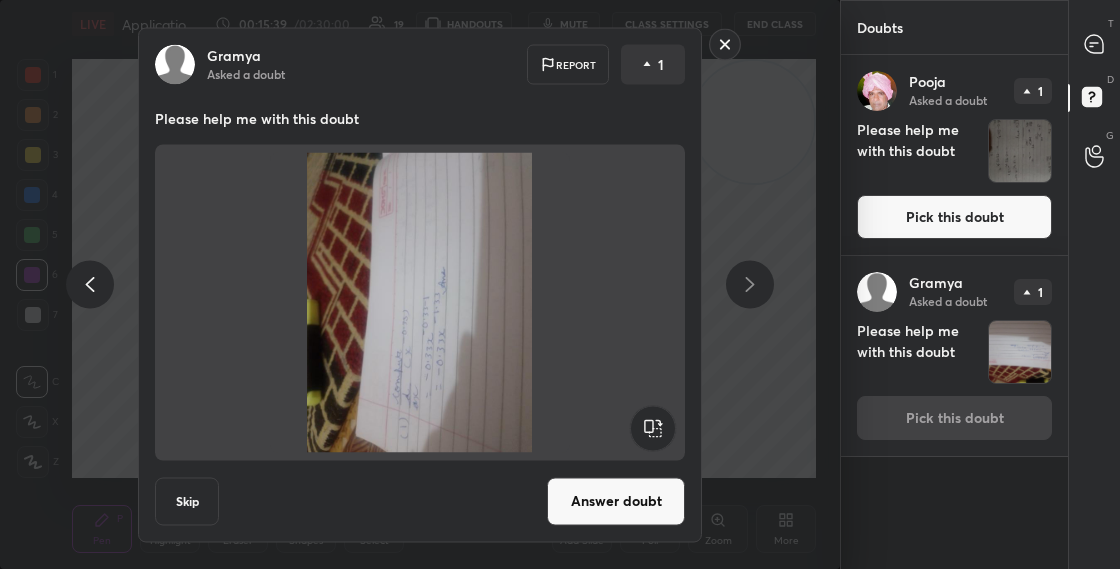 click 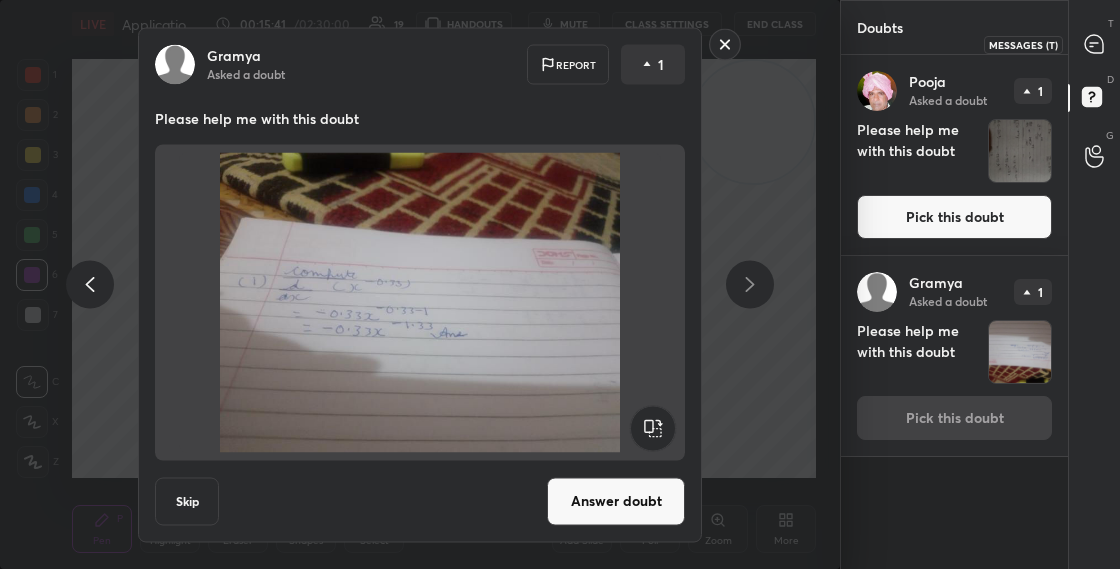 click 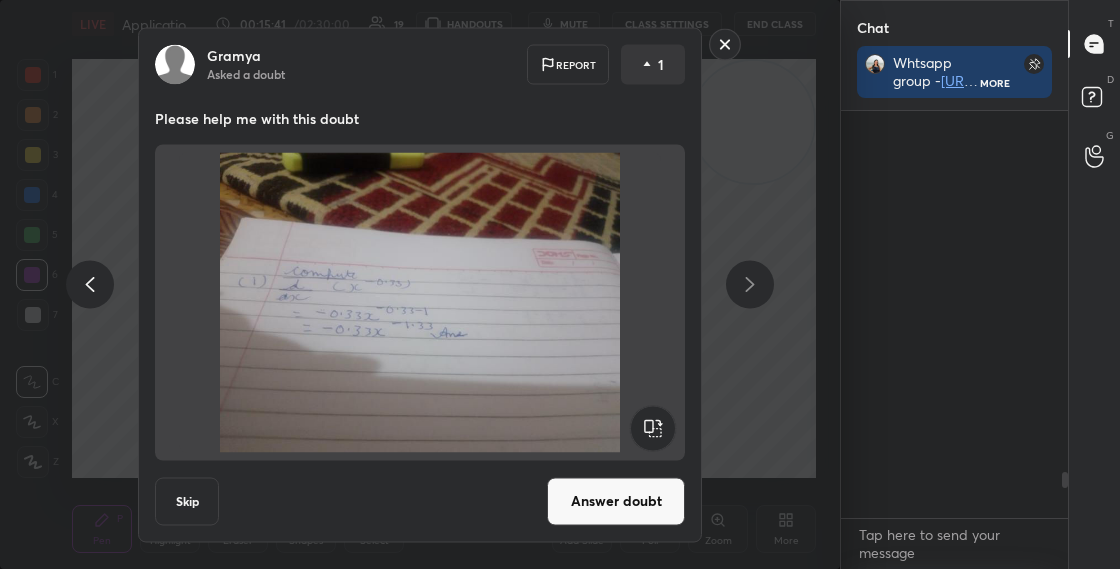 scroll, scrollTop: 3208, scrollLeft: 0, axis: vertical 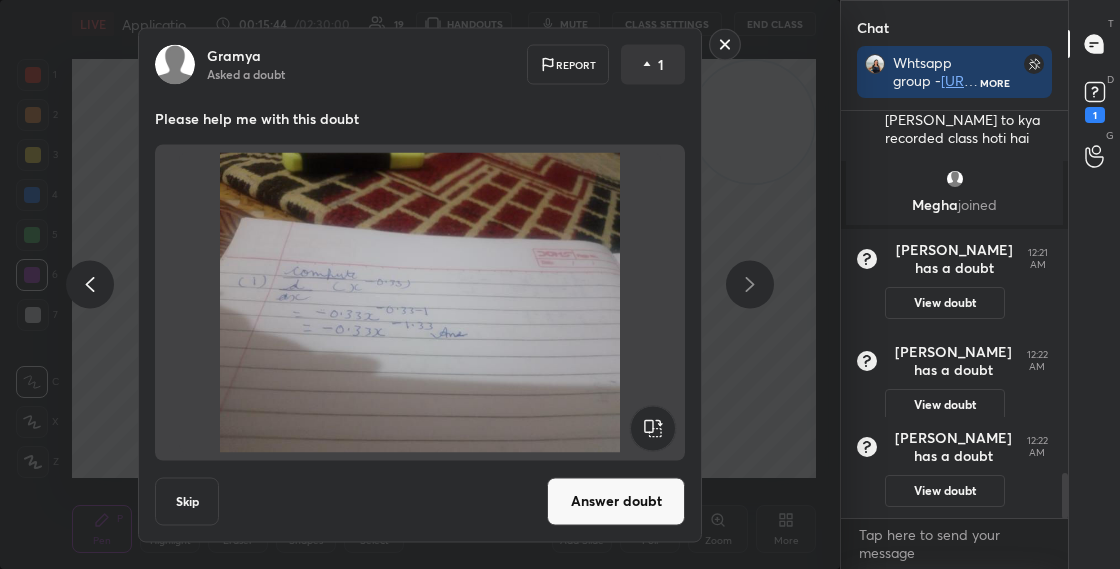 click 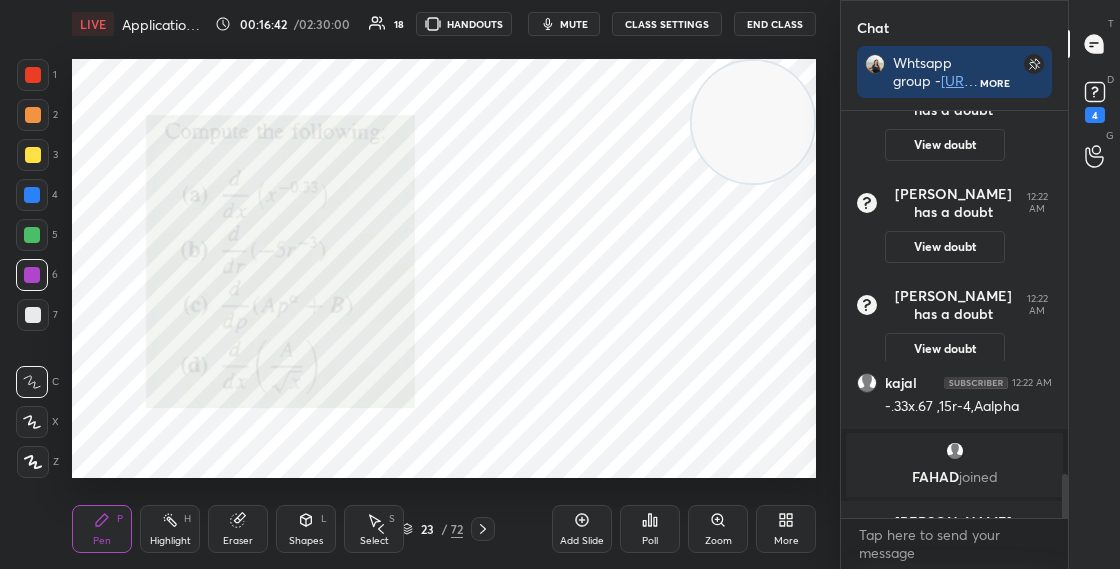 scroll, scrollTop: 3328, scrollLeft: 0, axis: vertical 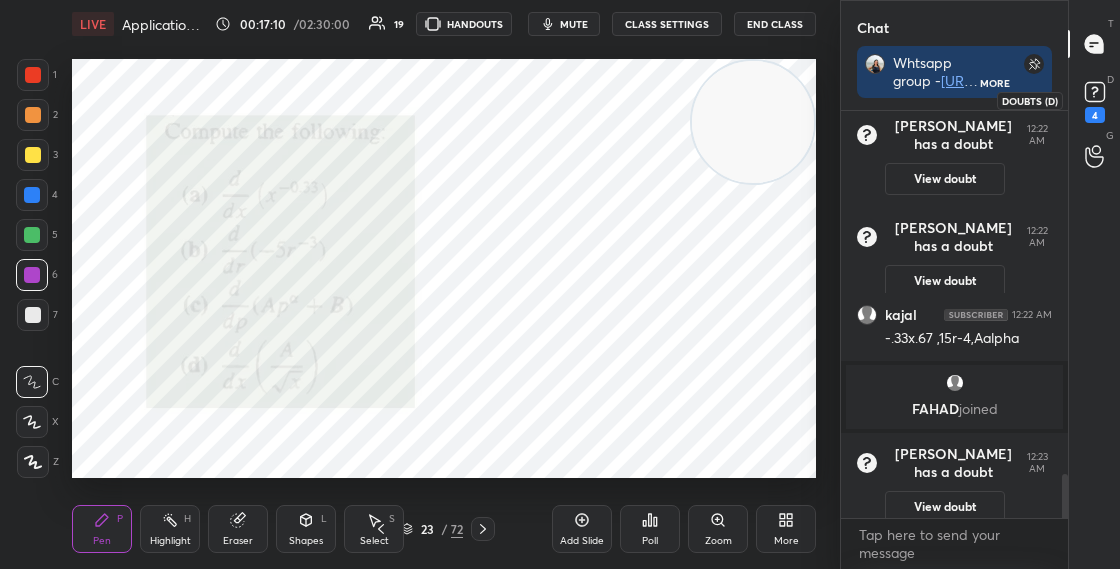 click 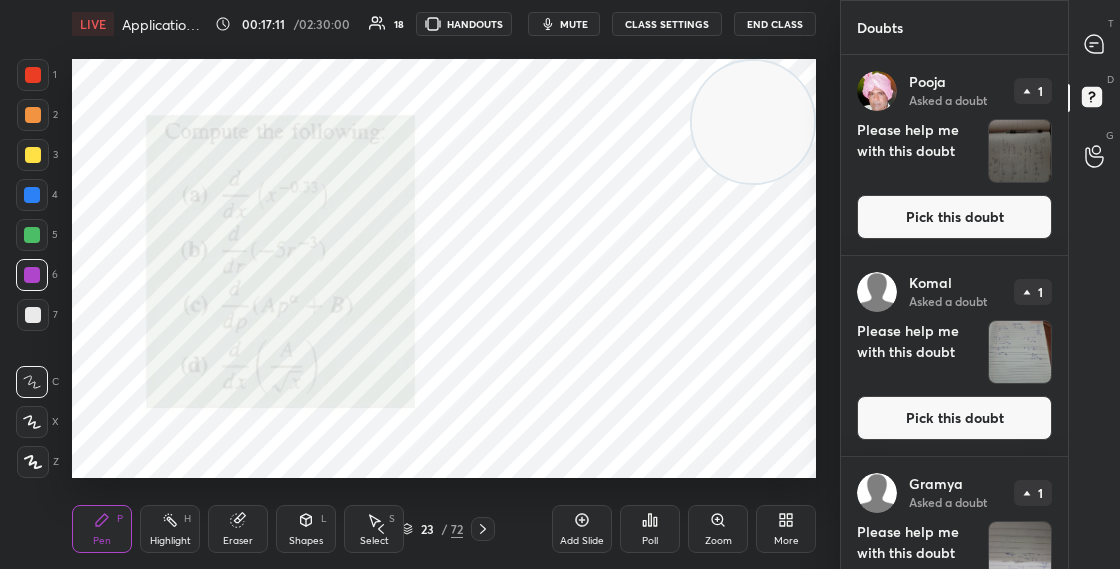 click on "Pick this doubt" at bounding box center [954, 217] 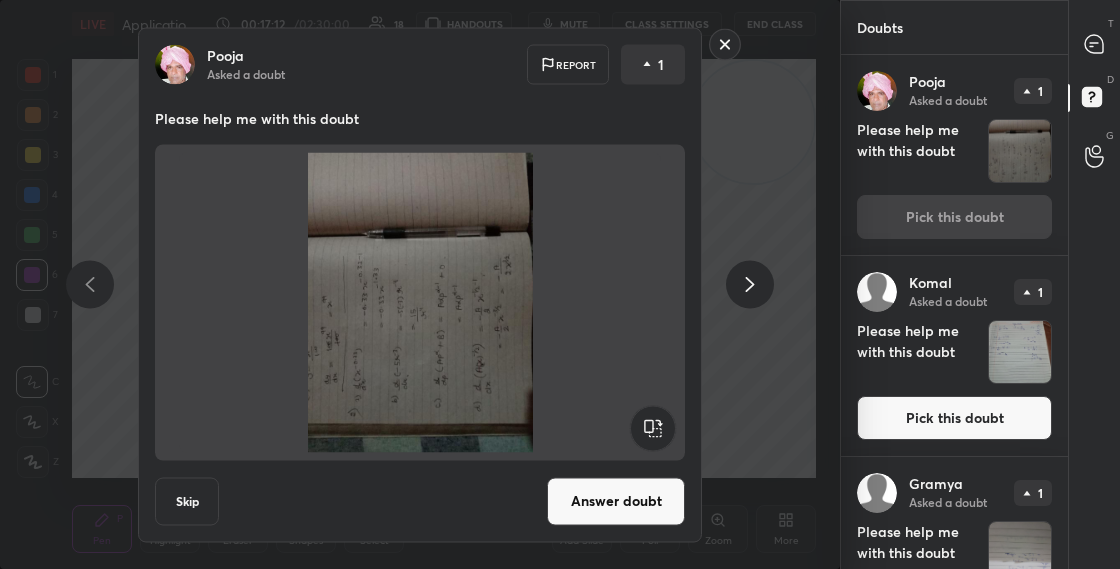click 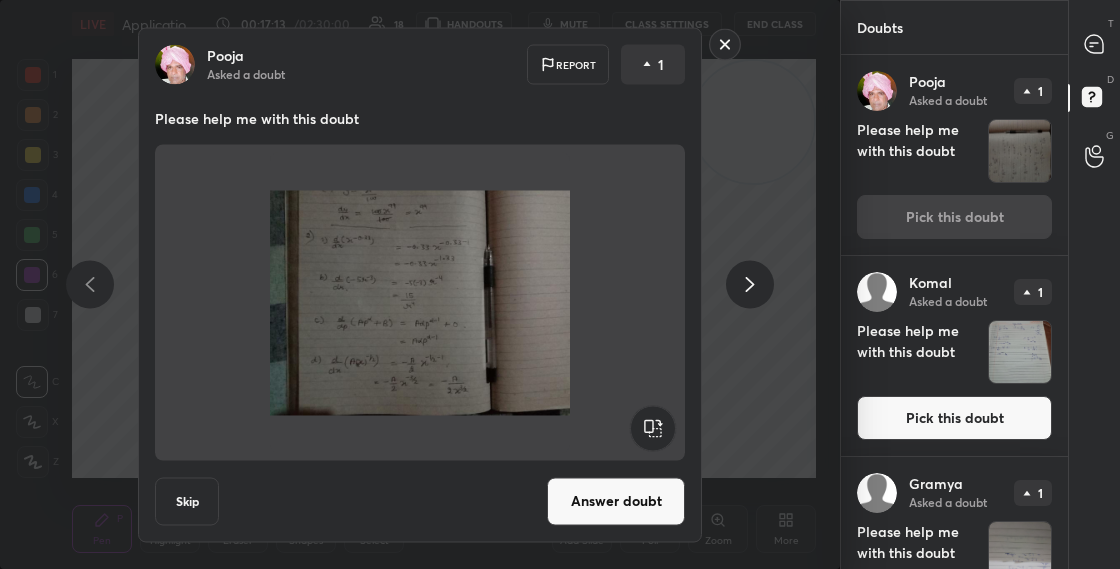 click on "Answer doubt" at bounding box center [616, 501] 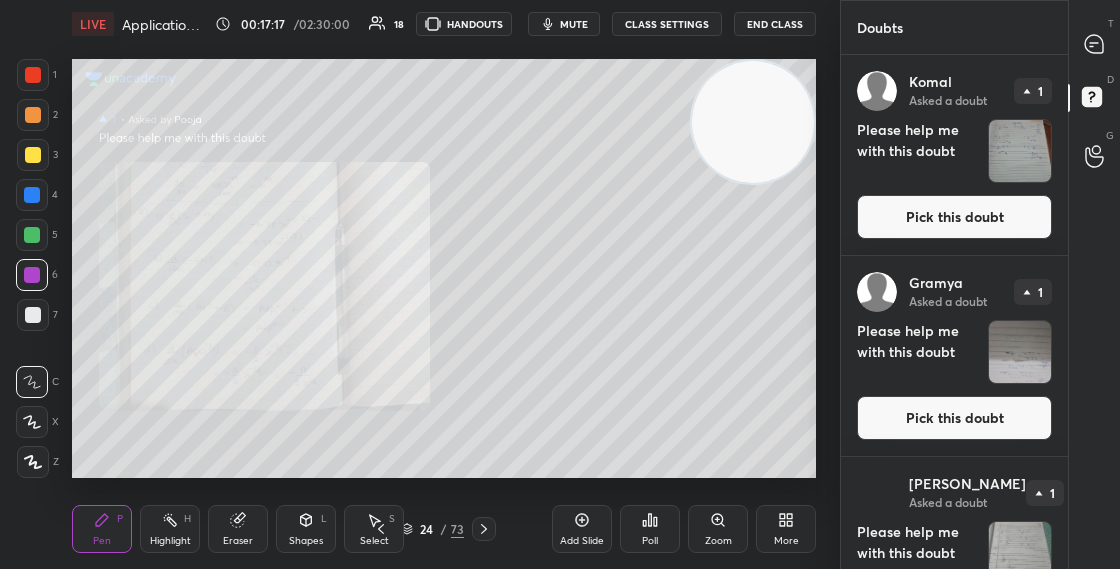 click on "Pick this doubt" at bounding box center (954, 217) 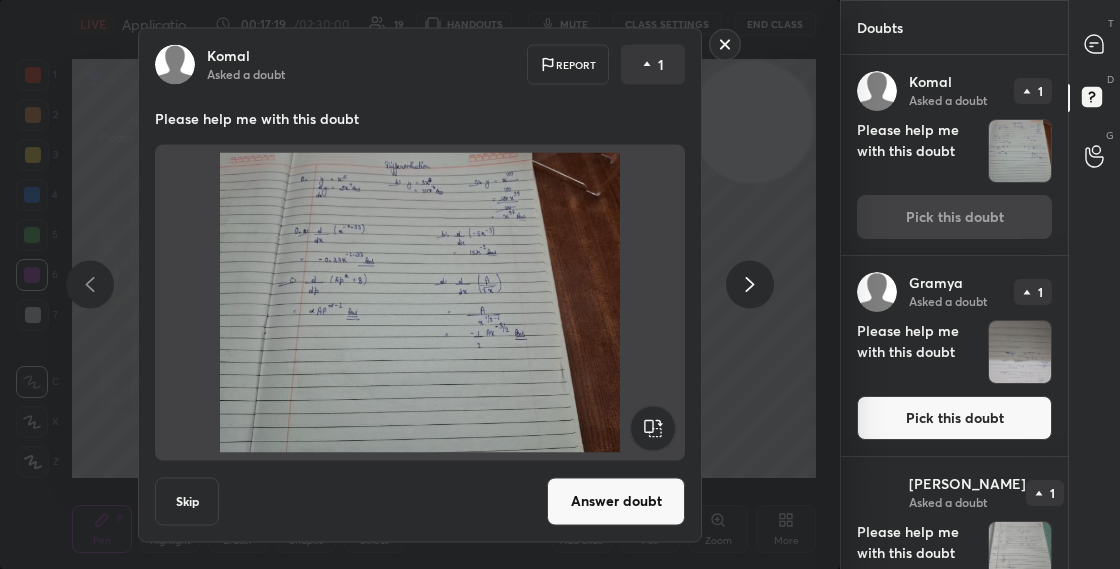 click on "Answer doubt" at bounding box center [616, 501] 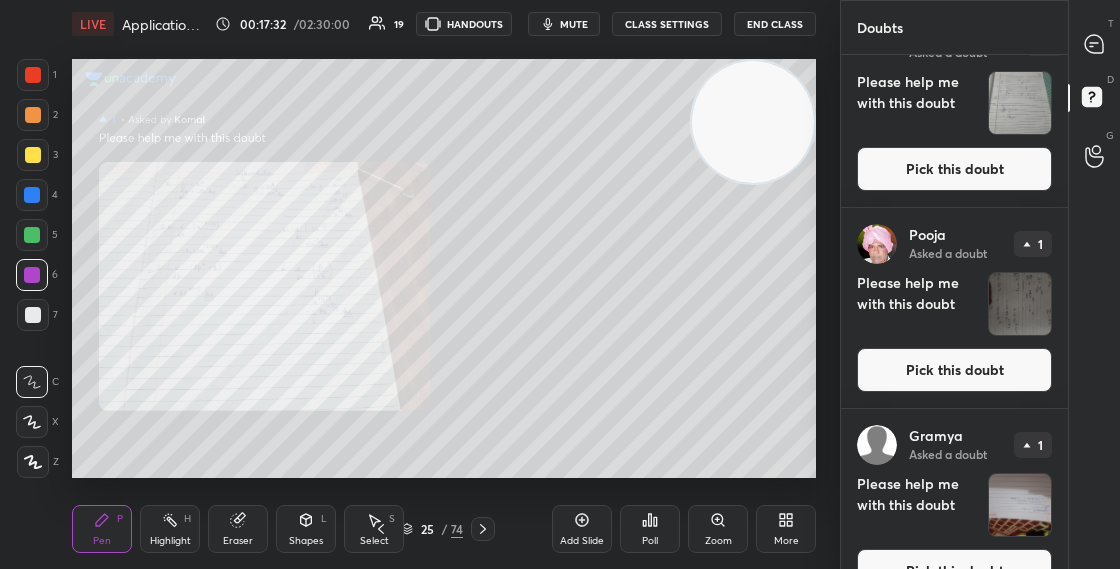 scroll, scrollTop: 490, scrollLeft: 0, axis: vertical 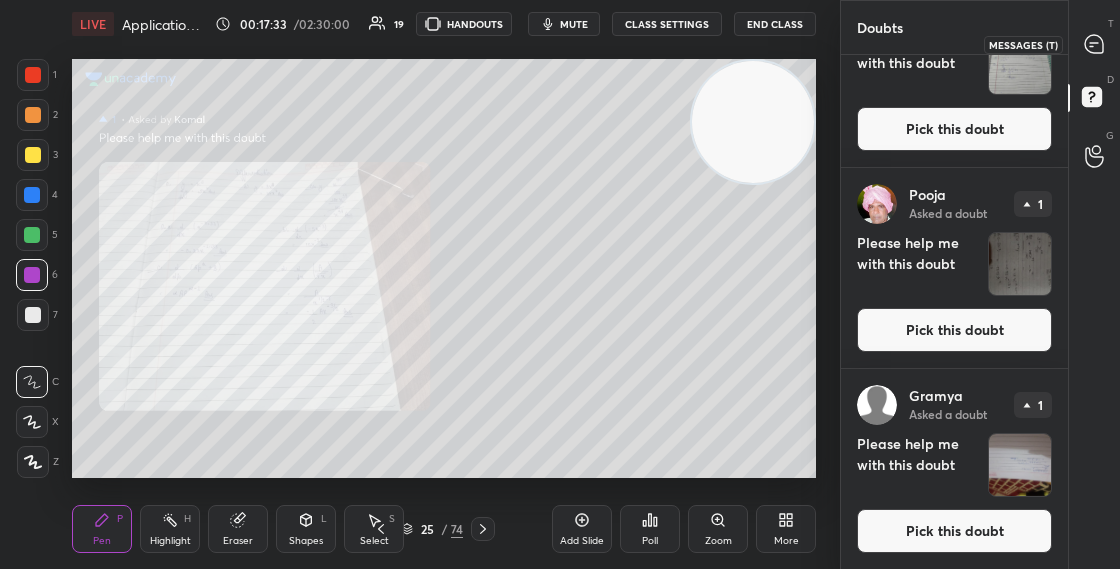 click 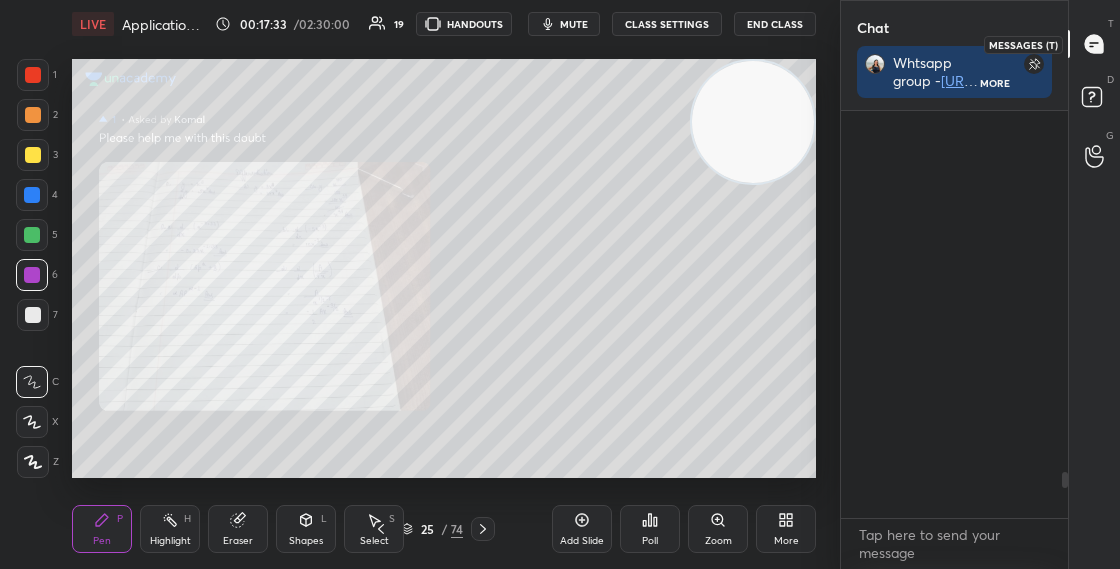 scroll, scrollTop: 452, scrollLeft: 221, axis: both 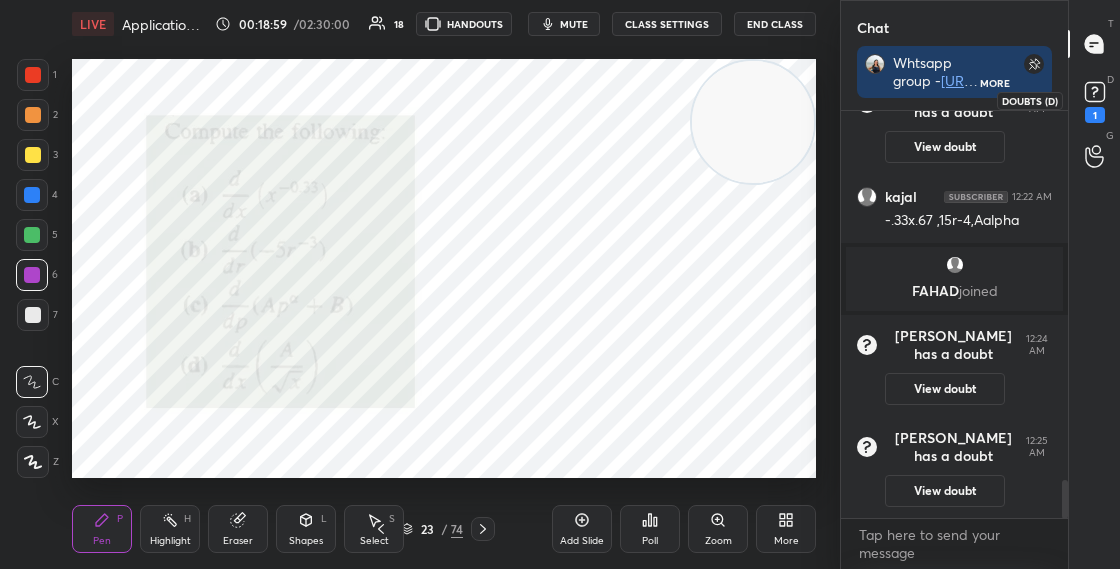 click 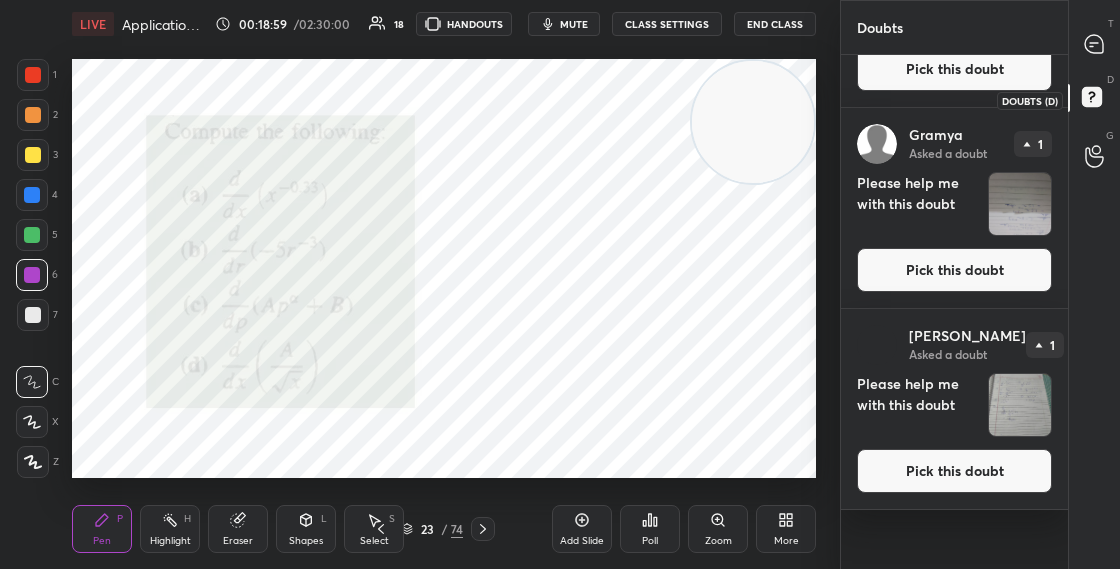 scroll, scrollTop: 0, scrollLeft: 0, axis: both 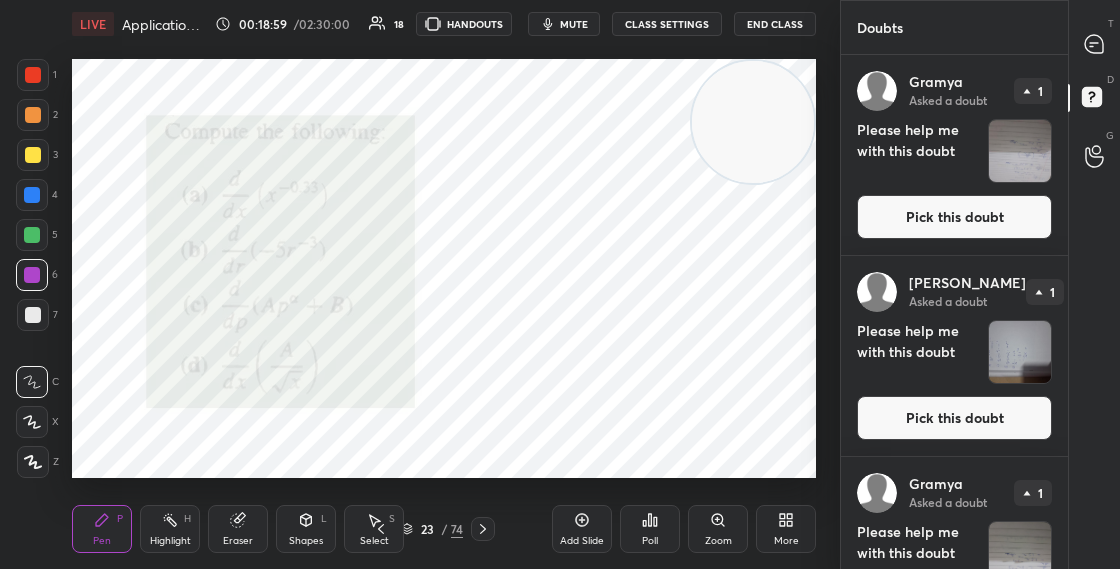 click on "Pick this doubt" at bounding box center (954, 217) 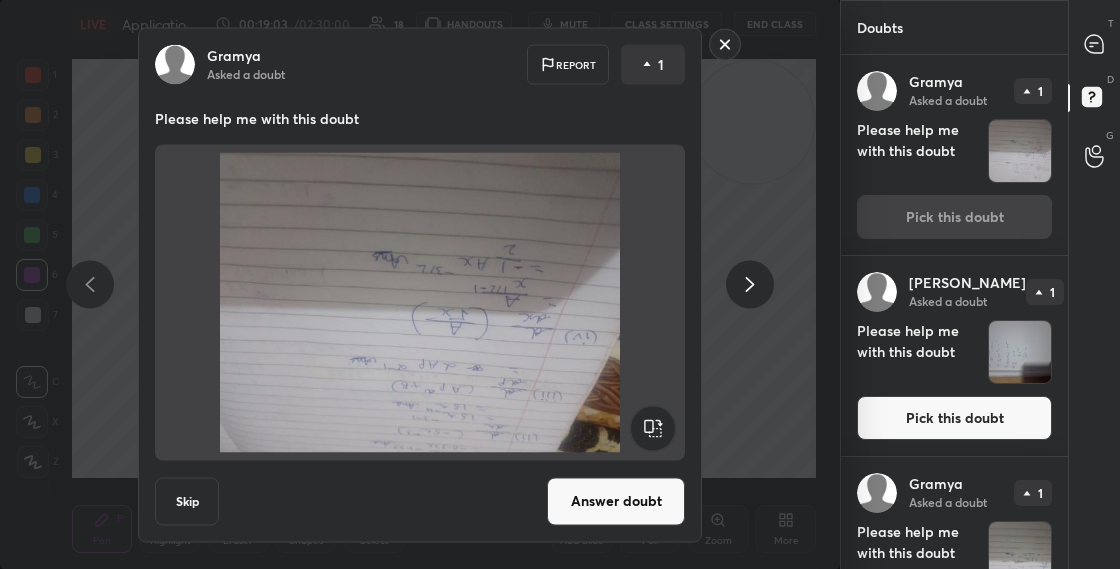 click 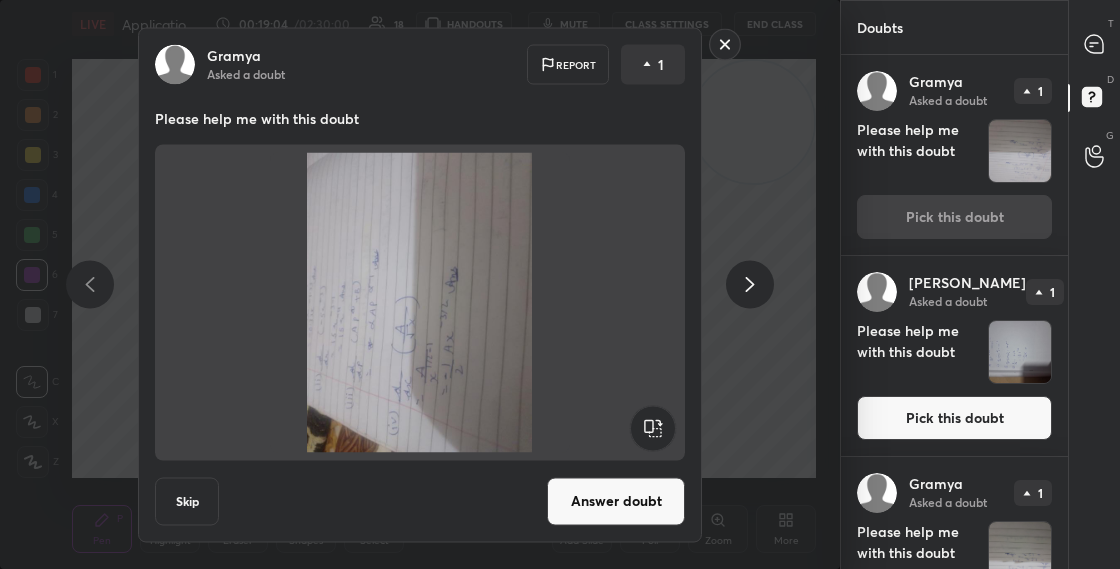 click 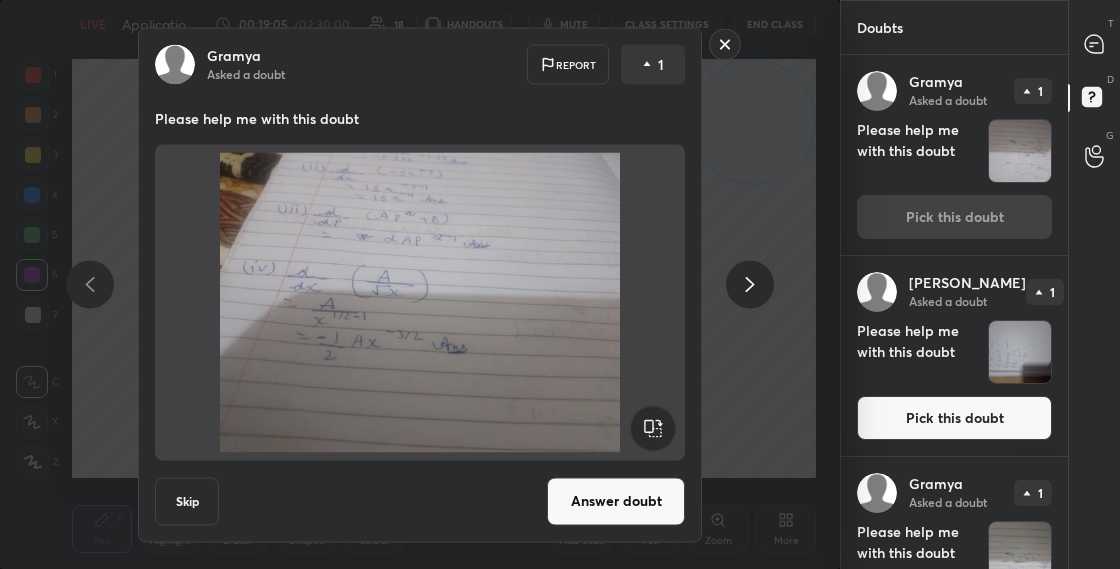 click on "[PERSON_NAME] Asked a doubt Report 1 Please help me with this doubt Skip Answer doubt" at bounding box center (420, 284) 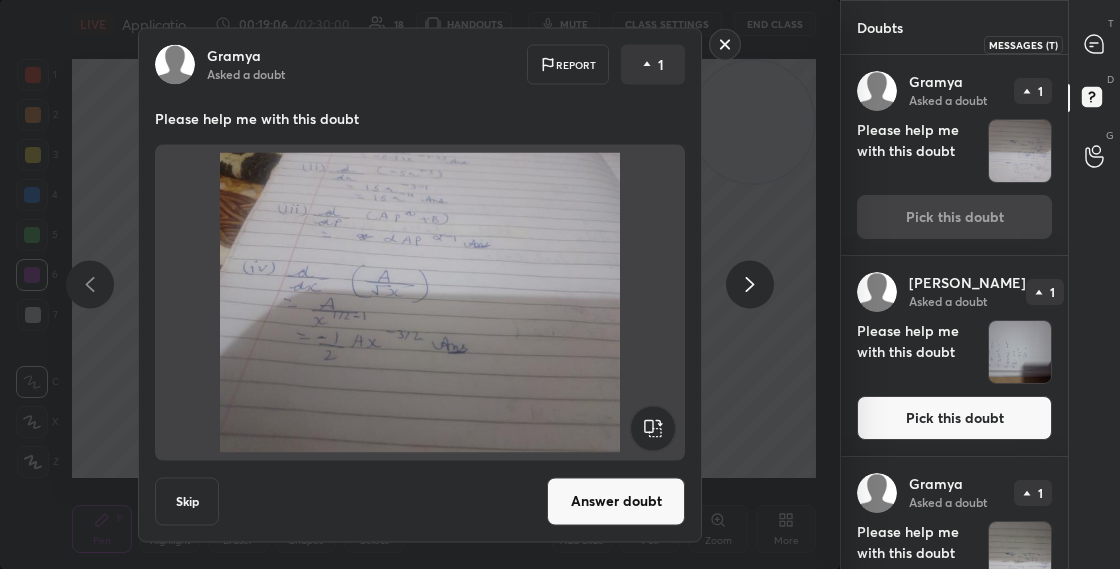 click 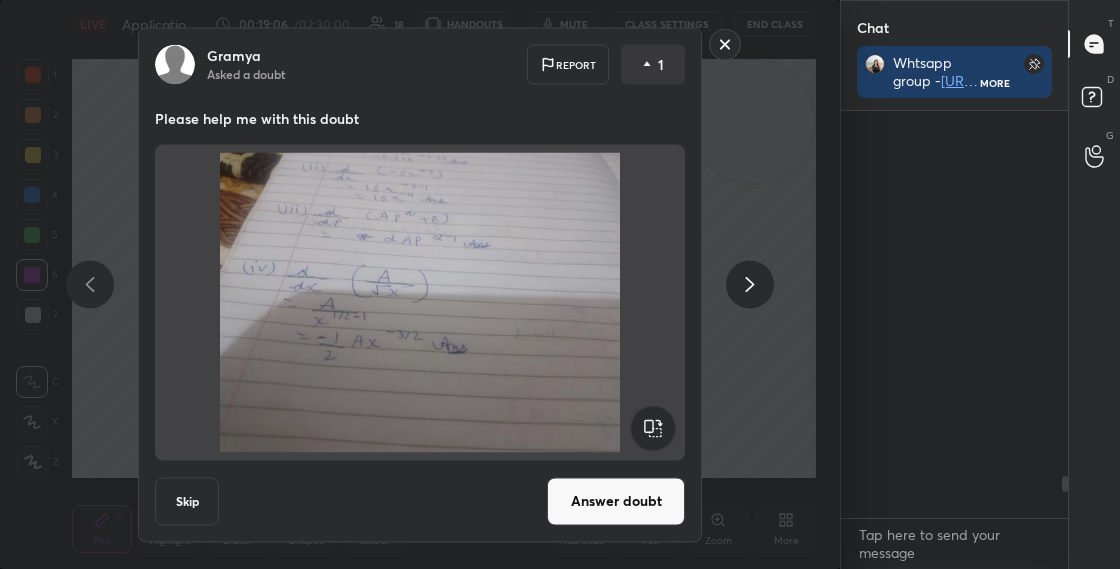 scroll, scrollTop: 3552, scrollLeft: 0, axis: vertical 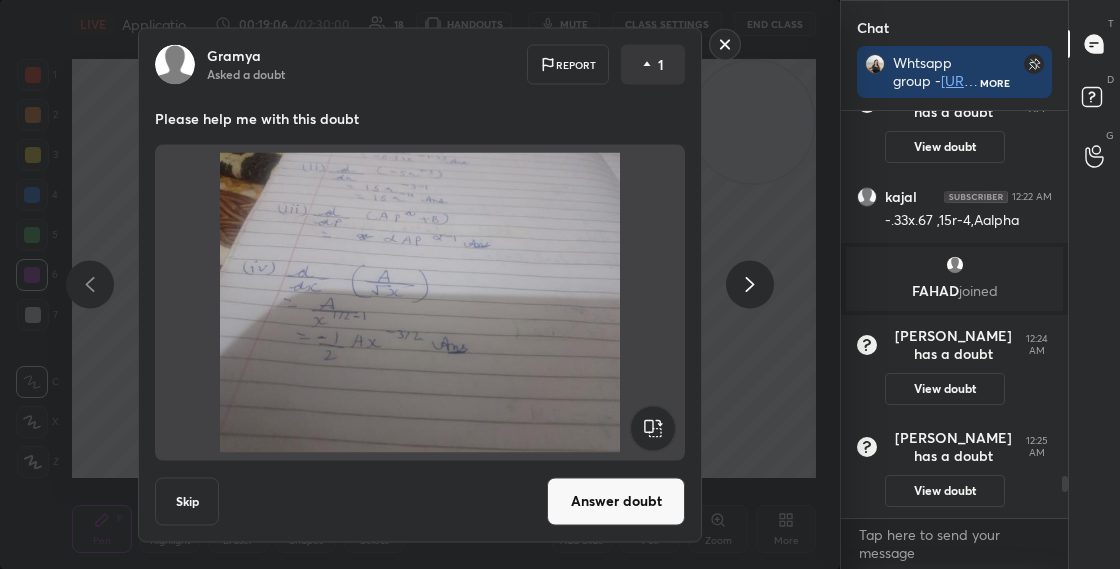 click on "T Messages (T)" at bounding box center [1094, 44] 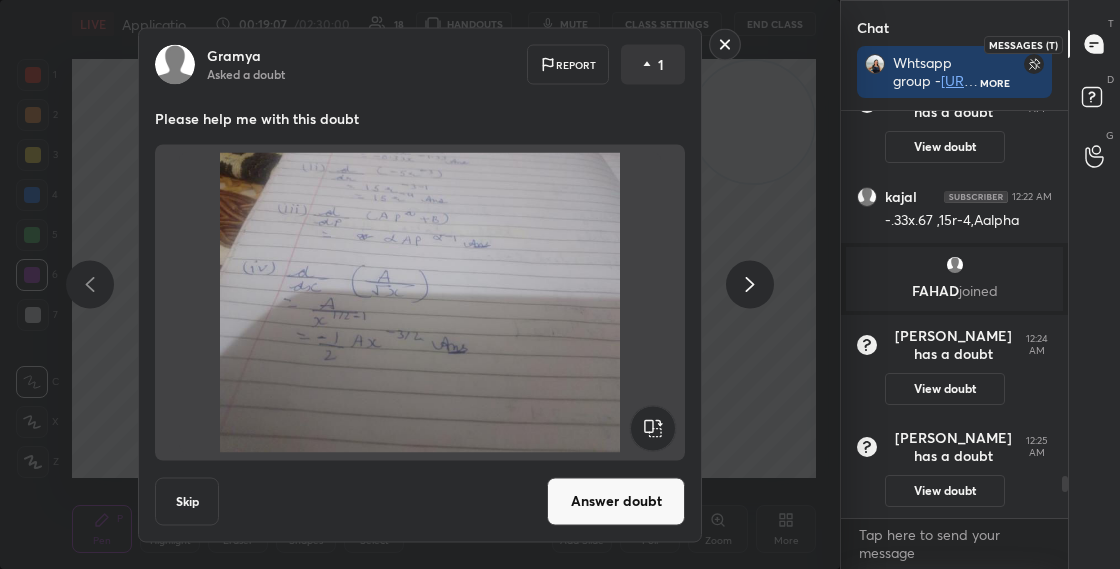 click 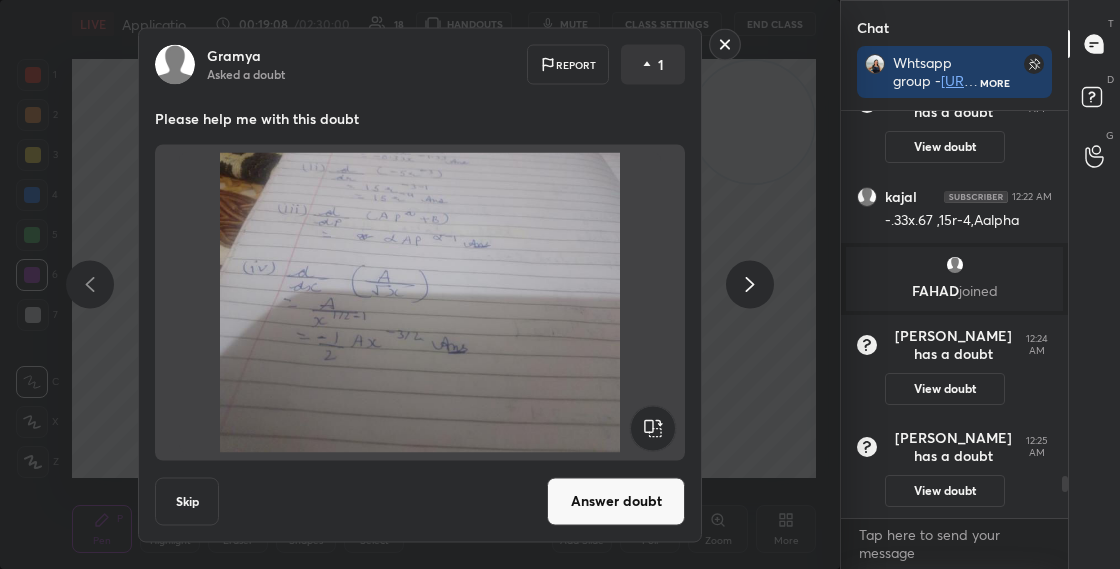 drag, startPoint x: 1061, startPoint y: 483, endPoint x: 1061, endPoint y: 515, distance: 32 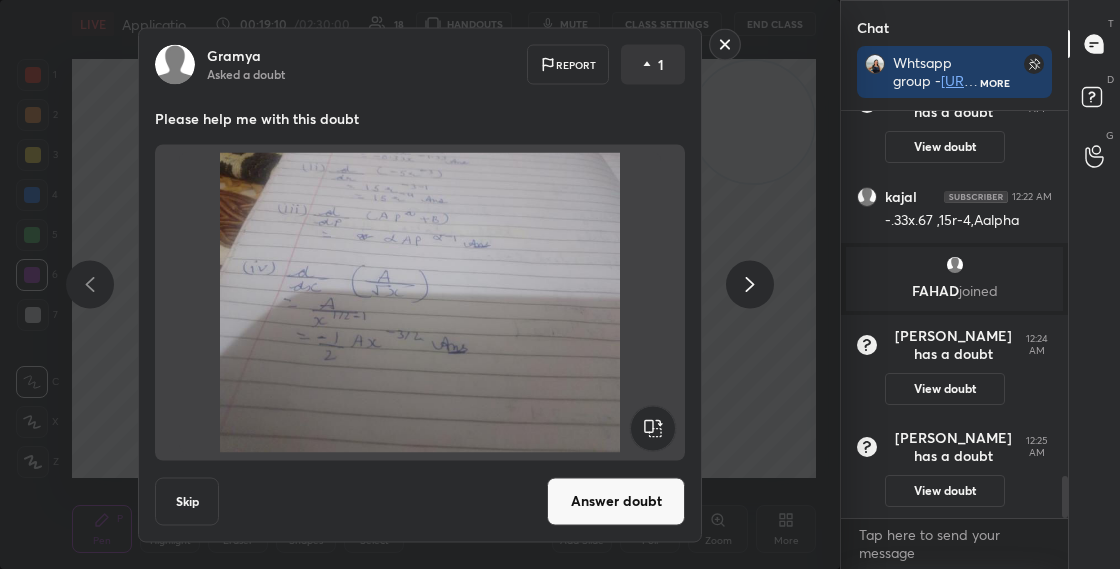 click 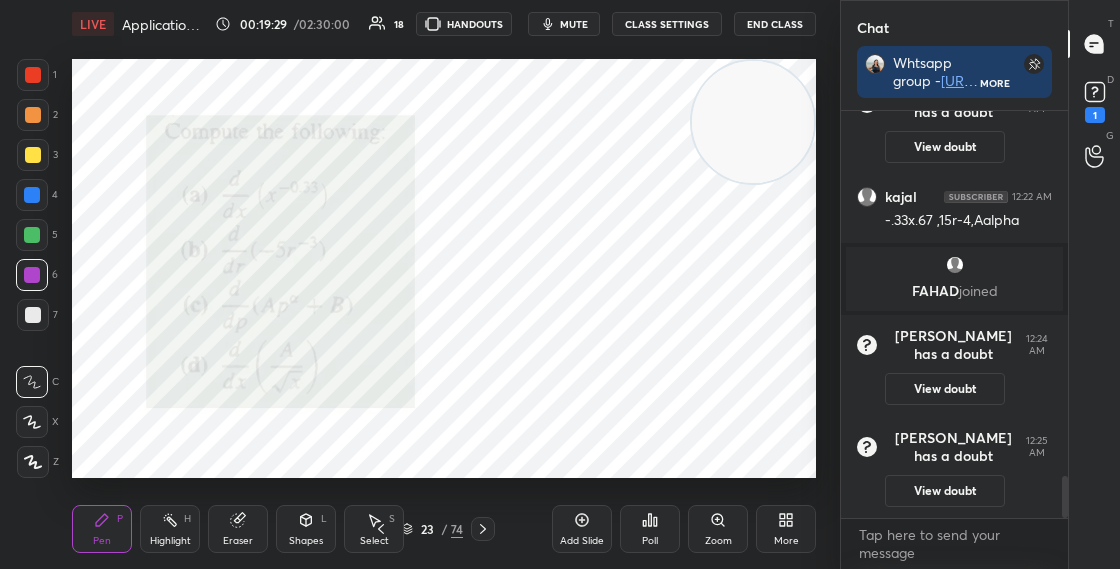 scroll, scrollTop: 3638, scrollLeft: 0, axis: vertical 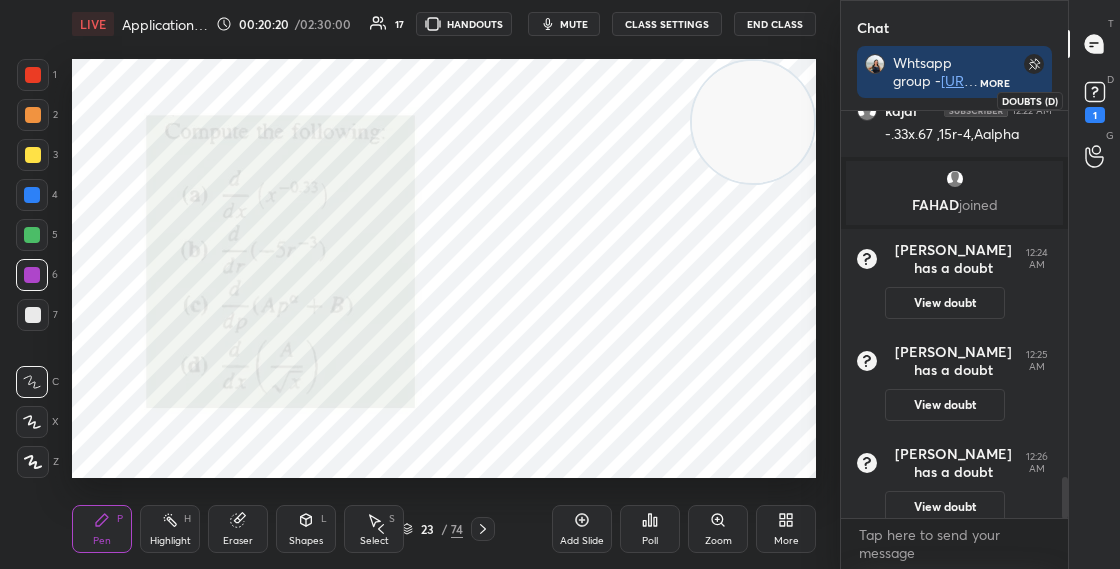 click 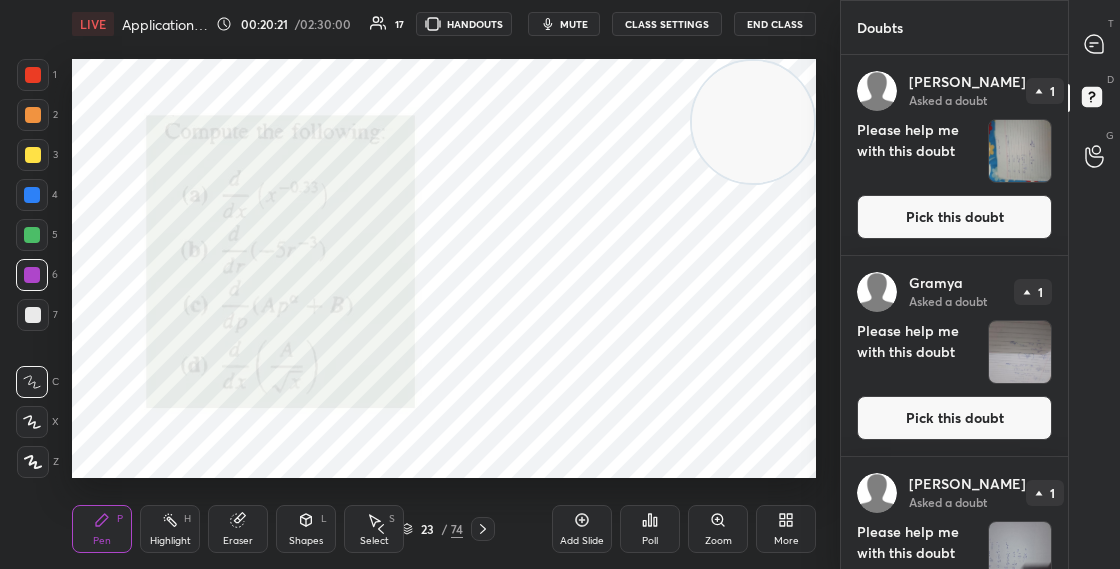 click on "Pick this doubt" at bounding box center [954, 217] 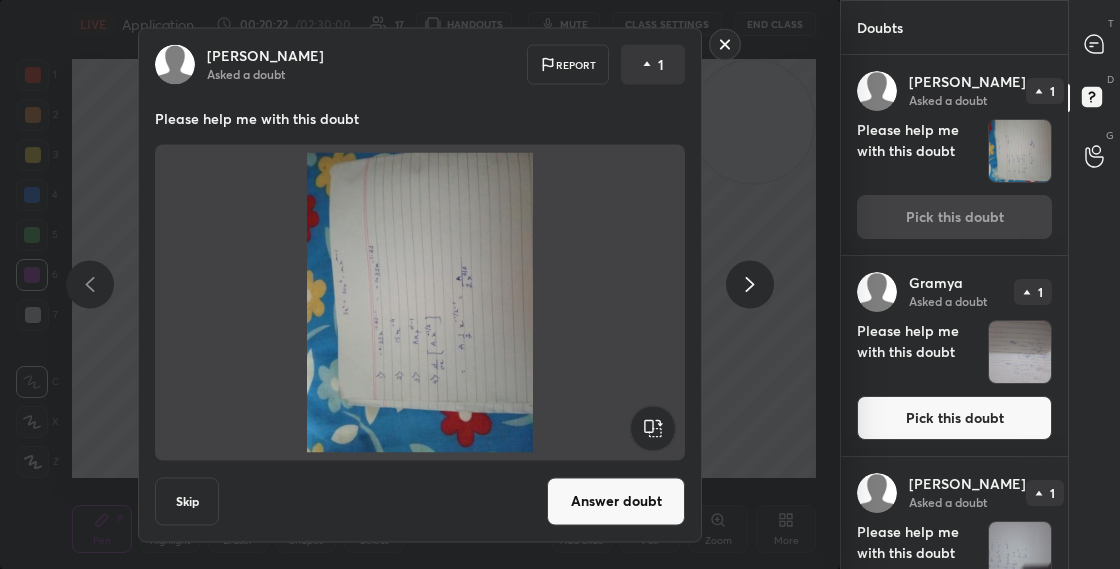 click 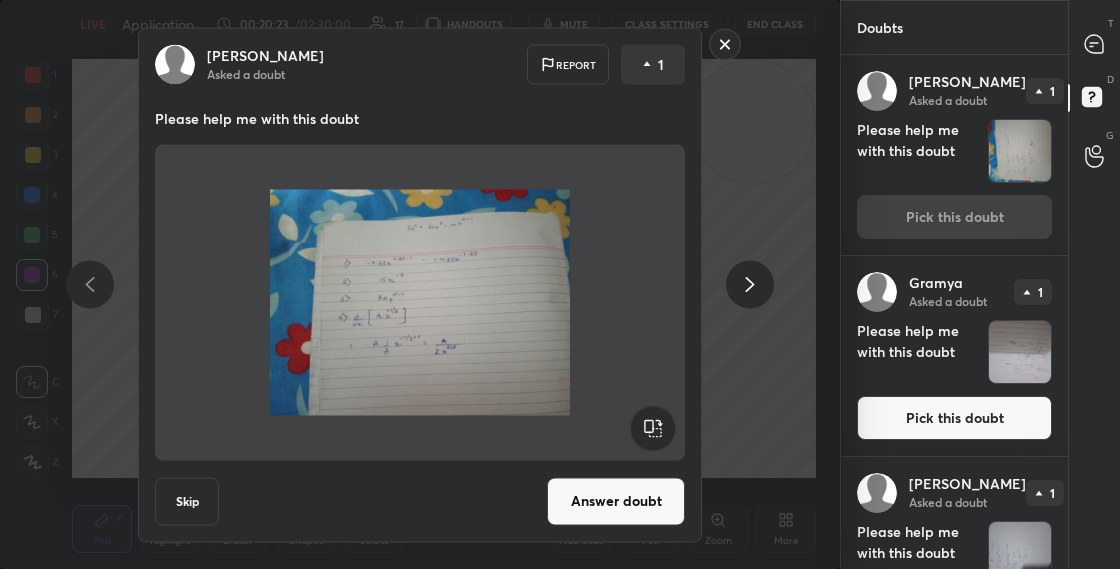 click on "[PERSON_NAME] Asked a doubt Report 1 Please help me with this doubt Skip Answer doubt" at bounding box center (420, 284) 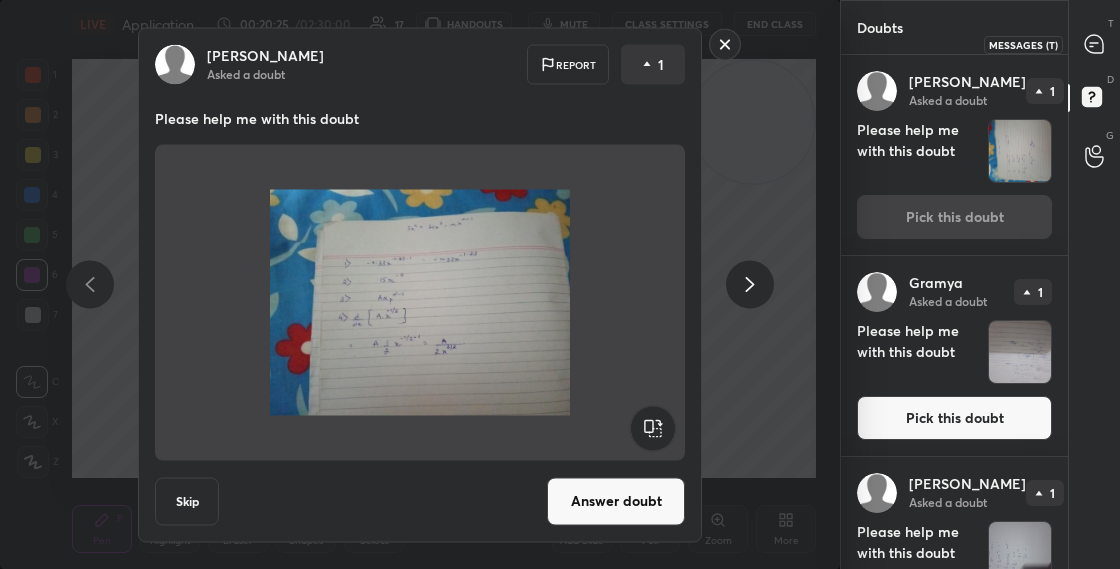 click 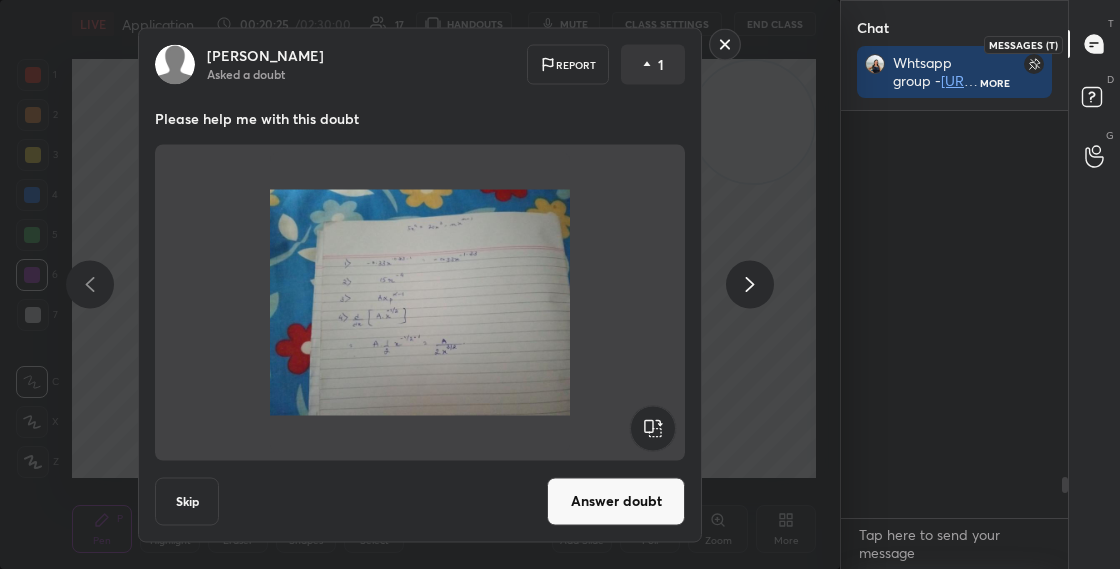 scroll, scrollTop: 3602, scrollLeft: 0, axis: vertical 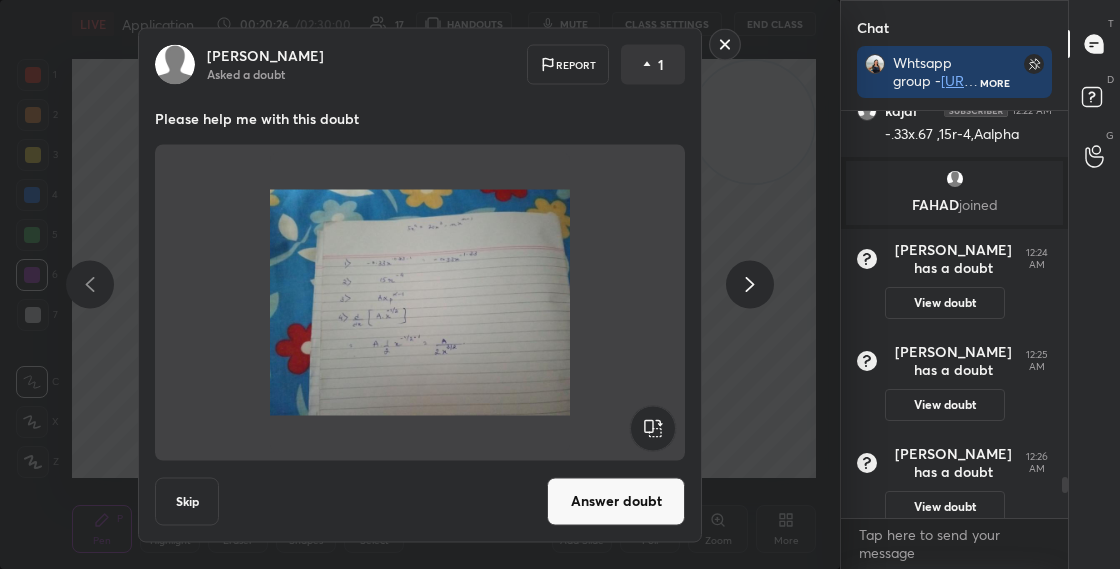 click 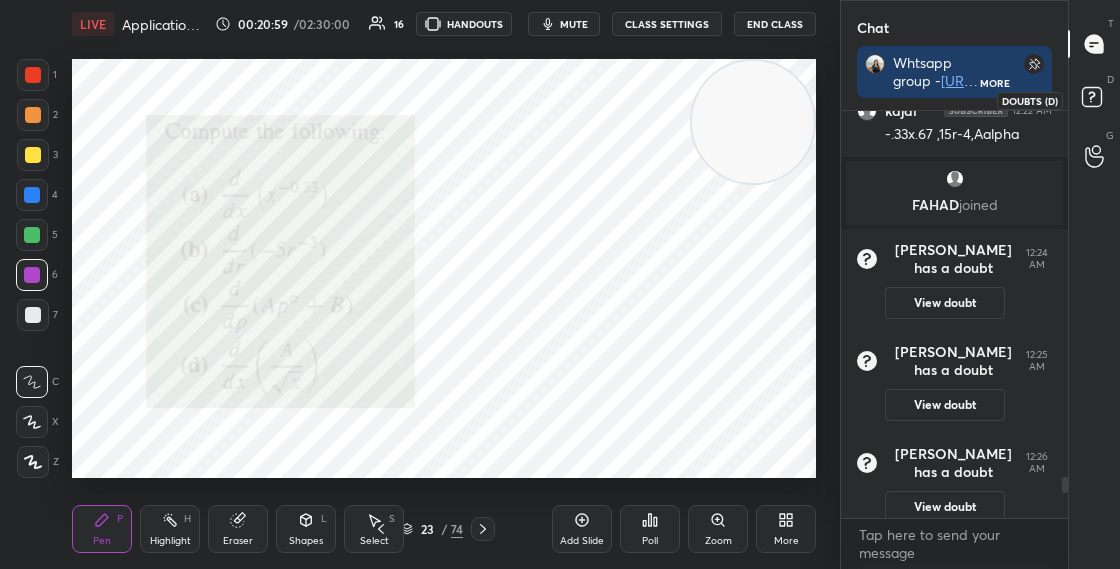 click 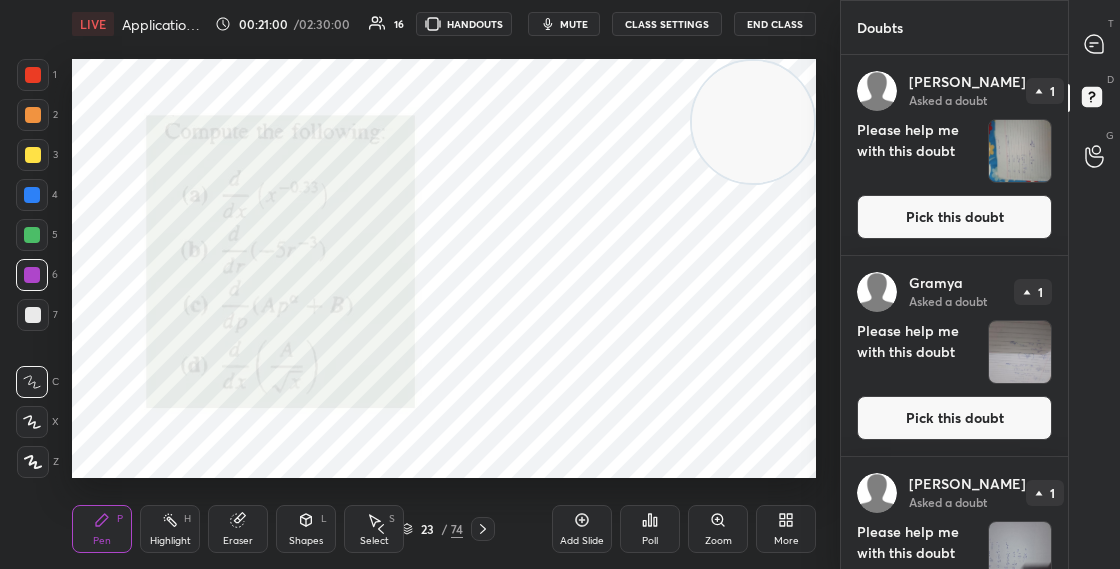 click on "Pick this doubt" at bounding box center [954, 217] 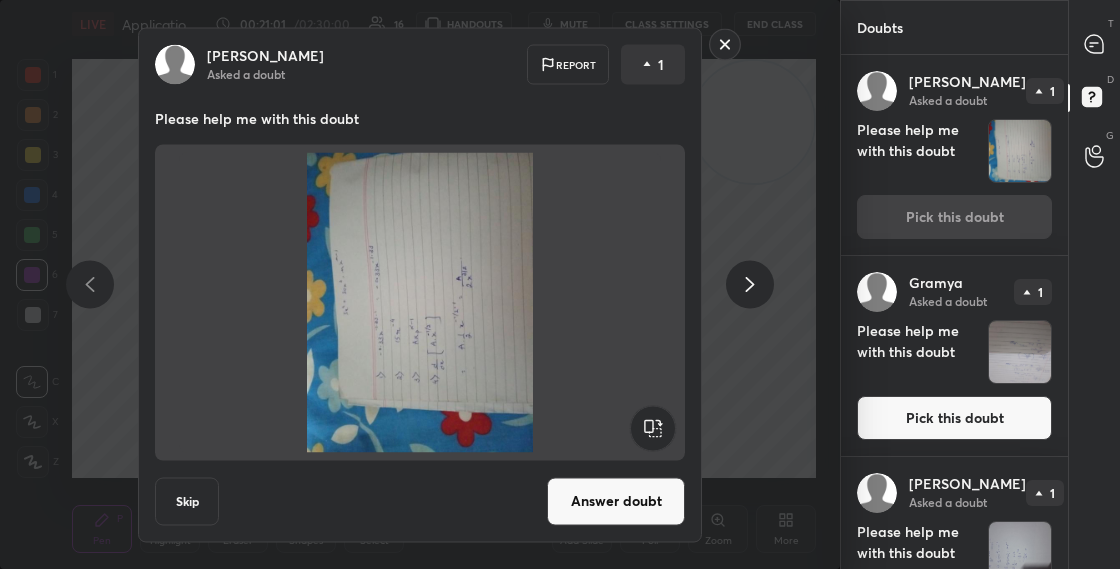 click 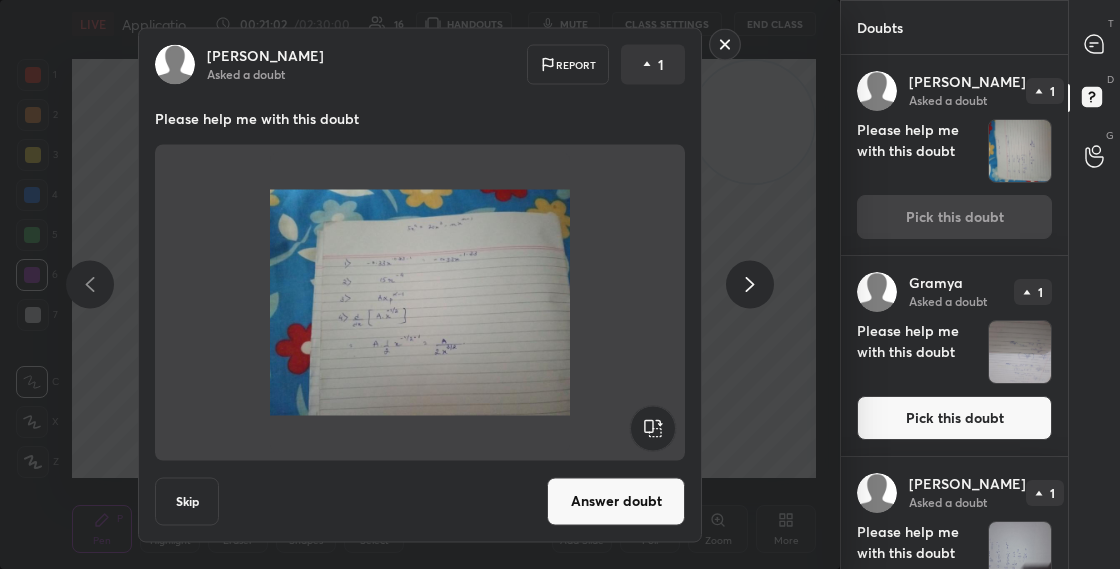 click on "Answer doubt" at bounding box center (616, 501) 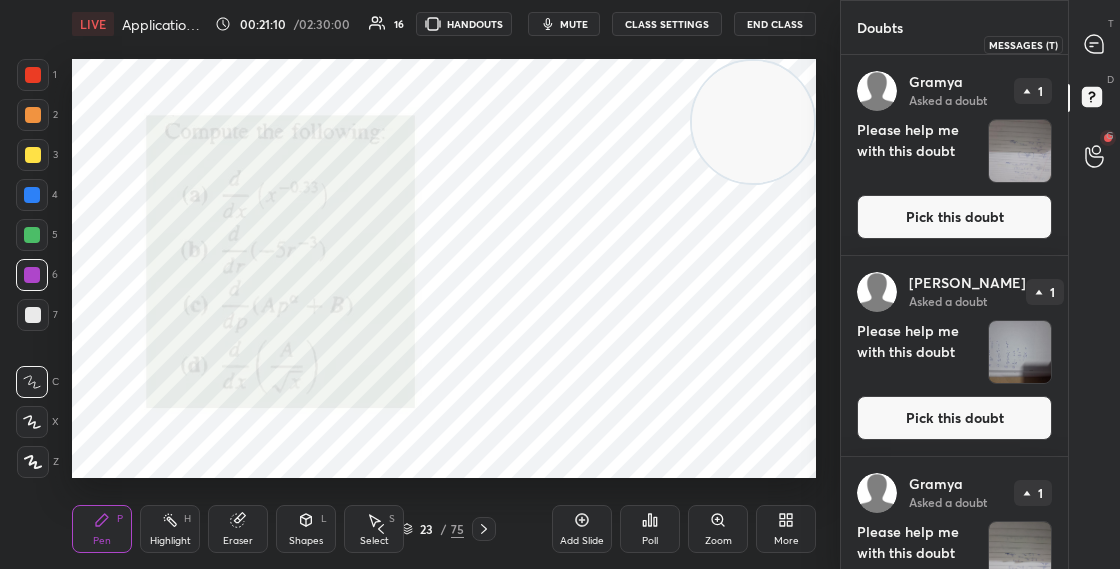 click 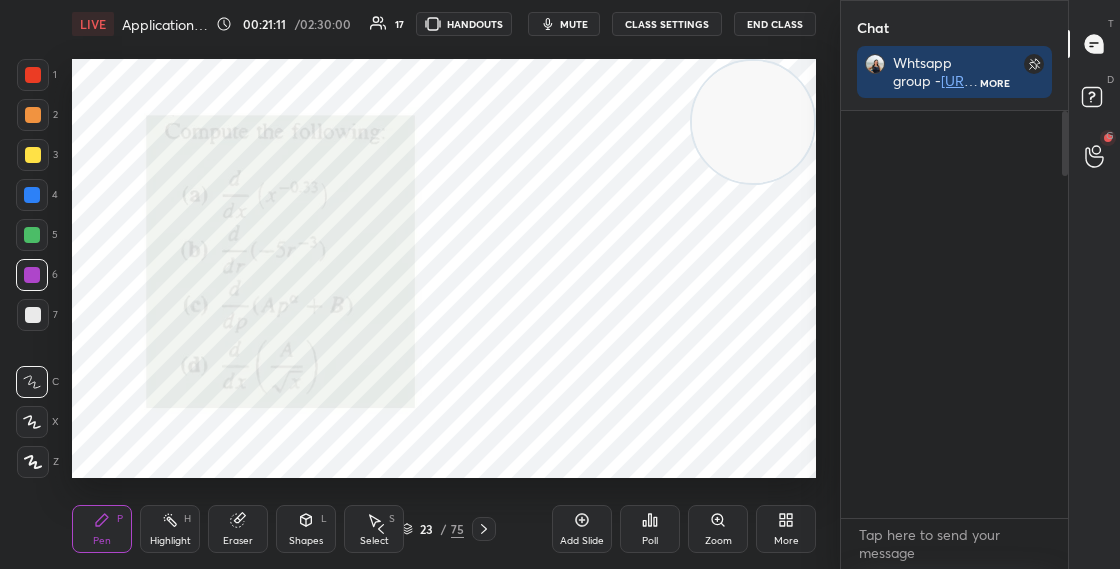 scroll, scrollTop: 452, scrollLeft: 221, axis: both 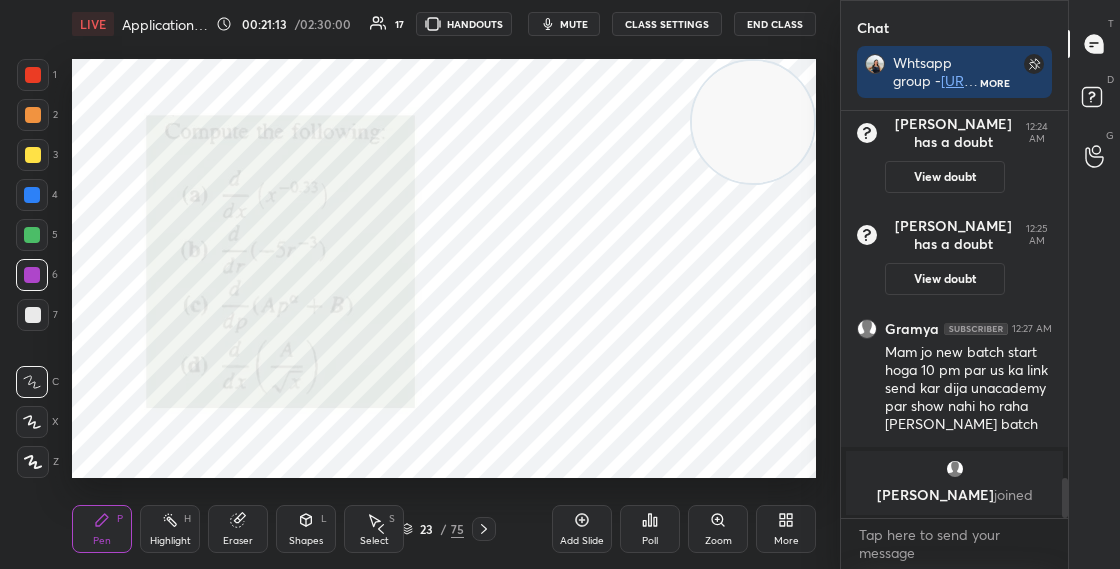 click at bounding box center (1062, 314) 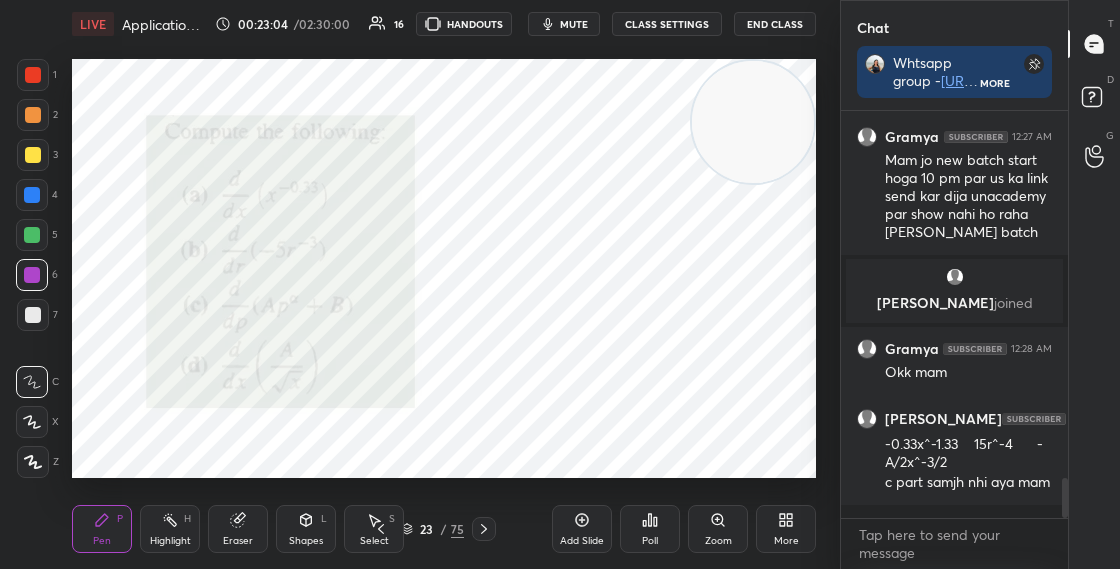 scroll, scrollTop: 3804, scrollLeft: 0, axis: vertical 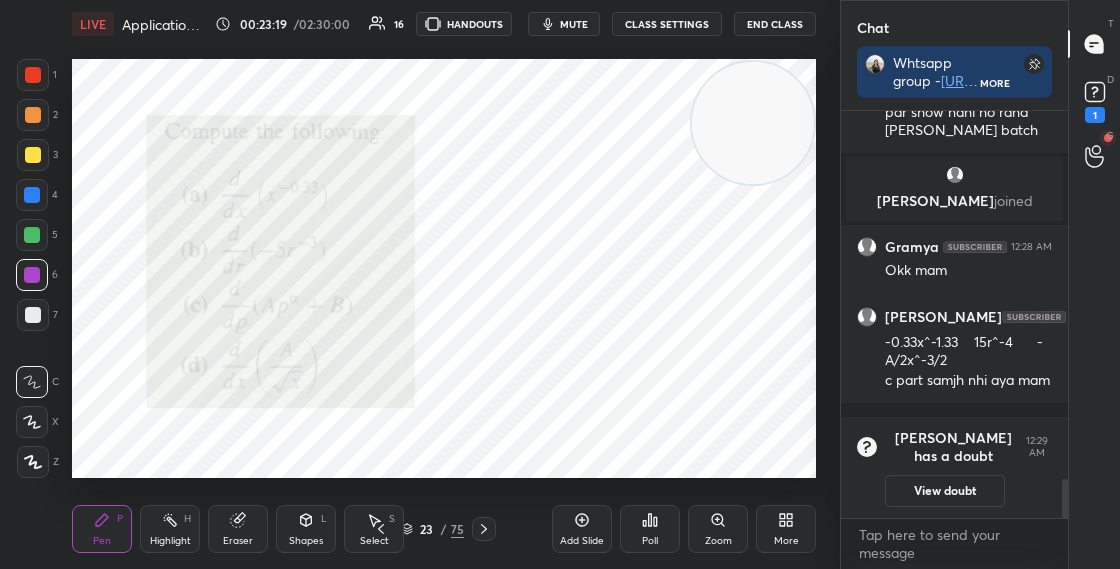 click at bounding box center (753, 123) 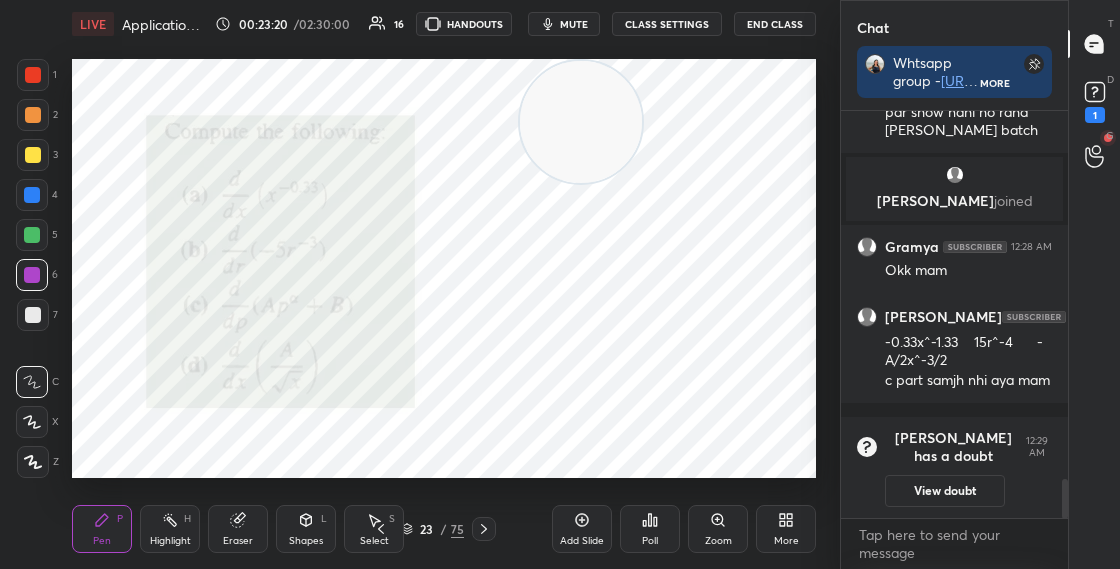 drag, startPoint x: 757, startPoint y: 138, endPoint x: 597, endPoint y: 90, distance: 167.0449 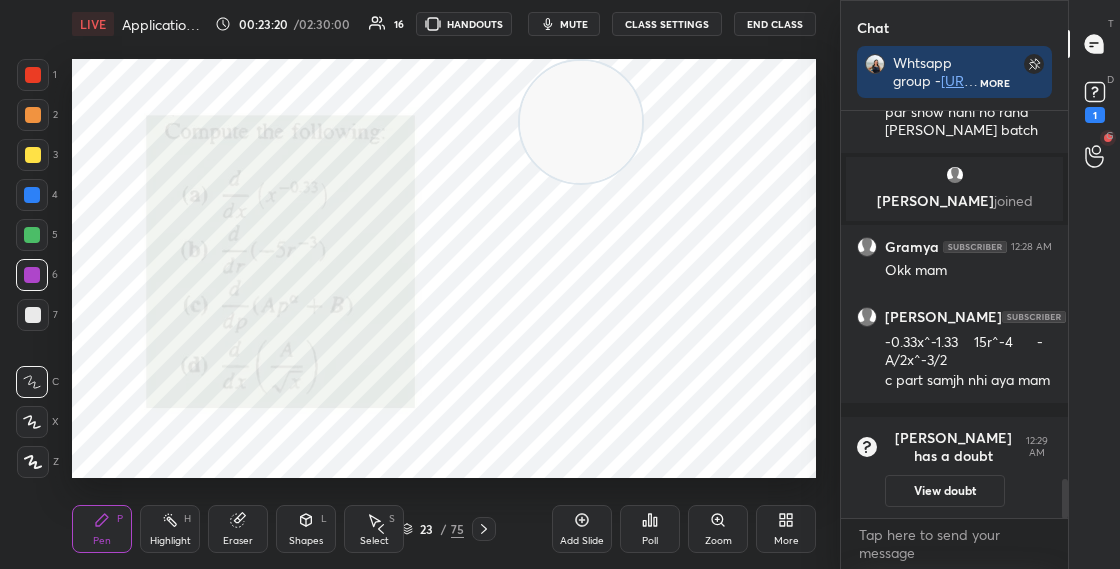 click at bounding box center (581, 122) 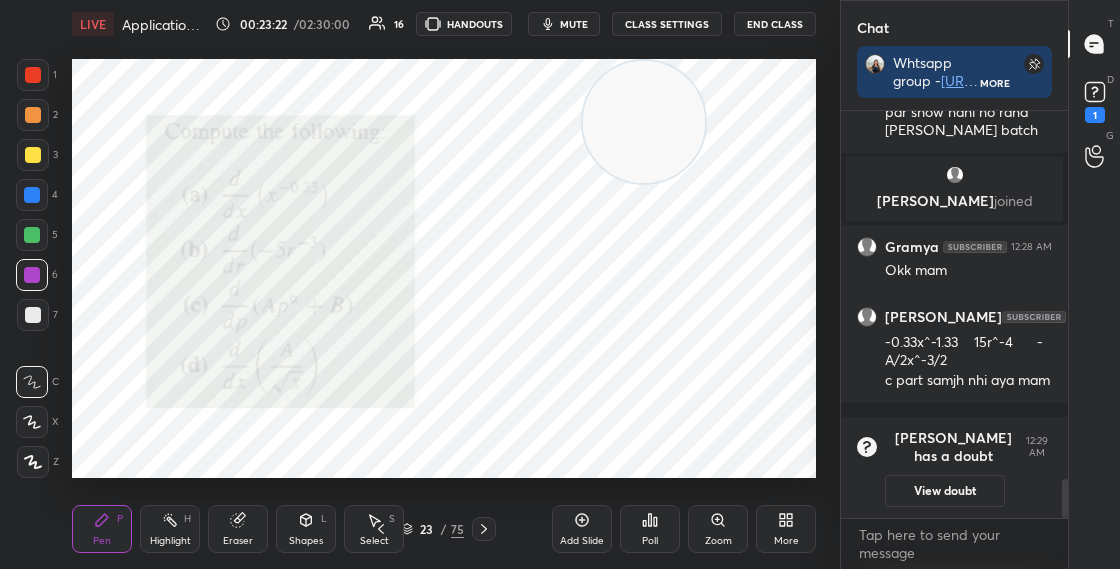 drag, startPoint x: 636, startPoint y: 136, endPoint x: 789, endPoint y: 92, distance: 159.20113 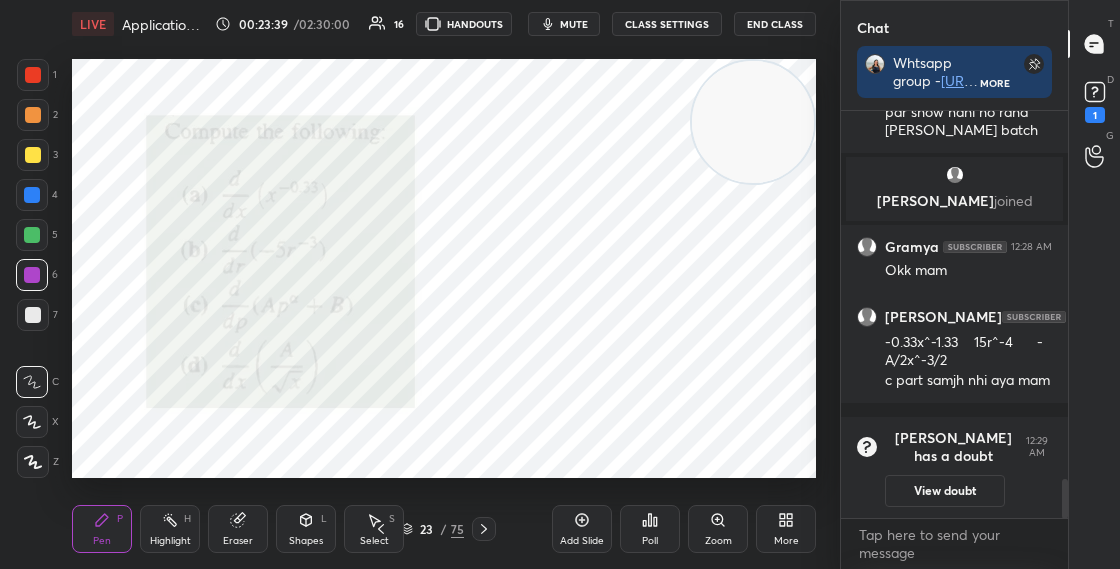 scroll, scrollTop: 3752, scrollLeft: 0, axis: vertical 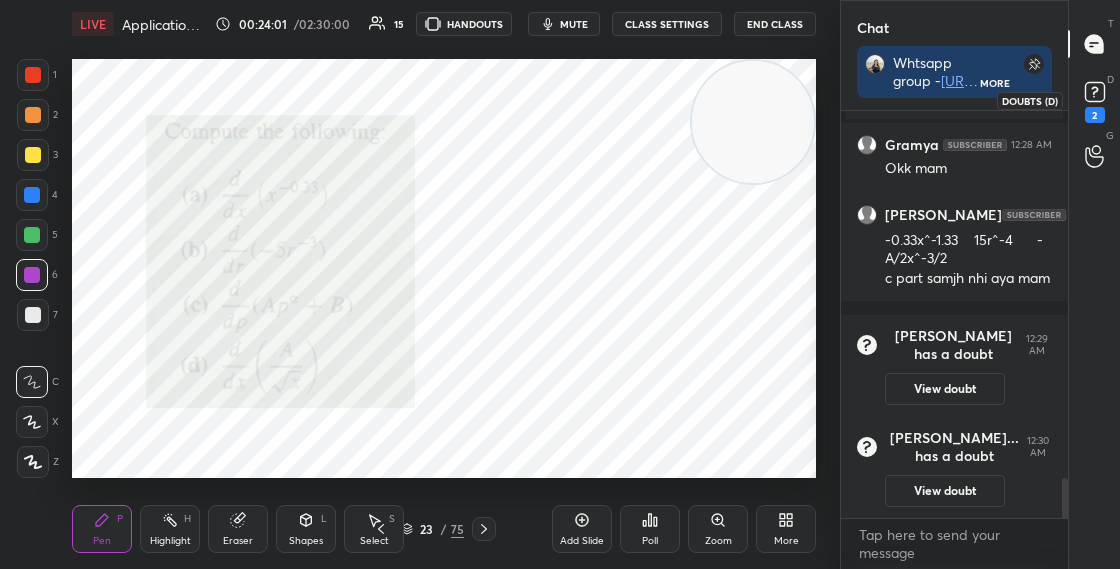 click 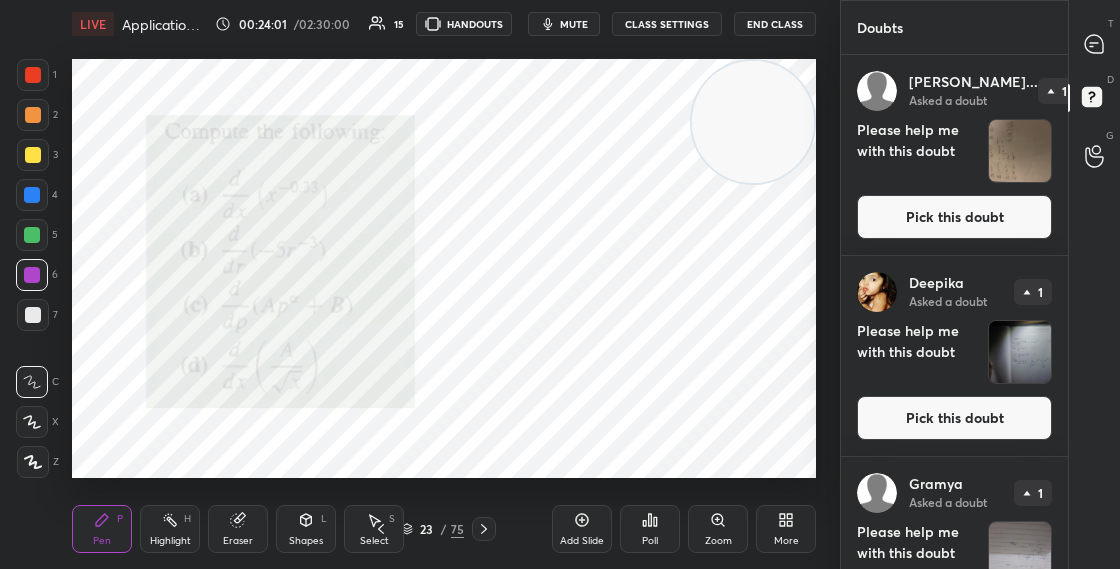 click on "Pick this doubt" at bounding box center (954, 217) 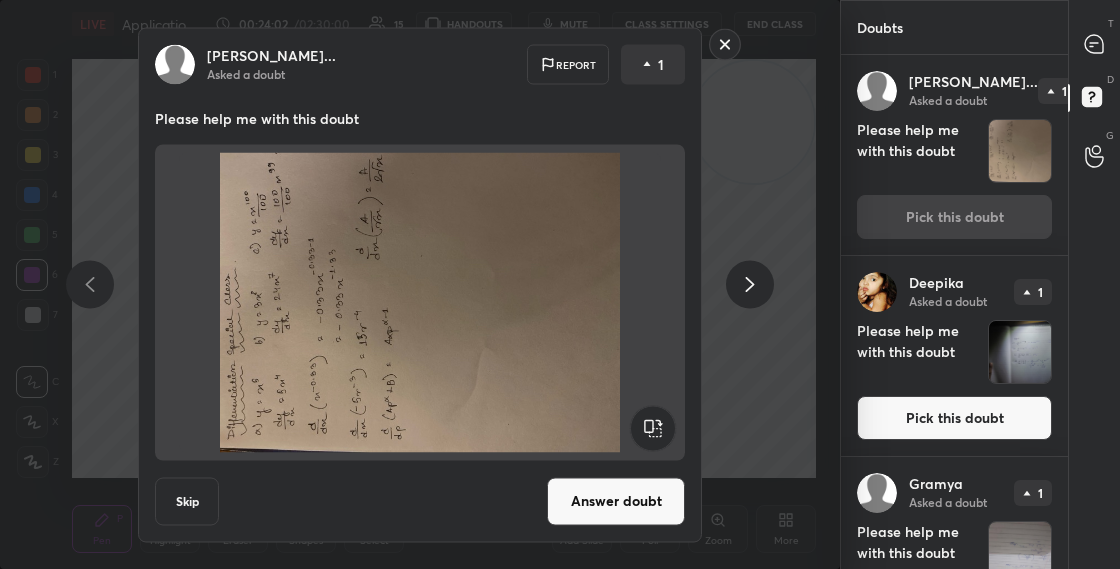 click 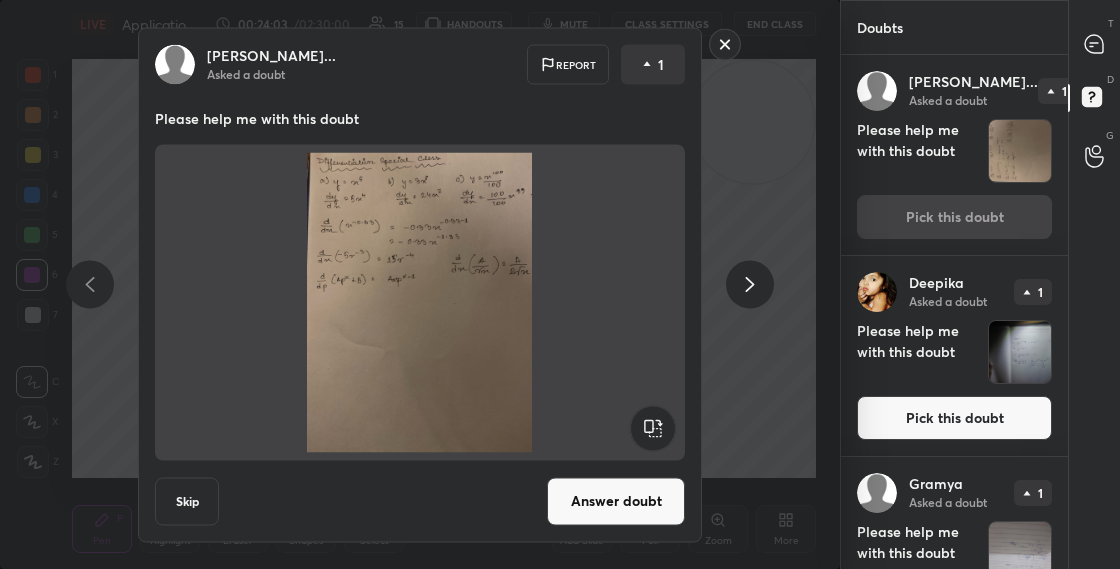 drag, startPoint x: 637, startPoint y: 502, endPoint x: 635, endPoint y: 568, distance: 66.0303 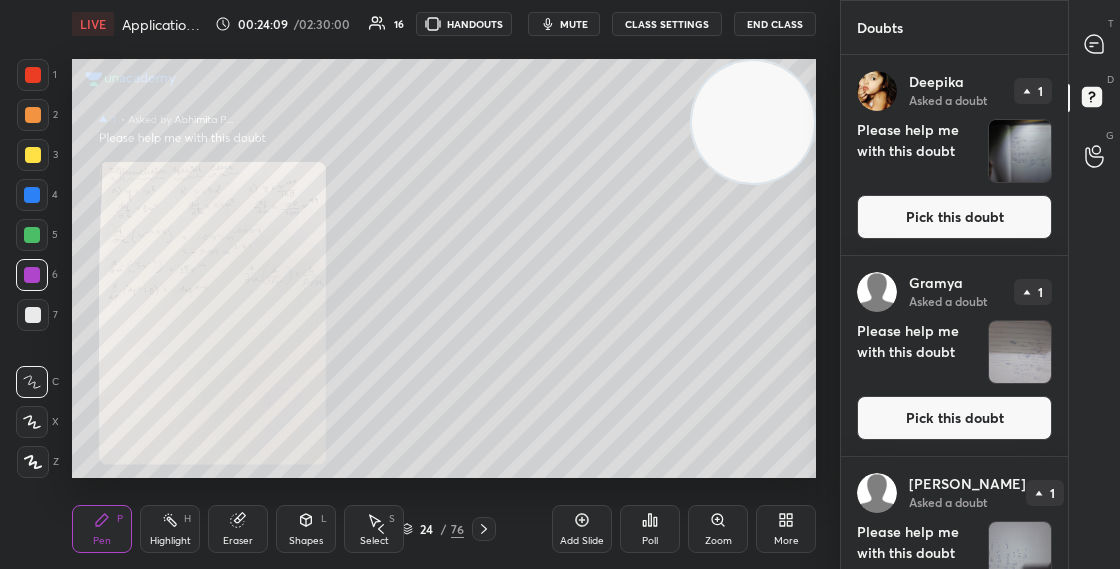 click on "Pick this doubt" at bounding box center (954, 217) 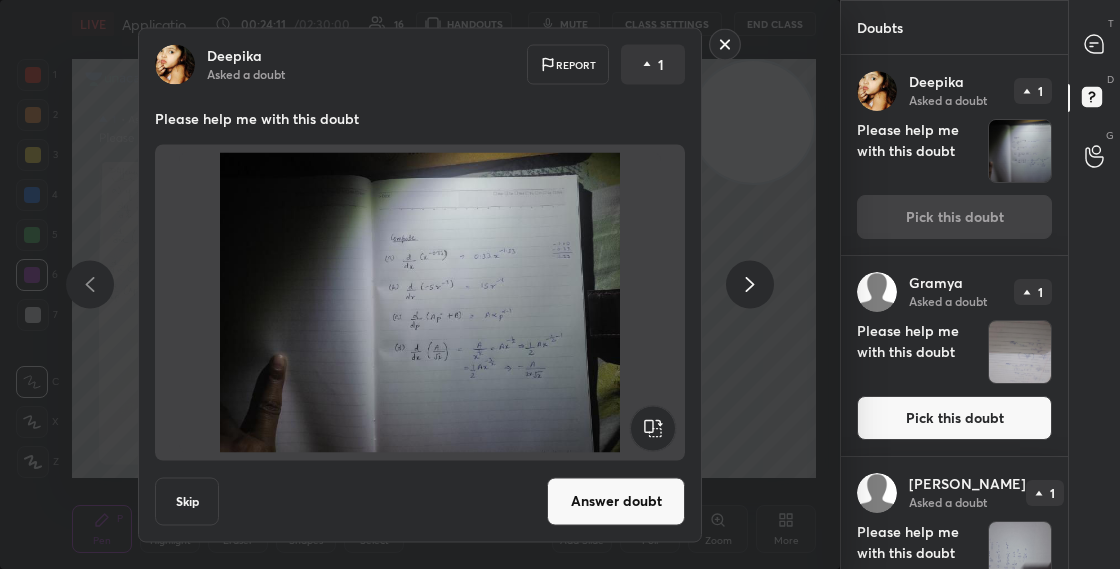 click on "Answer doubt" at bounding box center (616, 501) 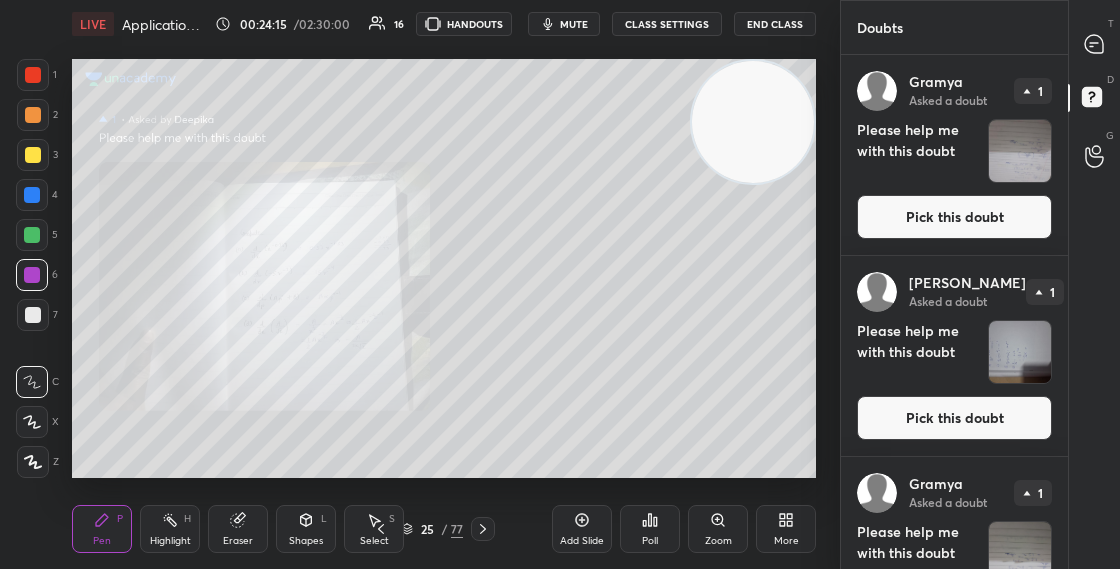 click on "Pick this doubt" at bounding box center (954, 217) 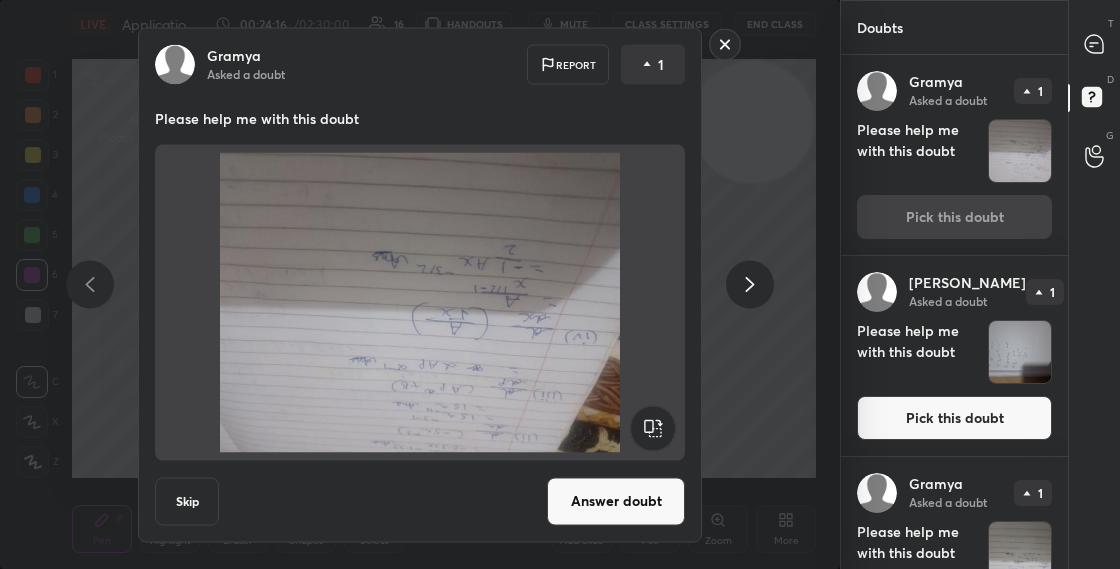 click 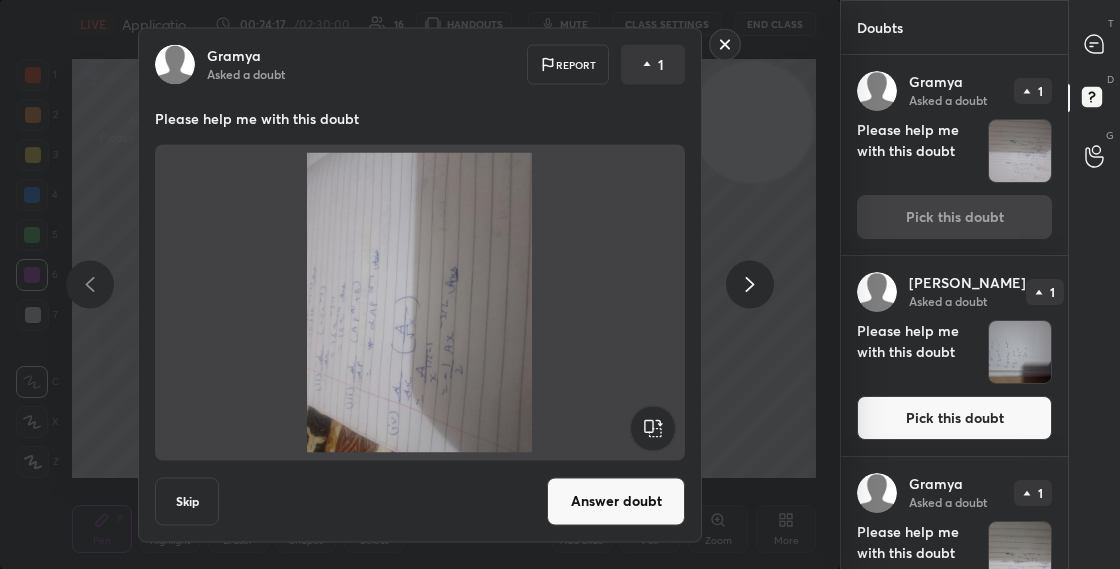 click 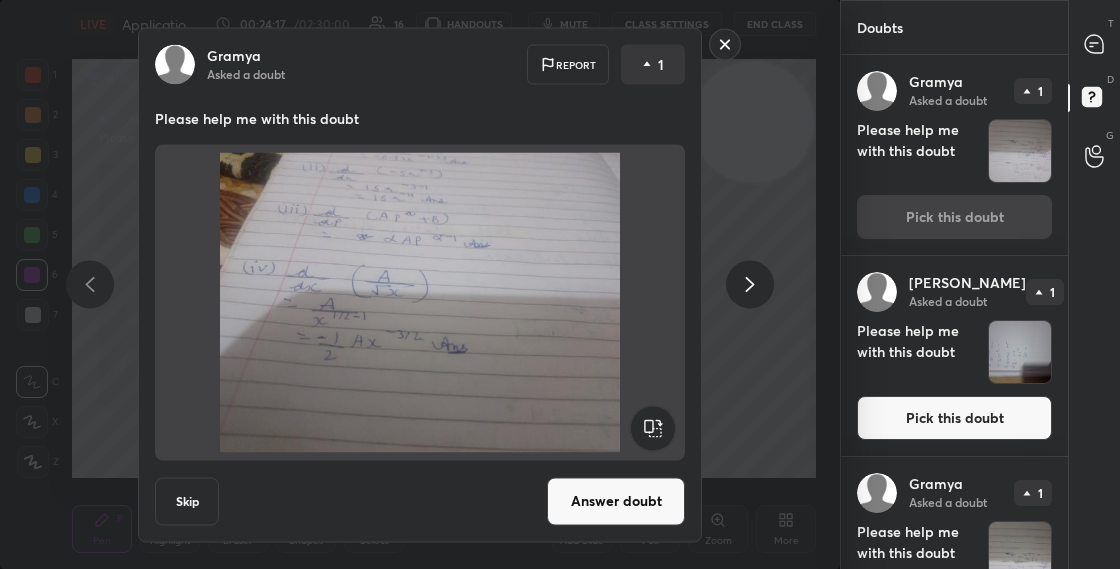 click on "Answer doubt" at bounding box center [616, 501] 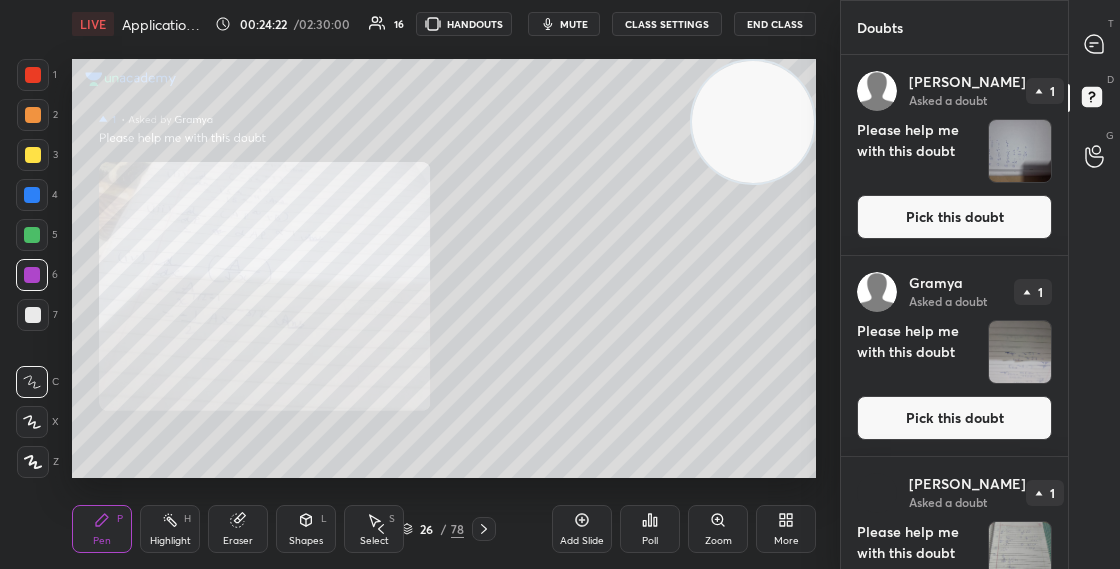 click on "[PERSON_NAME] Asked a doubt" at bounding box center (948, 292) 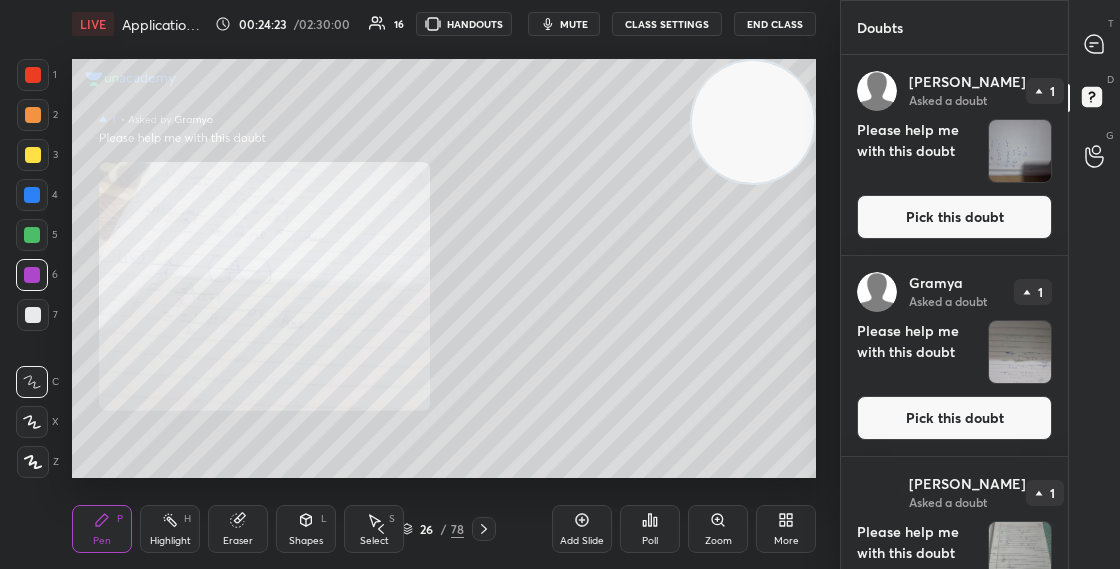 click on "Pick this doubt" at bounding box center (954, 217) 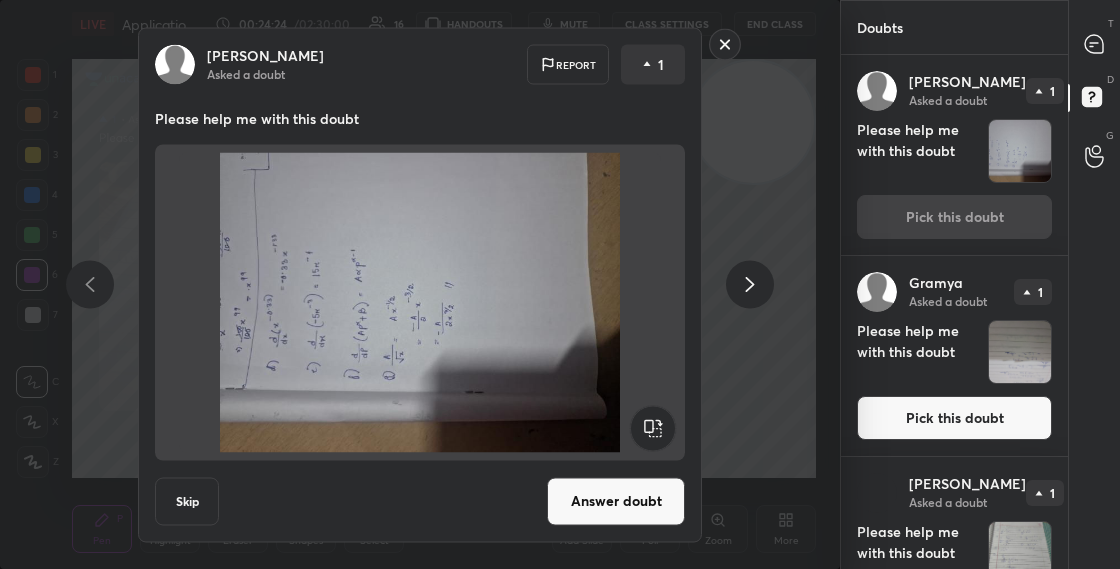 click on "Answer doubt" at bounding box center (616, 501) 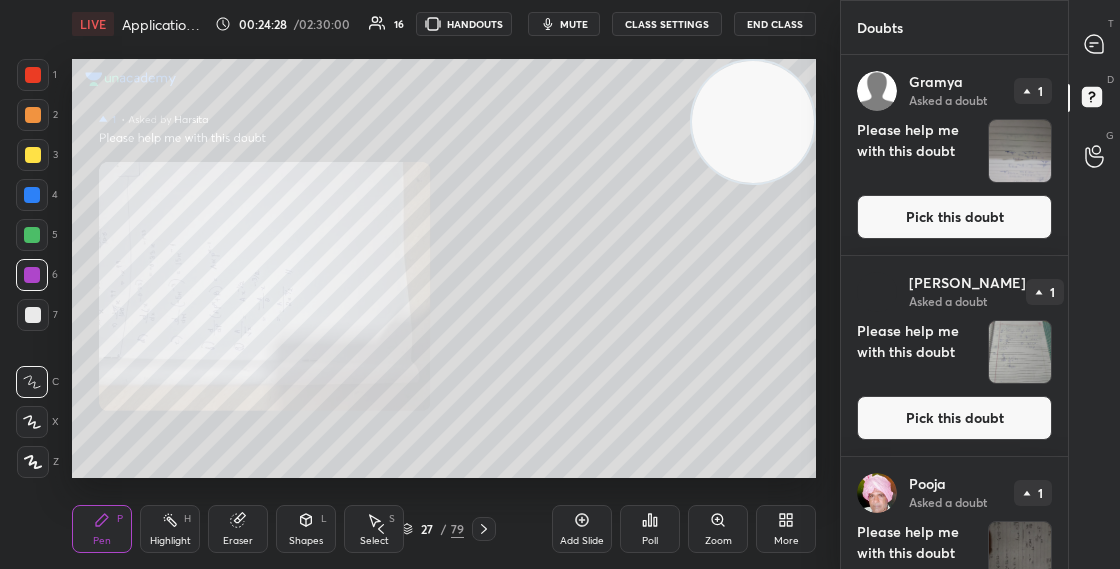 click on "Pick this doubt" at bounding box center [954, 217] 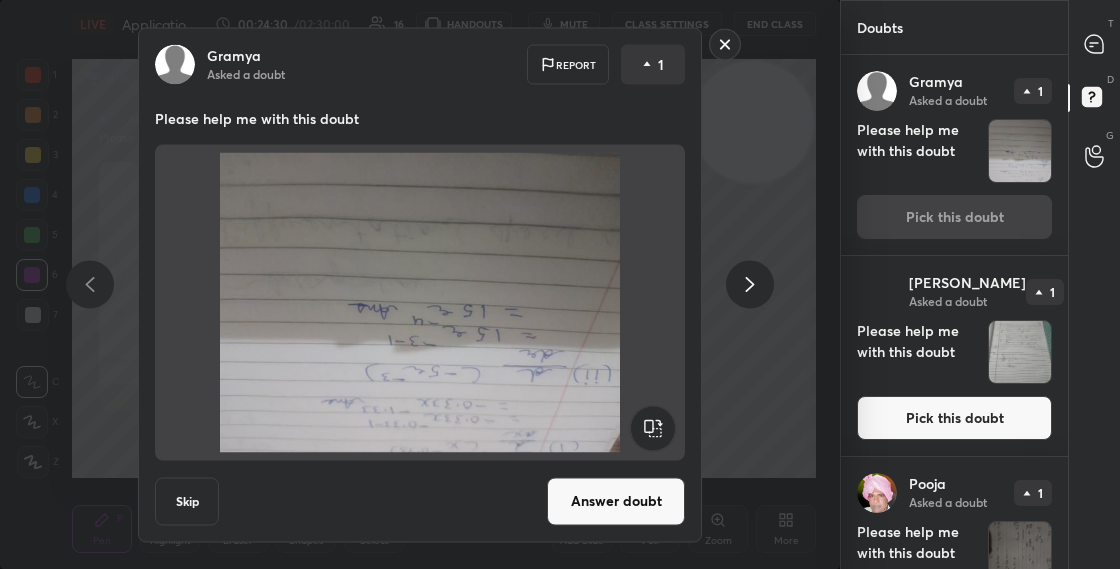 click 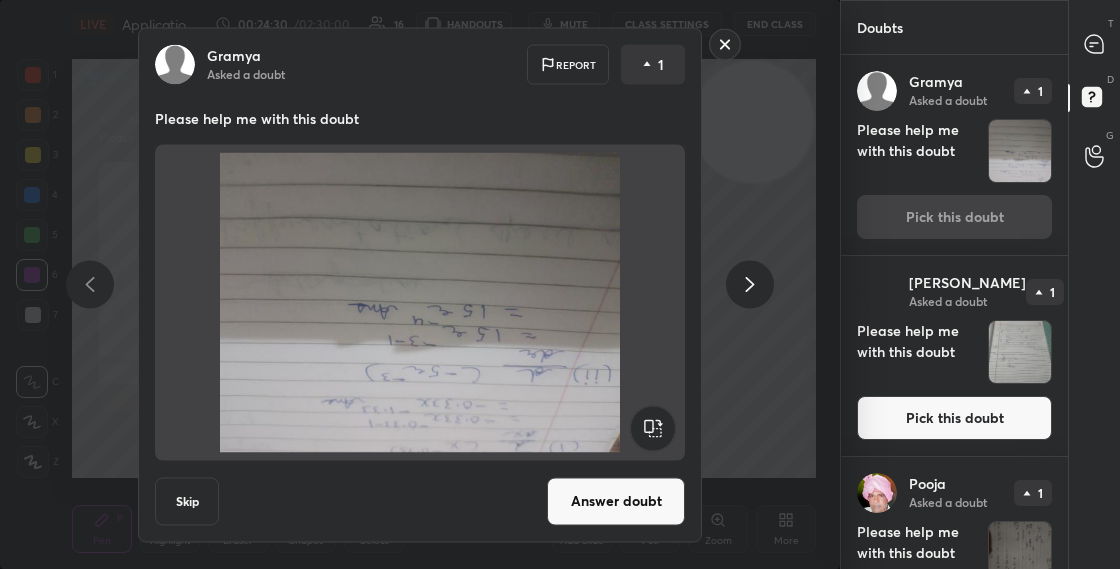click 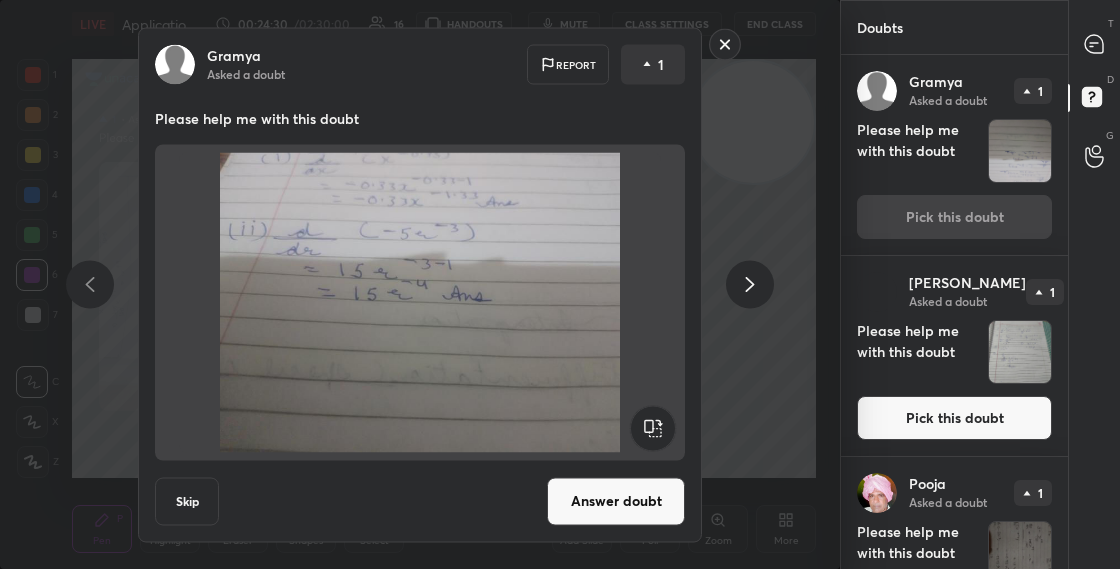 click on "Answer doubt" at bounding box center (616, 501) 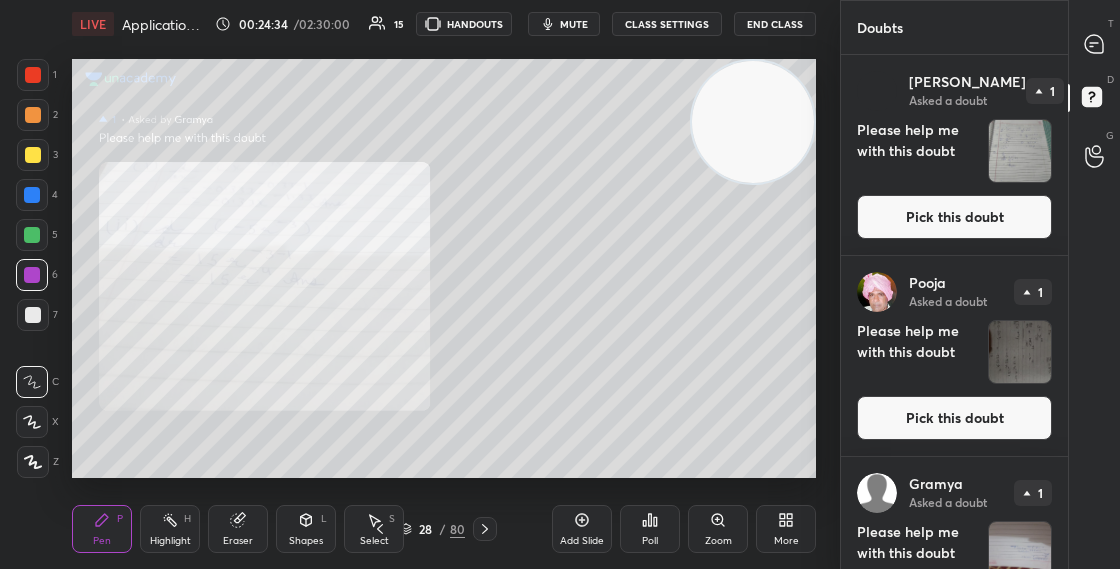 click on "Pick this doubt" at bounding box center (954, 217) 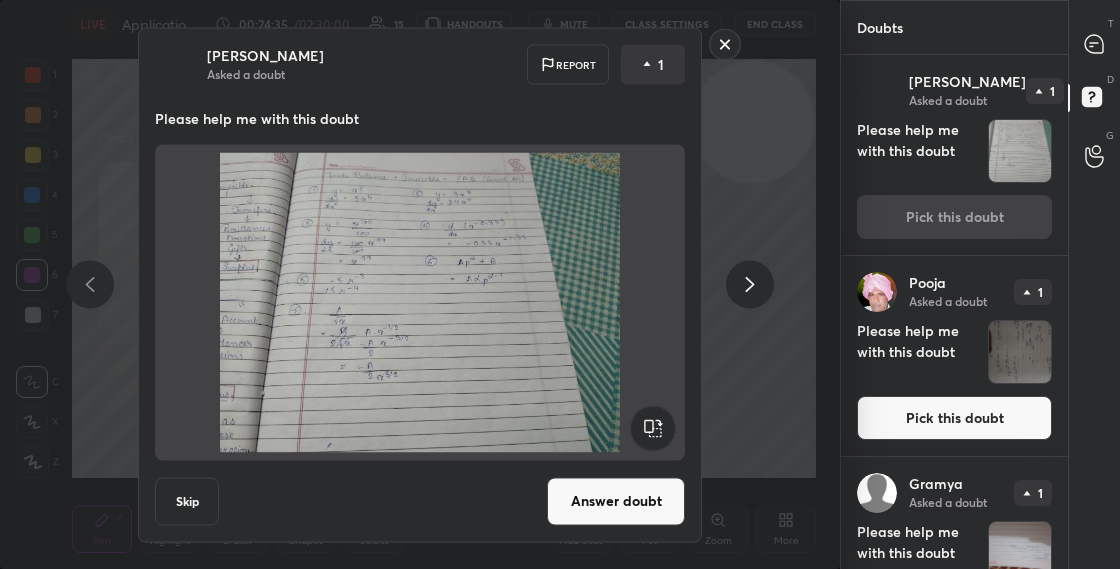 click on "Answer doubt" at bounding box center [616, 501] 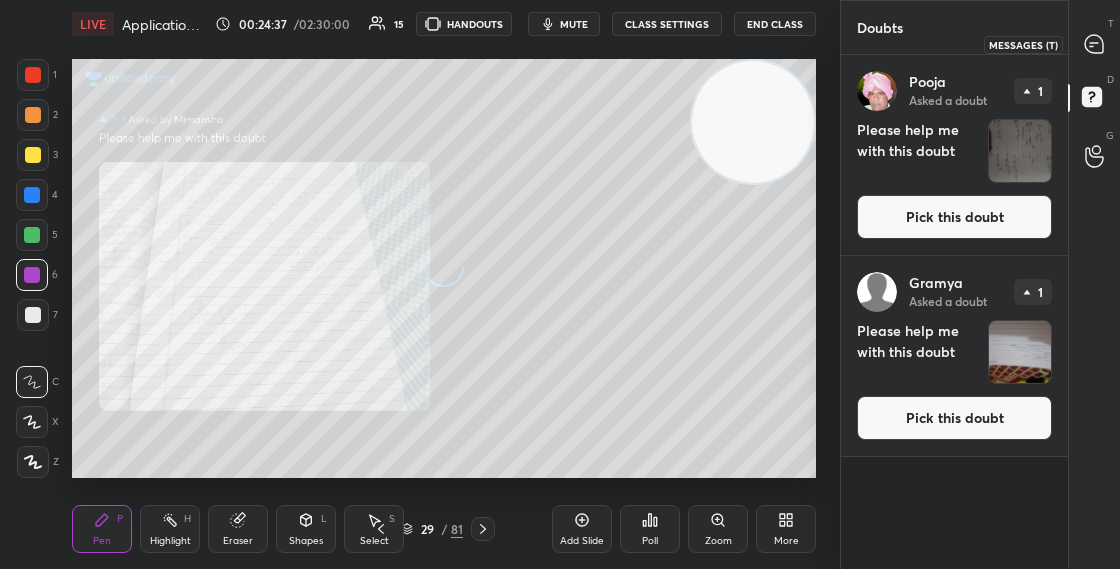 click 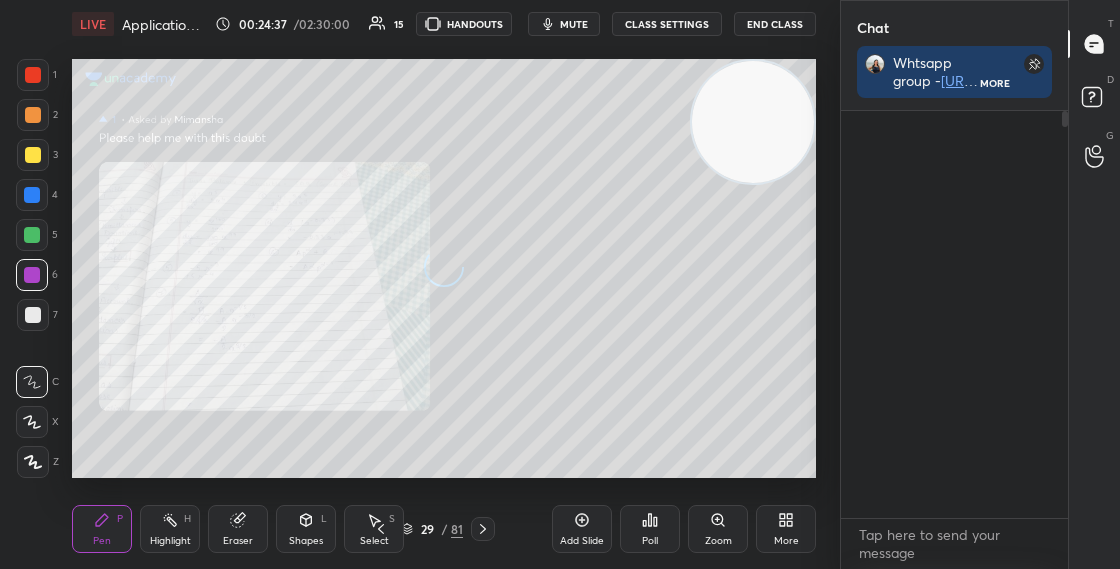 scroll, scrollTop: 452, scrollLeft: 221, axis: both 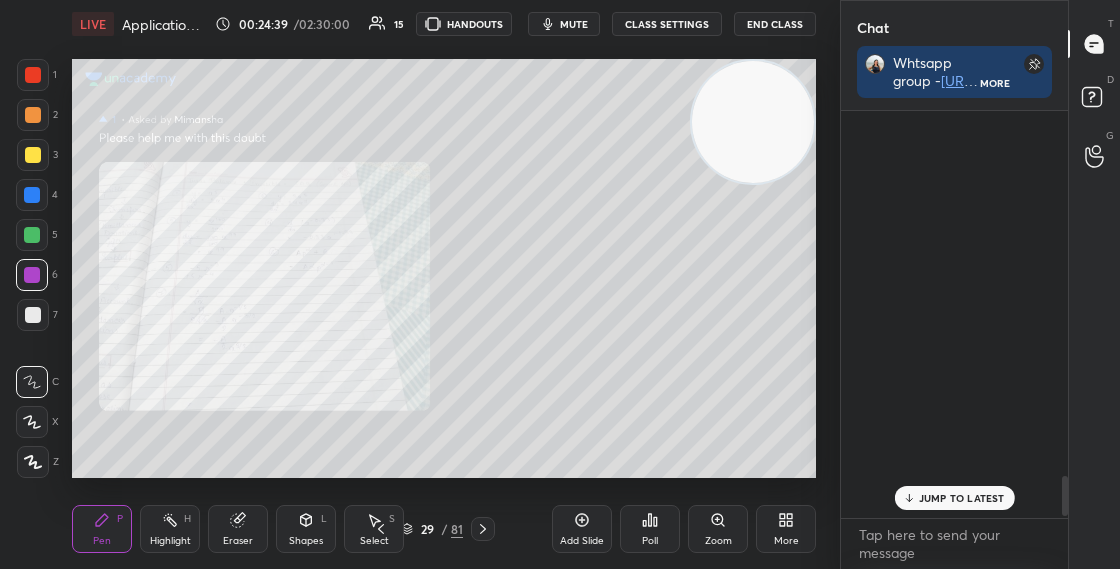 drag, startPoint x: 1066, startPoint y: 491, endPoint x: 1068, endPoint y: 523, distance: 32.06244 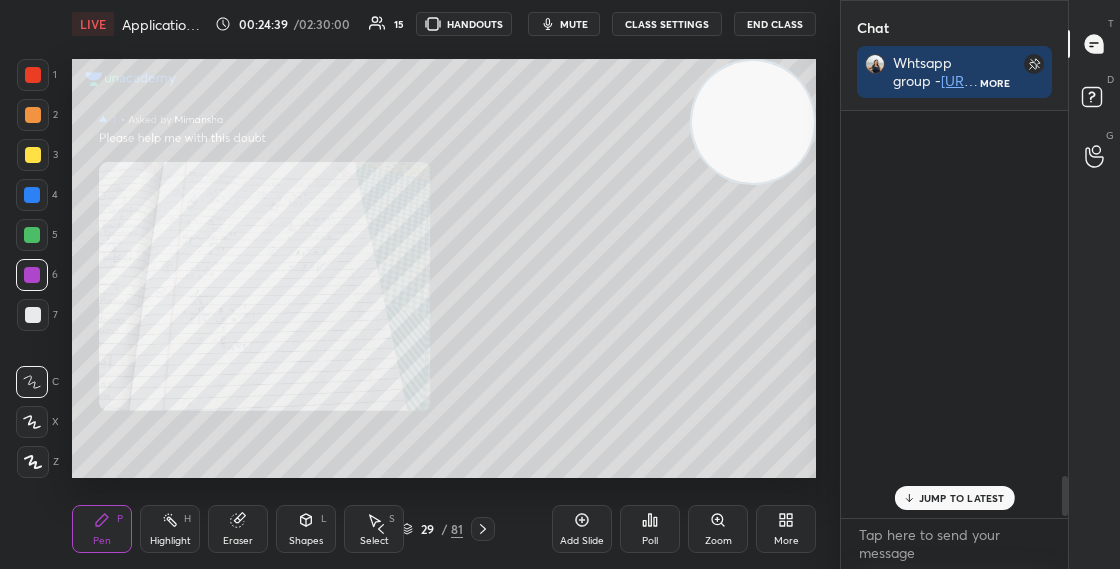 click at bounding box center [1065, 496] 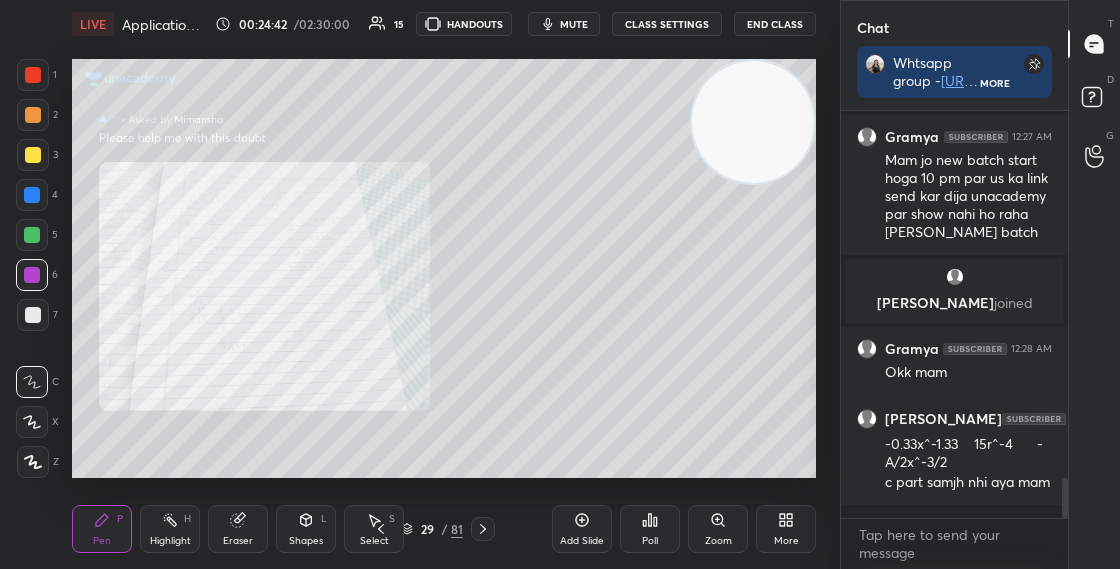 click 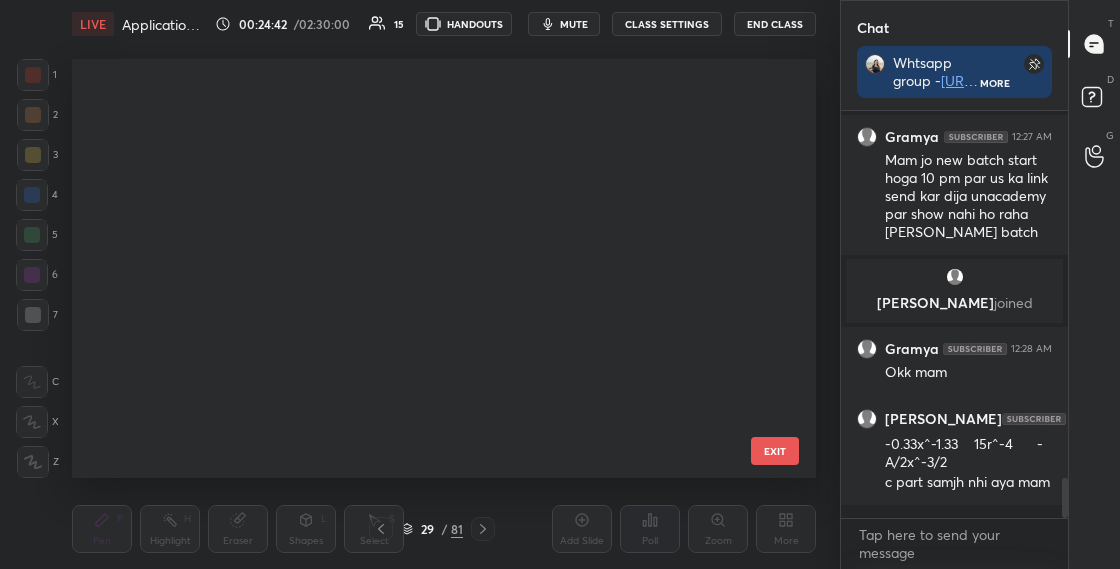 scroll, scrollTop: 826, scrollLeft: 0, axis: vertical 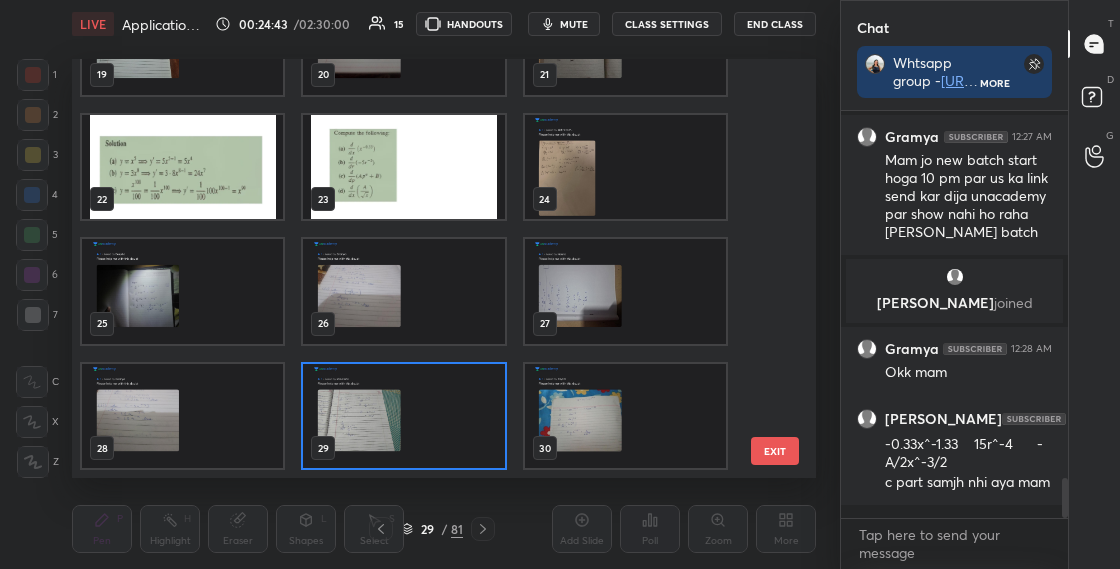 click at bounding box center [403, 416] 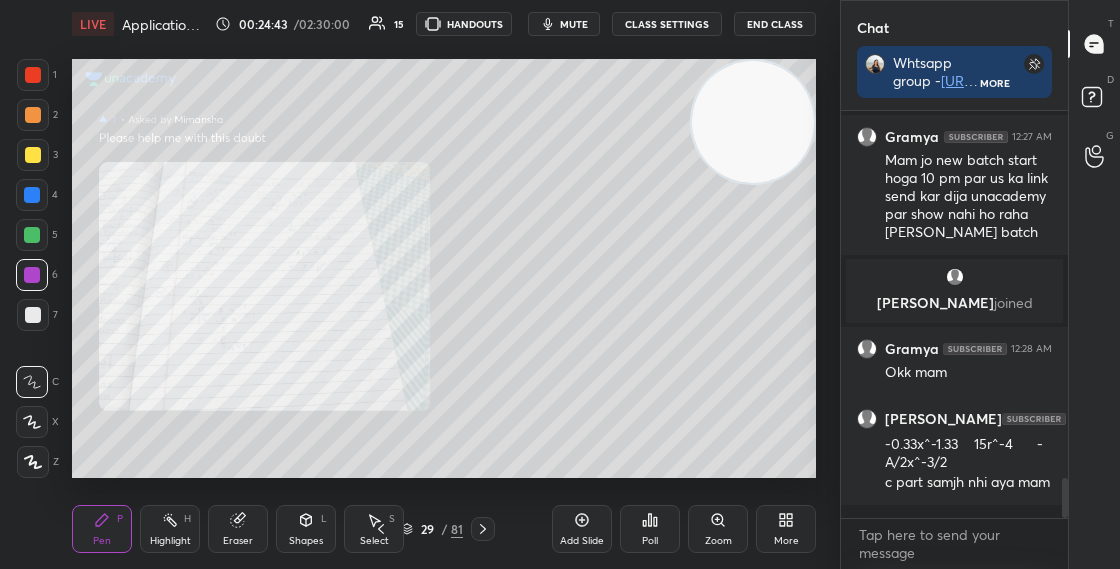 click at bounding box center [403, 416] 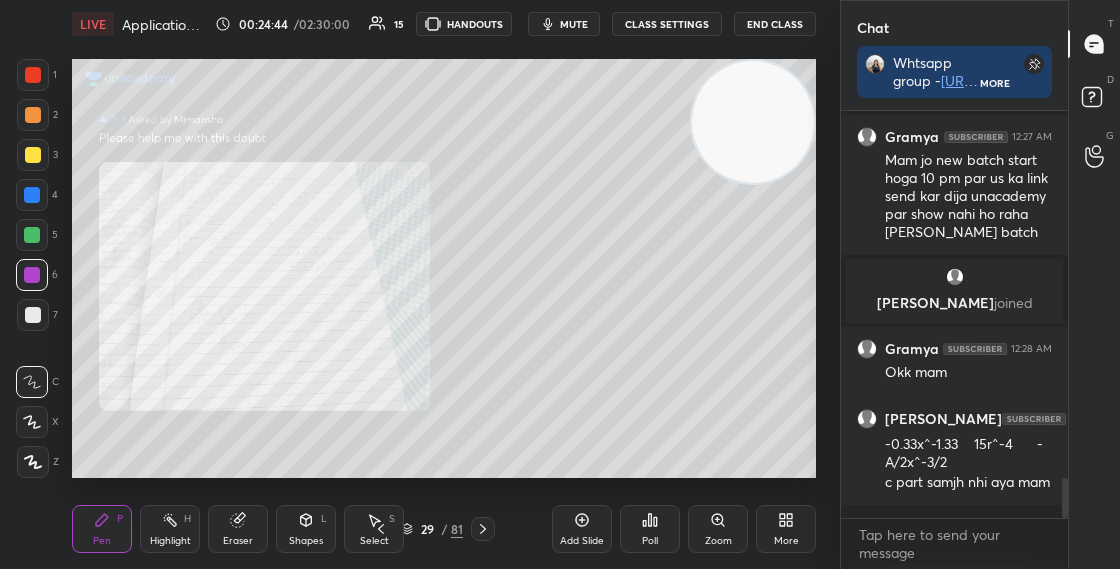 click on "Zoom" at bounding box center (718, 541) 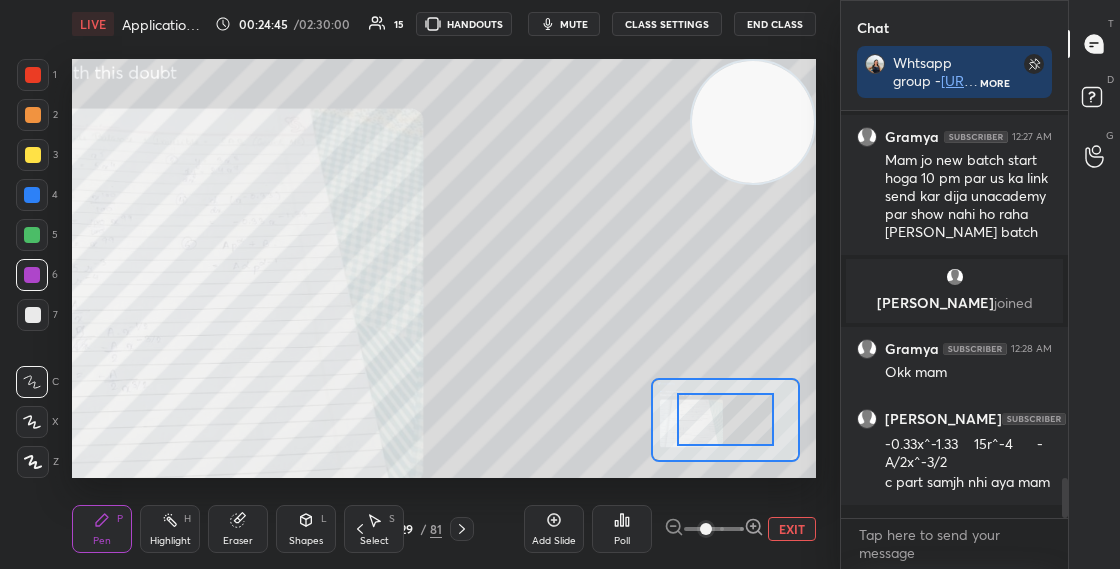 click 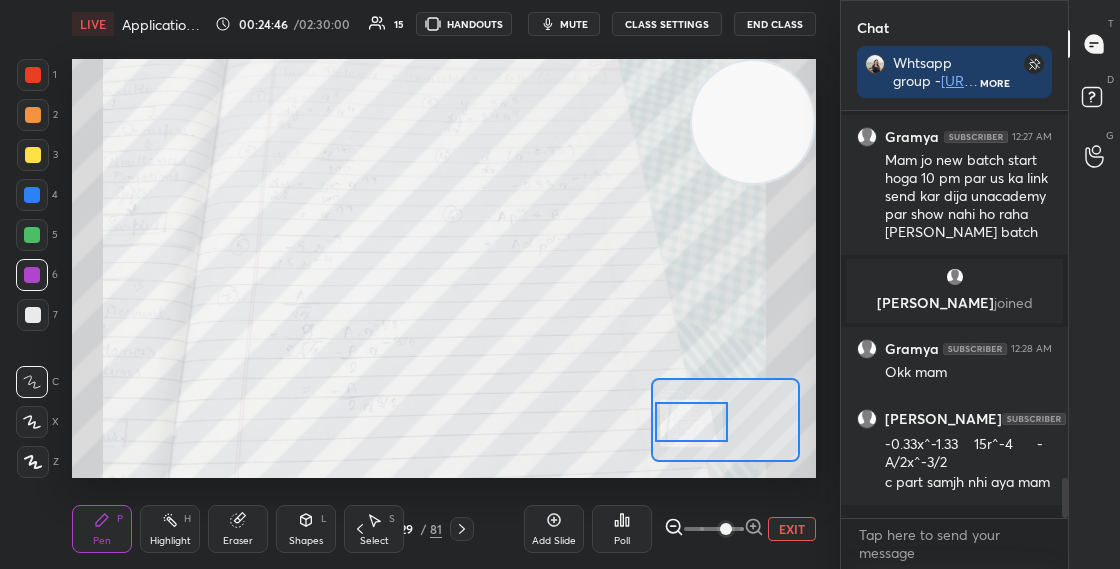 drag, startPoint x: 729, startPoint y: 417, endPoint x: 704, endPoint y: 421, distance: 25.317978 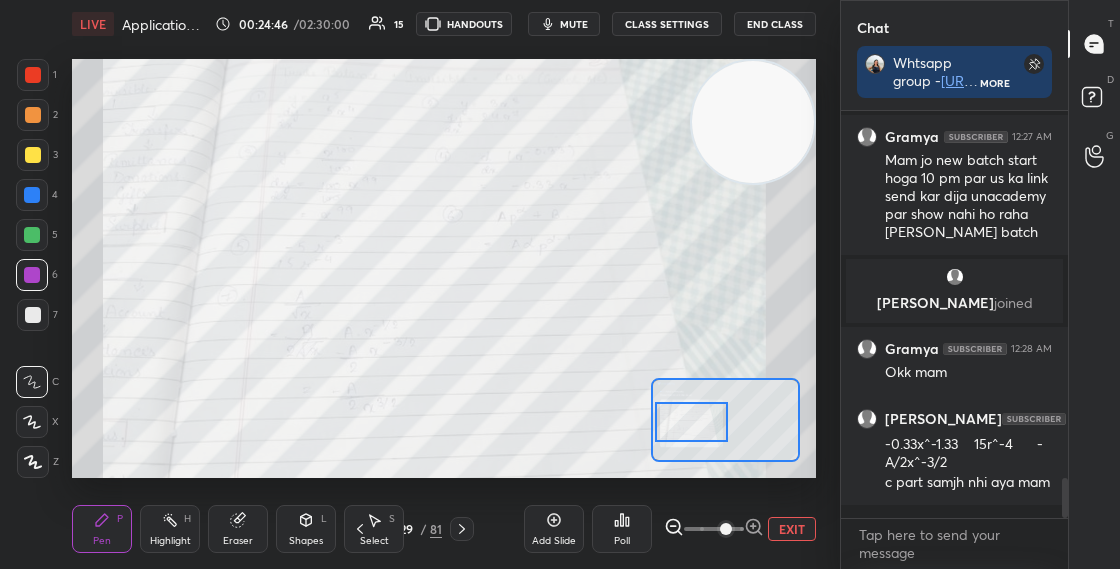 click at bounding box center (691, 422) 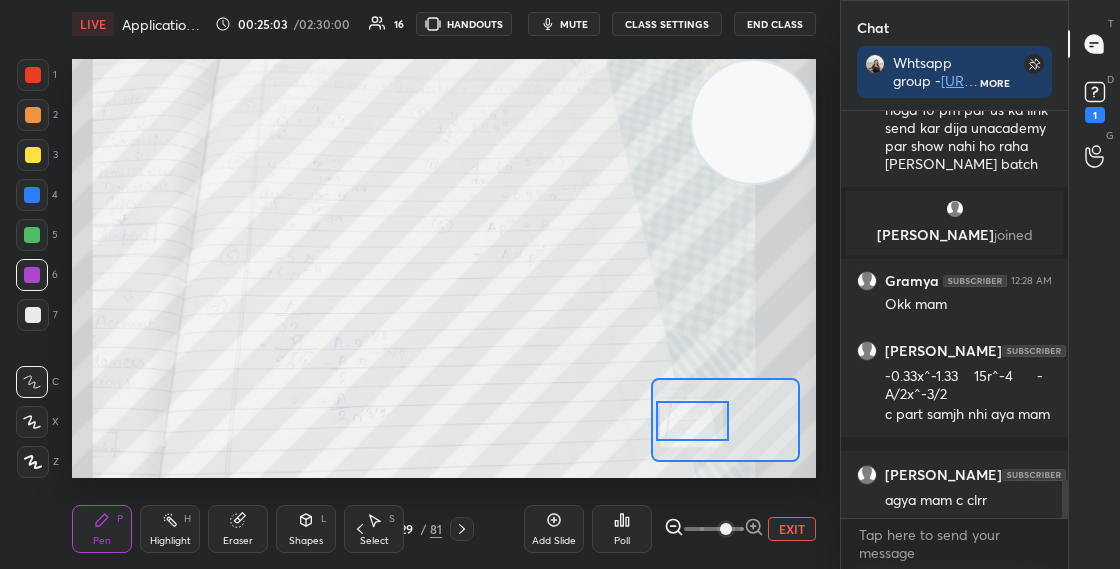 scroll, scrollTop: 3870, scrollLeft: 0, axis: vertical 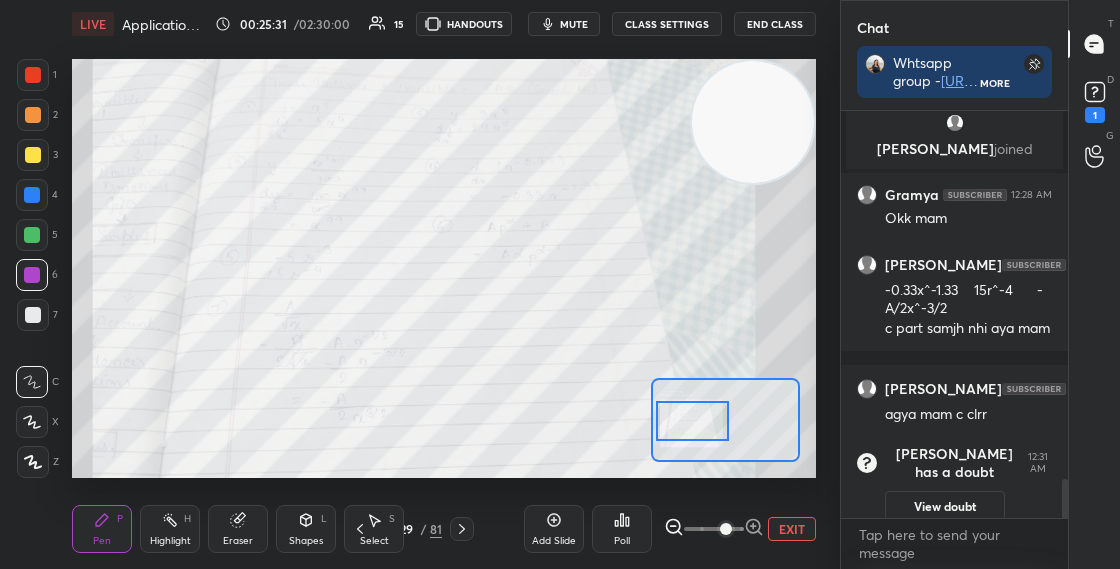 click on "Eraser" at bounding box center (238, 529) 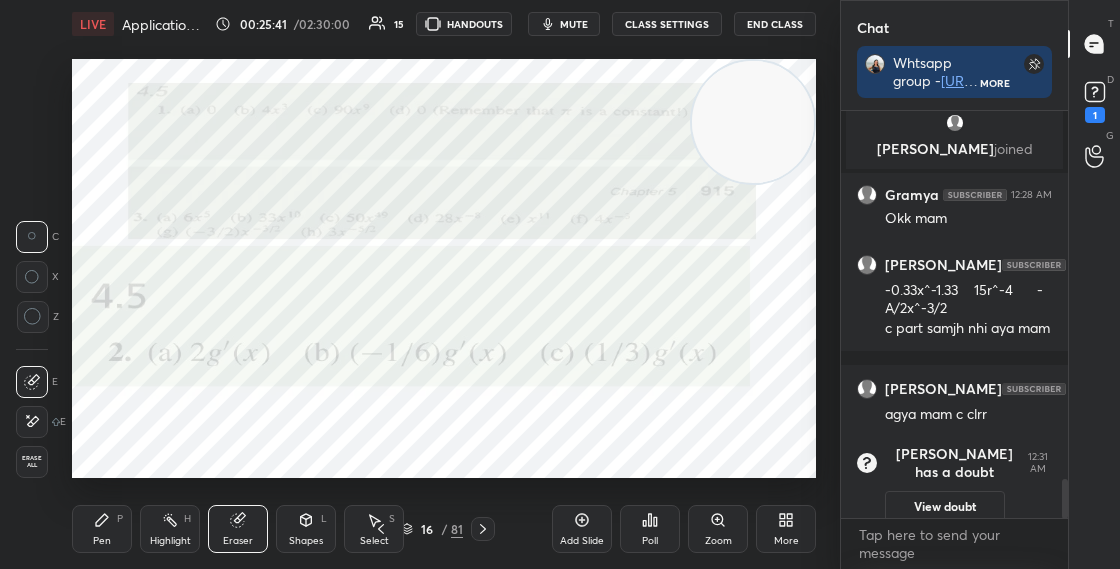 click on "16 / 81" at bounding box center (432, 529) 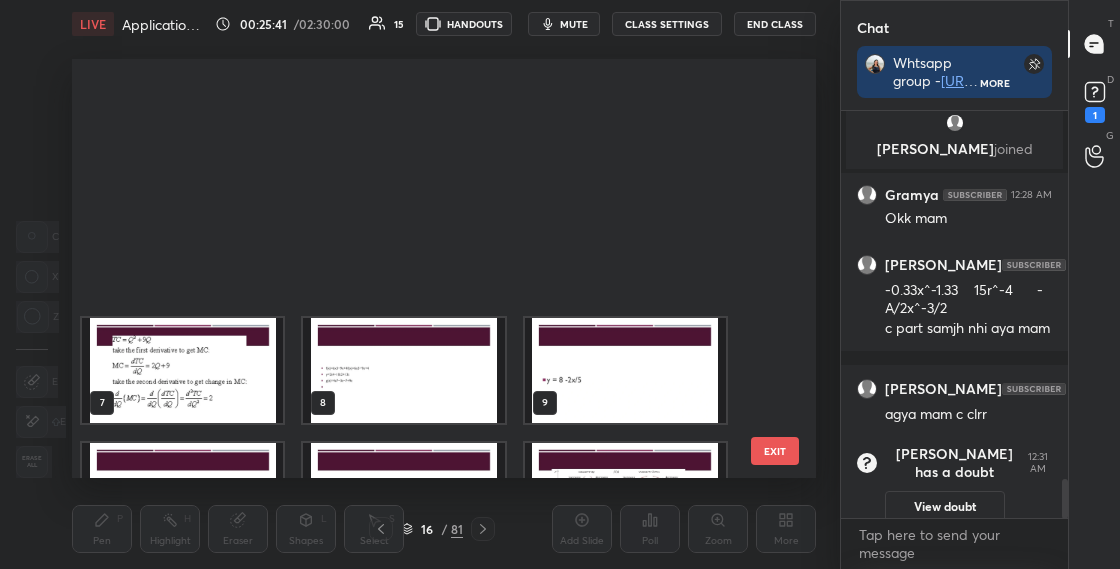 scroll, scrollTop: 328, scrollLeft: 0, axis: vertical 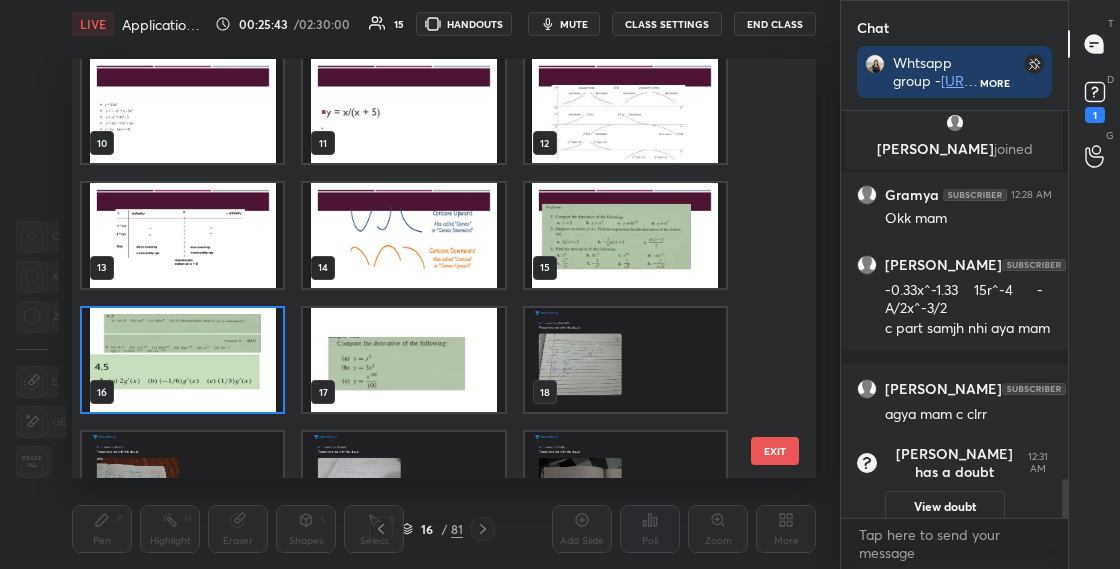 drag, startPoint x: 768, startPoint y: 125, endPoint x: 773, endPoint y: 108, distance: 17.720045 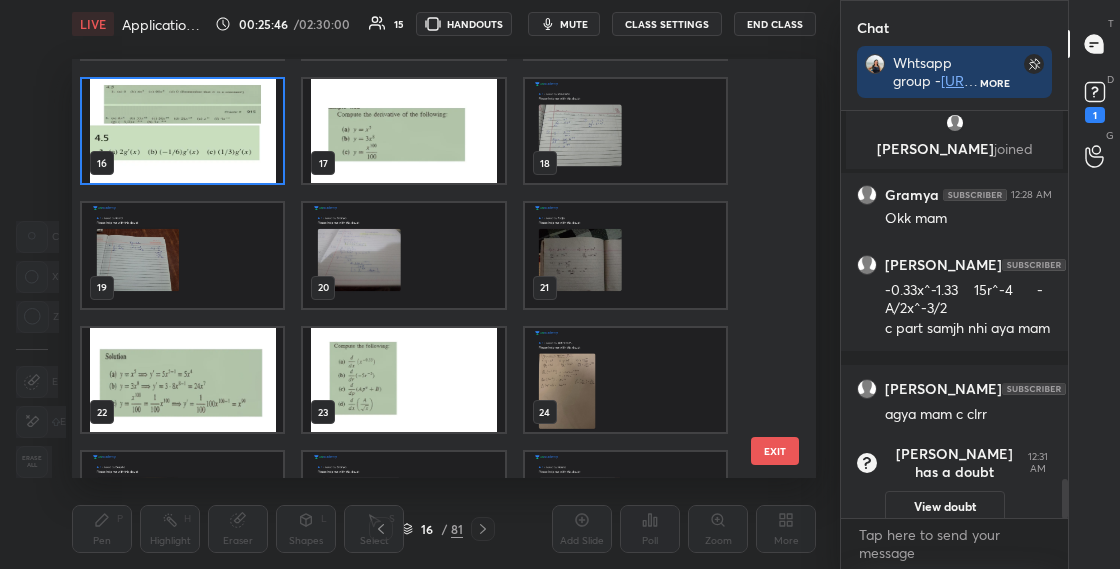 scroll, scrollTop: 203, scrollLeft: 0, axis: vertical 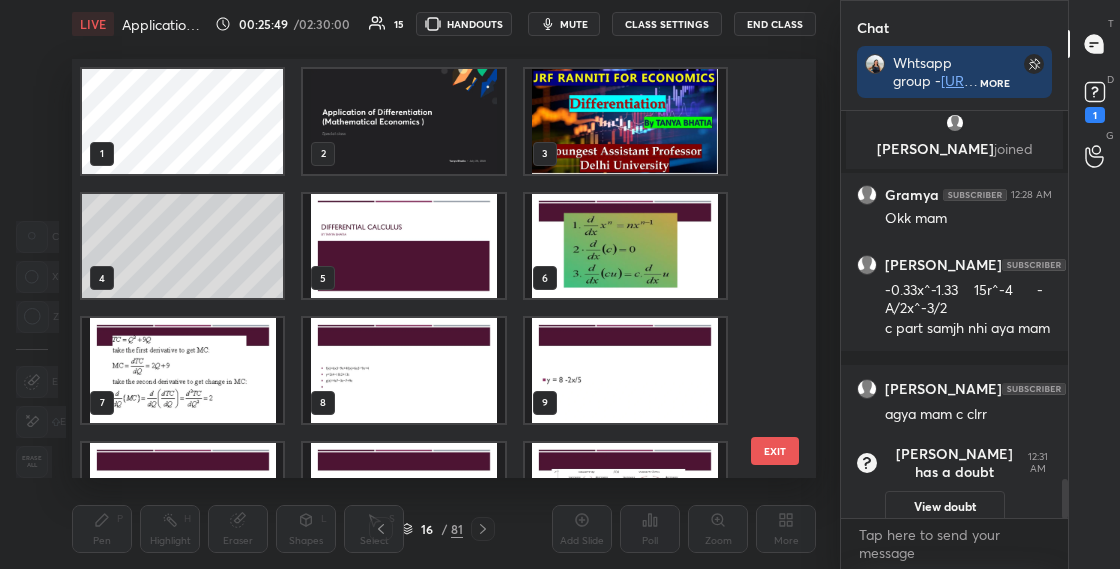 click at bounding box center [403, 121] 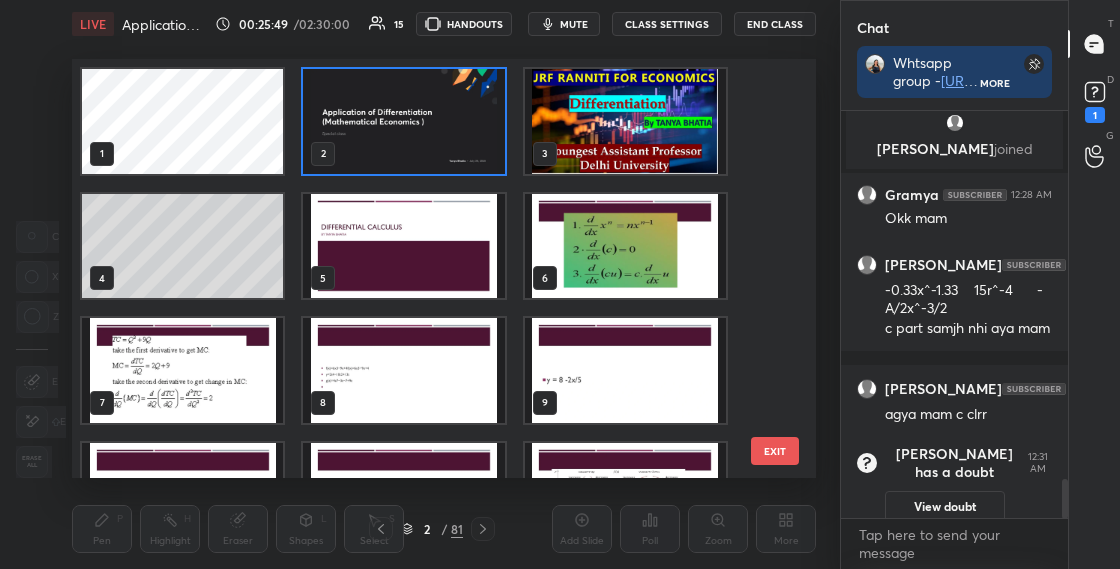 click at bounding box center [403, 121] 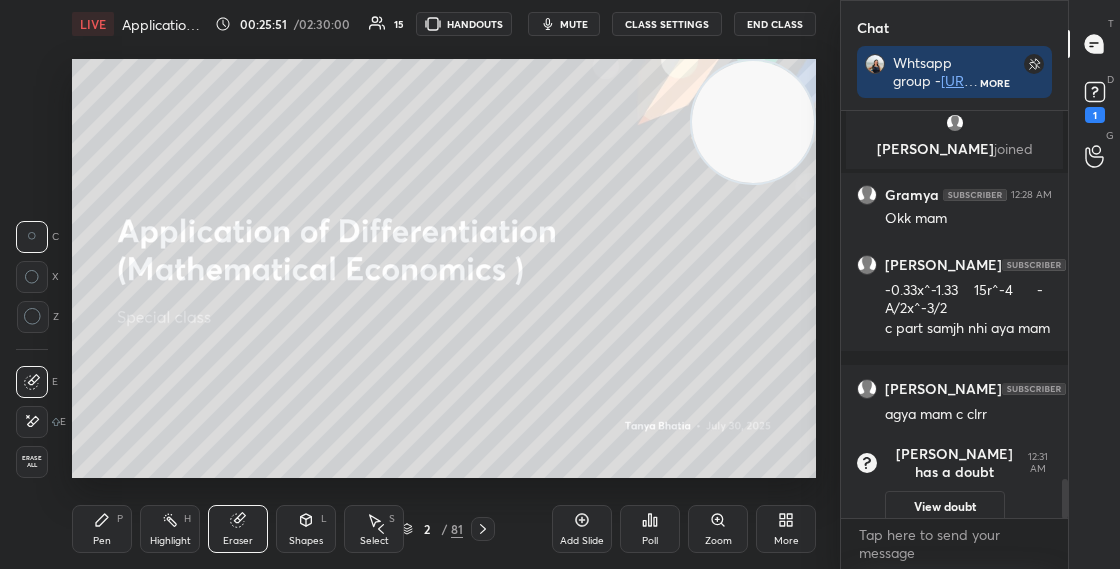 scroll, scrollTop: 401, scrollLeft: 221, axis: both 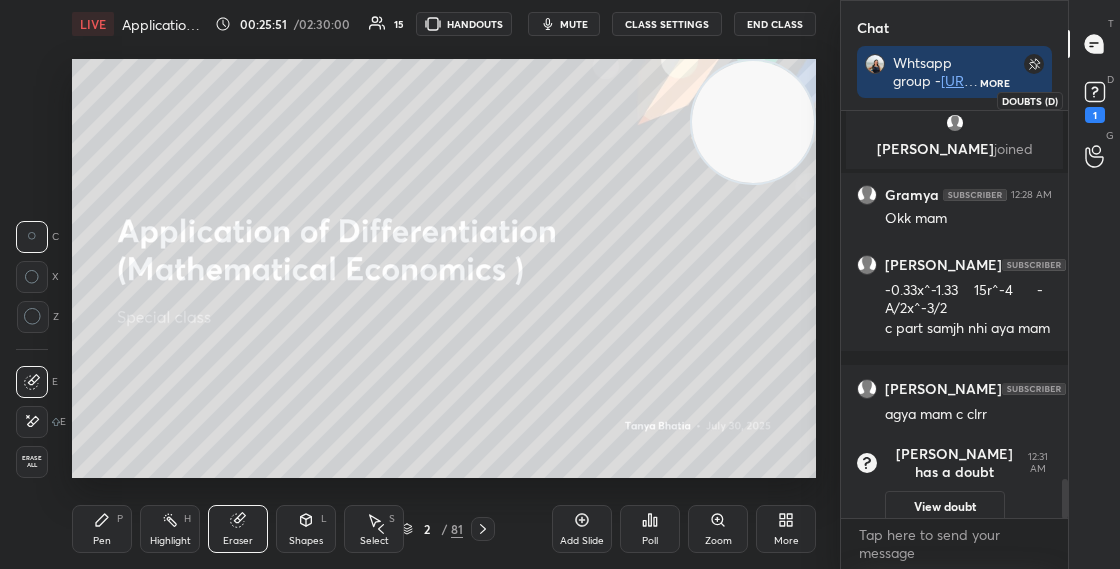 click 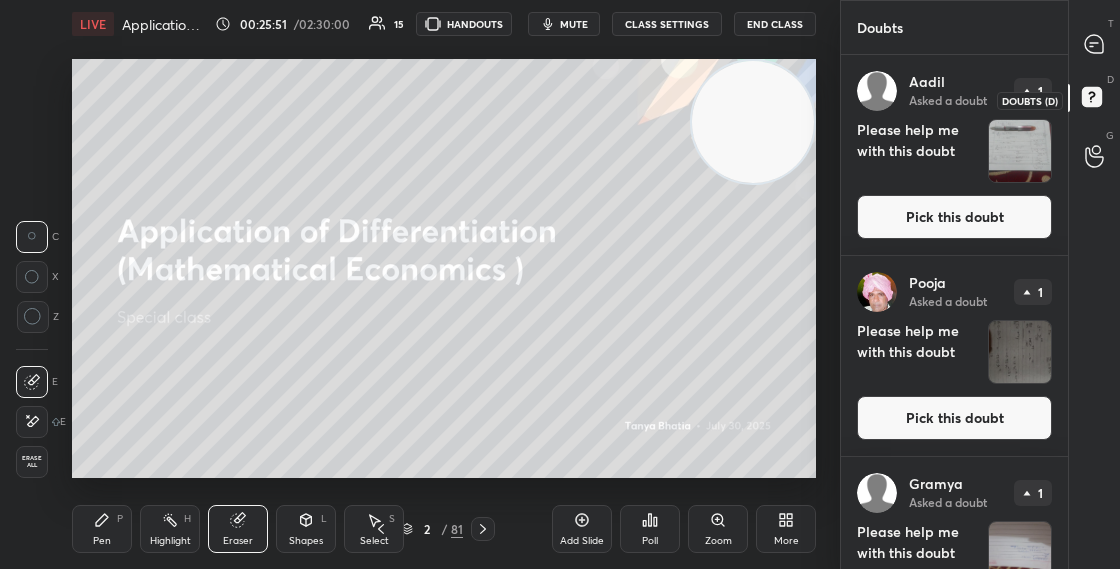 scroll, scrollTop: 7, scrollLeft: 7, axis: both 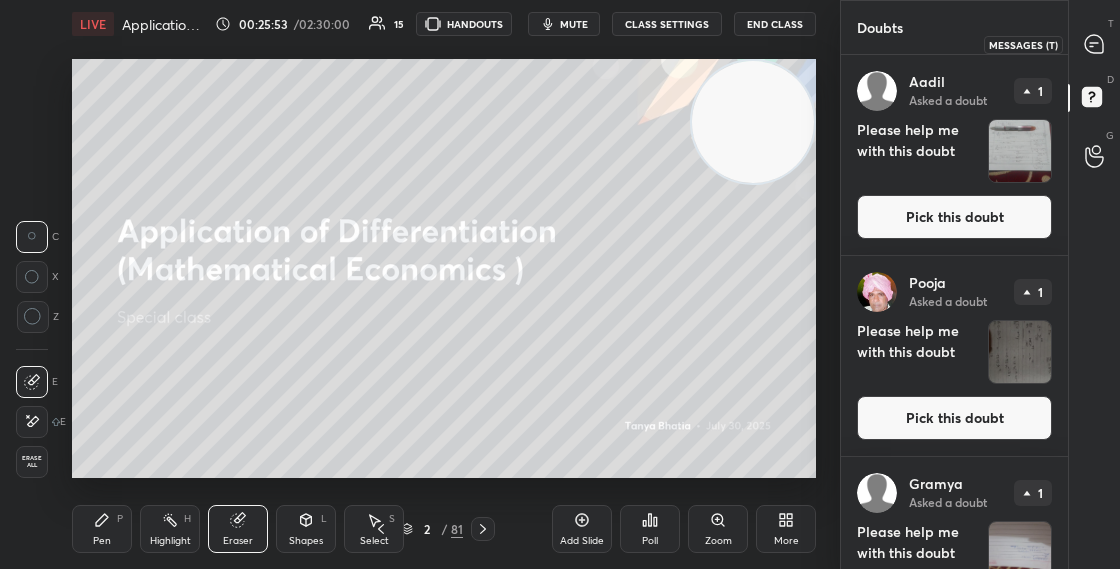 click 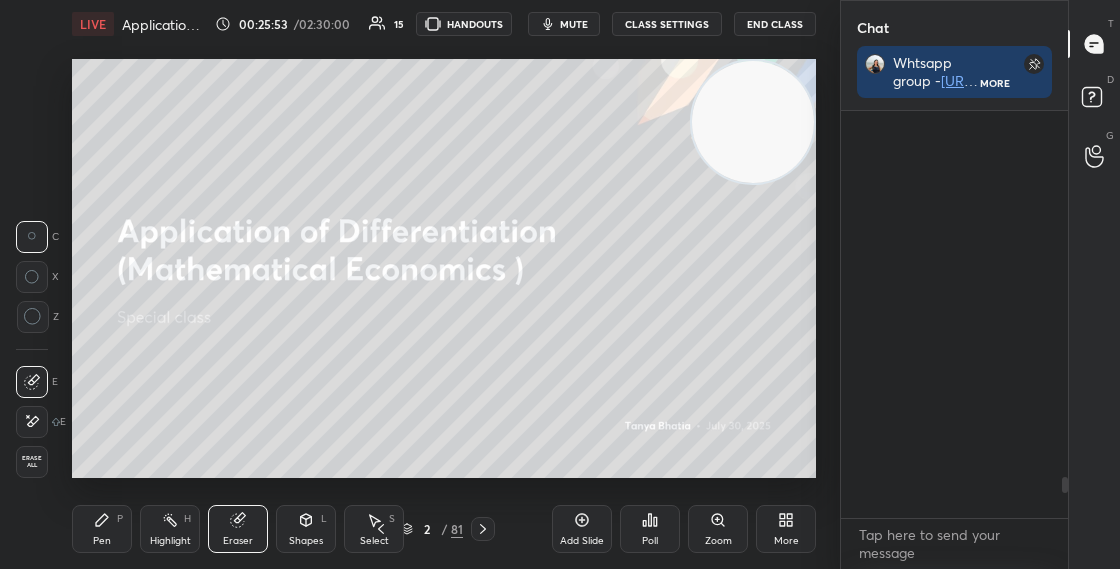 scroll, scrollTop: 452, scrollLeft: 221, axis: both 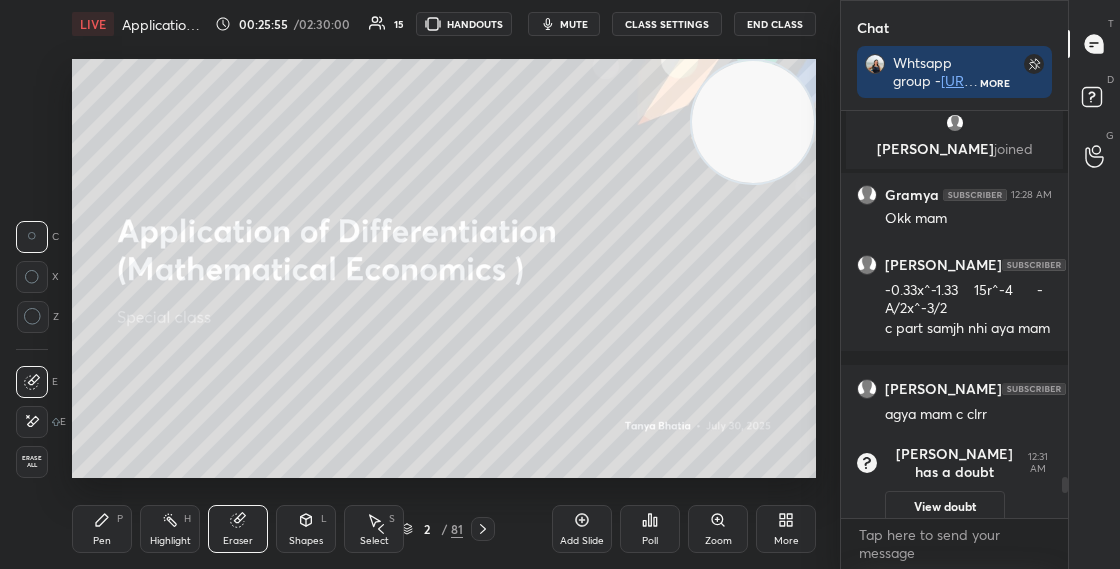 click on "Shapes L" at bounding box center [306, 529] 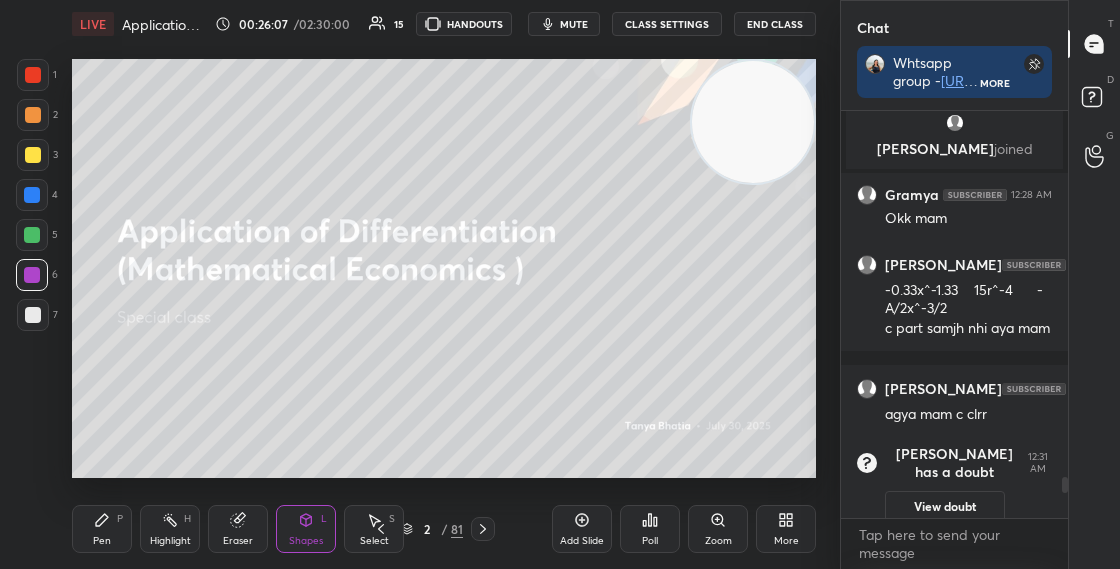 click on "2 / 81" at bounding box center [432, 529] 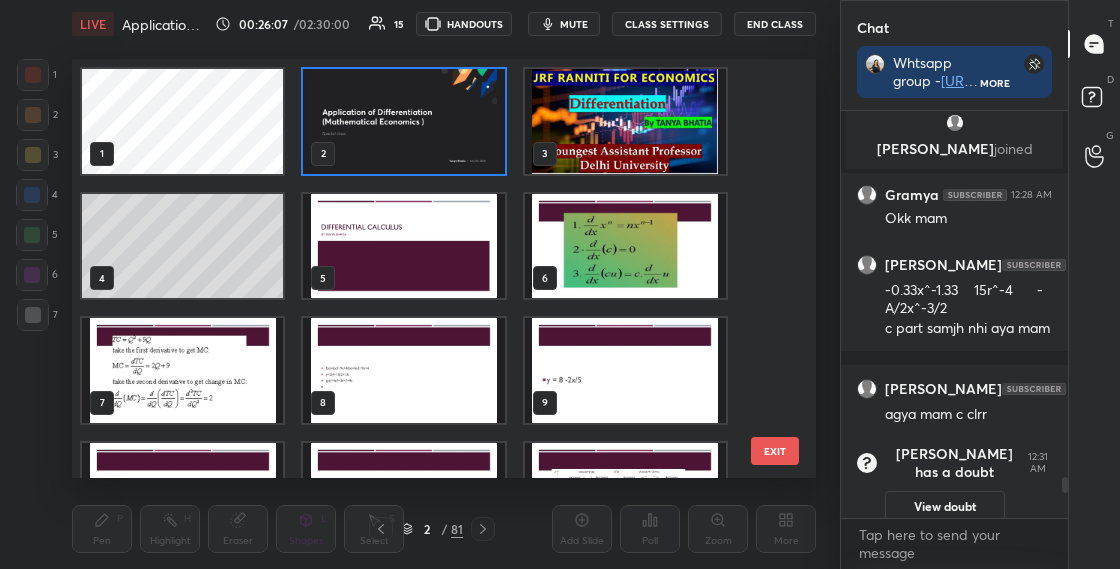 scroll, scrollTop: 7, scrollLeft: 11, axis: both 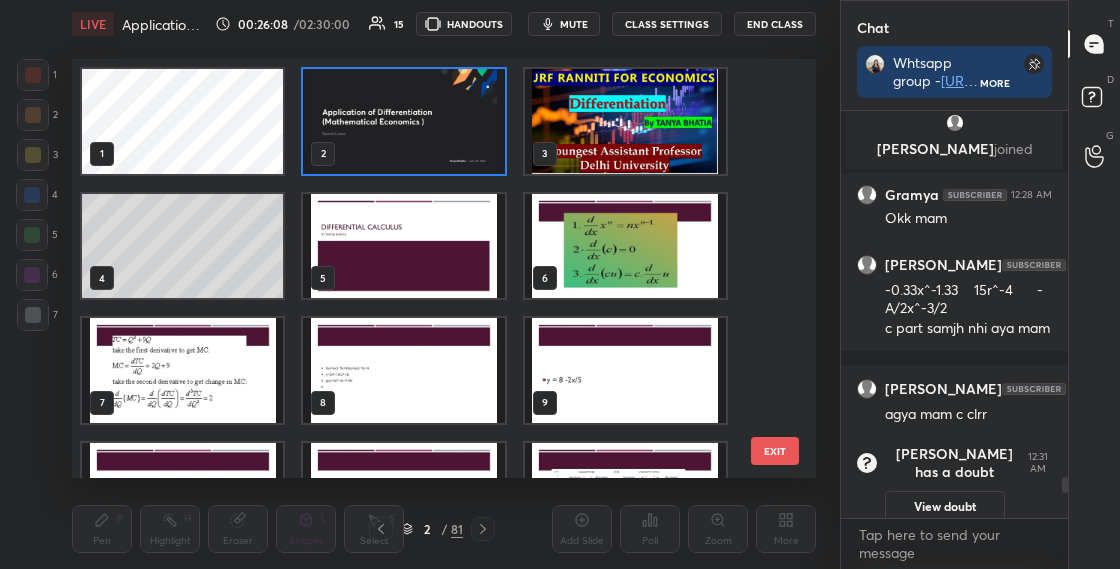 click at bounding box center (403, 121) 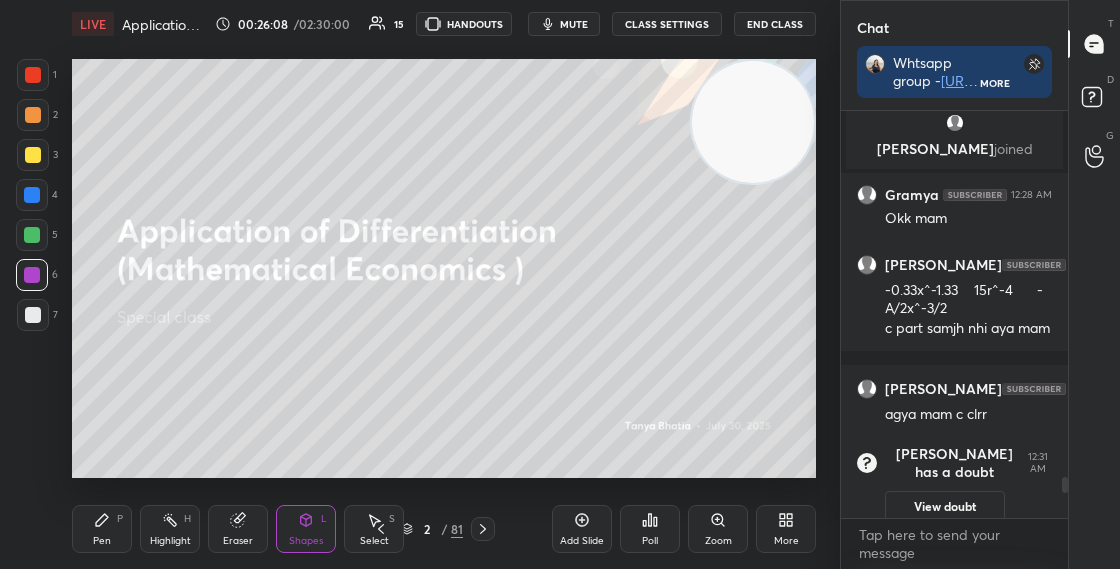 click at bounding box center [403, 121] 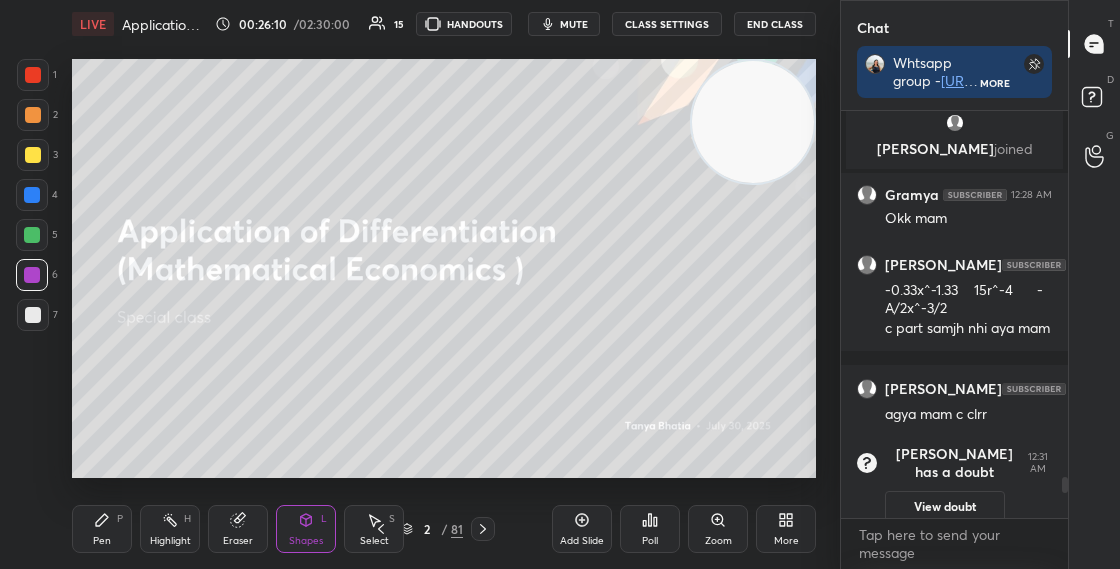 click on "Pen" at bounding box center [102, 541] 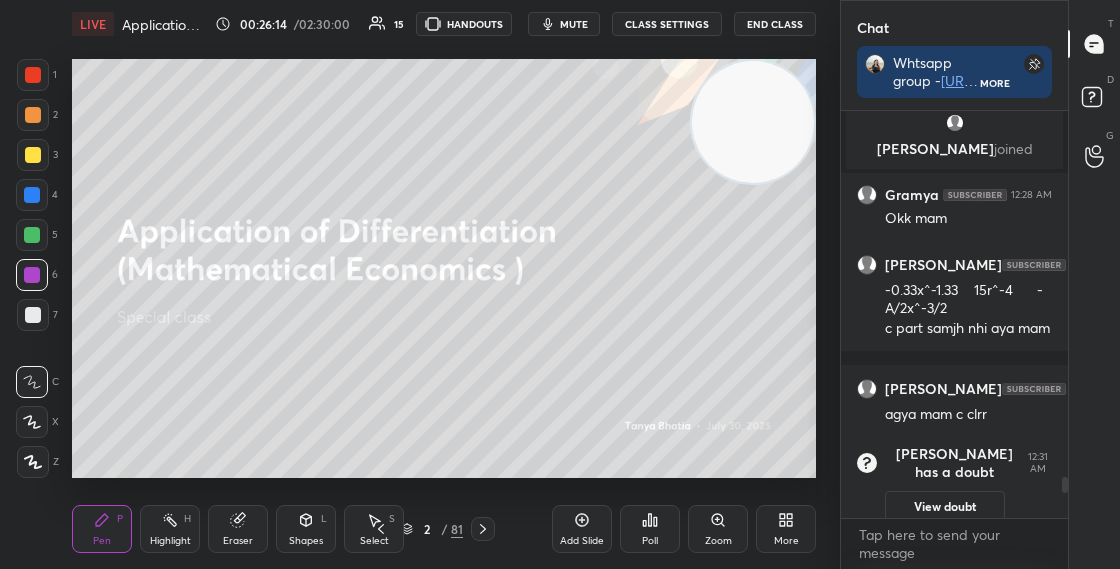 click on "Chat Whtsapp group - [URL][DOMAIN_NAME]
Telegram link -  [URL][DOMAIN_NAME] More Gramya 12:27 AM Mam jo new batch start hoga 10 pm par us ka link send kar dija unacademy par show nahi ho raha [PERSON_NAME] batch [PERSON_NAME]  joined Gramya 12:28 AM Okk mam [PERSON_NAME] 12:29 AM -0.33x^-1.33    15r^-4      -A/2x^-3/2 c part samjh nhi aya mam [PERSON_NAME] 12:31 AM agya mam c clrr [PERSON_NAME] has a doubt 12:31 AM View doubt JUMP TO LATEST Enable hand raising Enable raise hand to speak to learners. Once enabled, chat will be turned off temporarily. Enable x   [PERSON_NAME] Asked a doubt 1 Please help me with this doubt Pick this doubt [PERSON_NAME] Asked a doubt 1 Please help me with this doubt Pick this doubt [PERSON_NAME] Asked a doubt 1 Please help me with this doubt Pick this doubt NEW DOUBTS ASKED No one has raised a hand yet Can't raise hand Looks like educator just invited you to speak. Please wait before you can raise your hand again. Got it T Messages (T) D Doubts (D) G Raise Hand (G)" at bounding box center (980, 284) 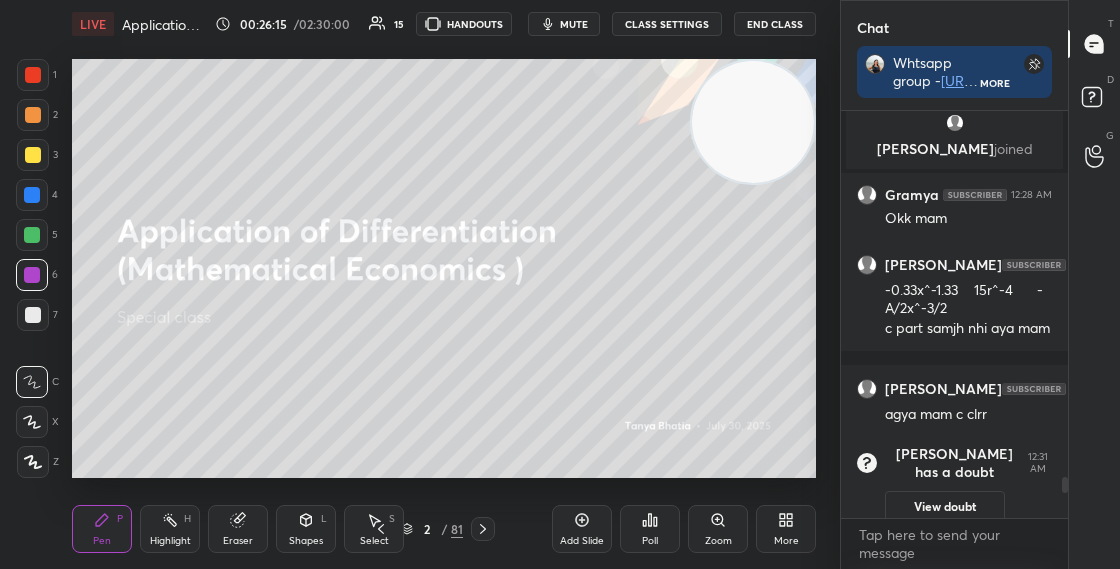 drag, startPoint x: 1067, startPoint y: 491, endPoint x: 1067, endPoint y: 510, distance: 19 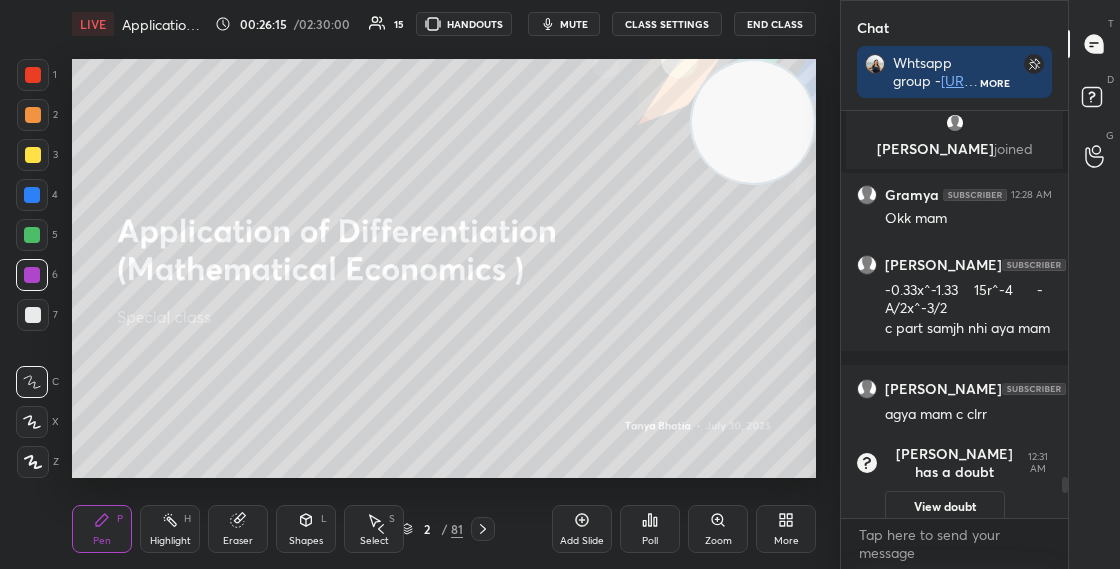 click at bounding box center (1065, 485) 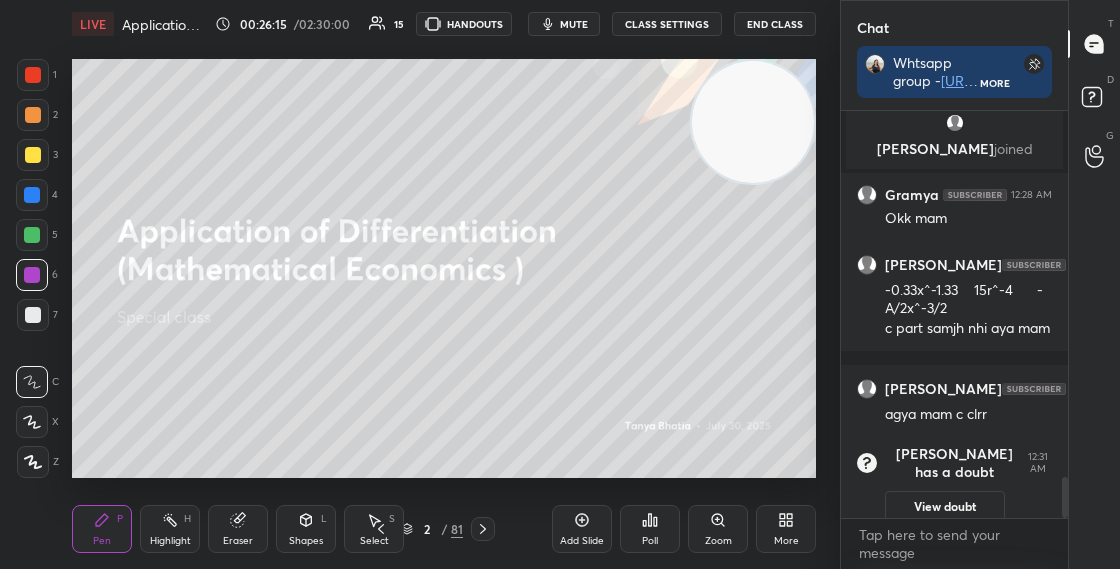 drag, startPoint x: 1066, startPoint y: 490, endPoint x: 1064, endPoint y: 527, distance: 37.054016 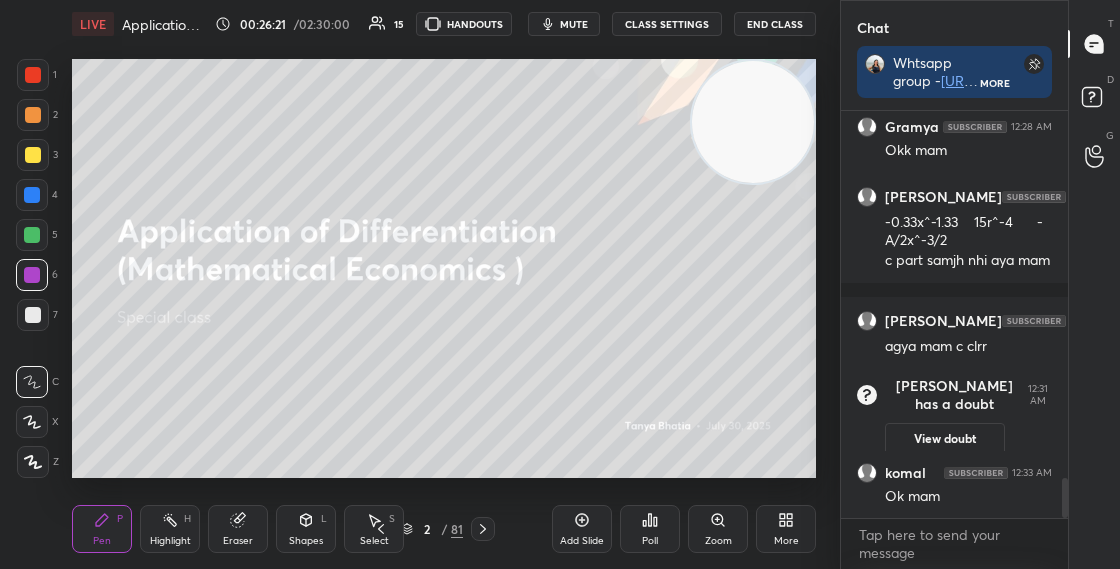 scroll, scrollTop: 3784, scrollLeft: 0, axis: vertical 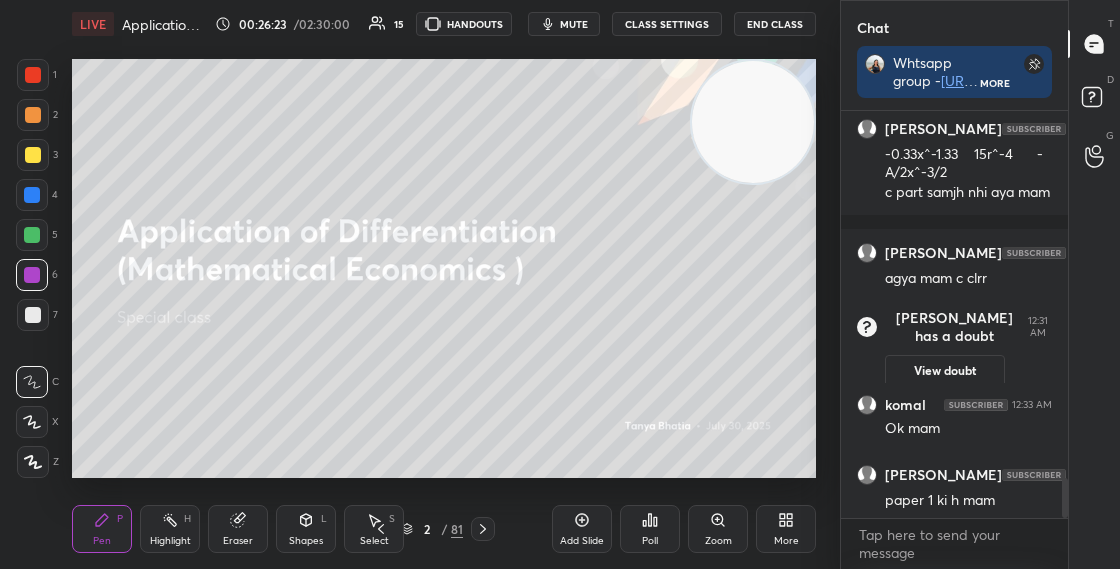 click 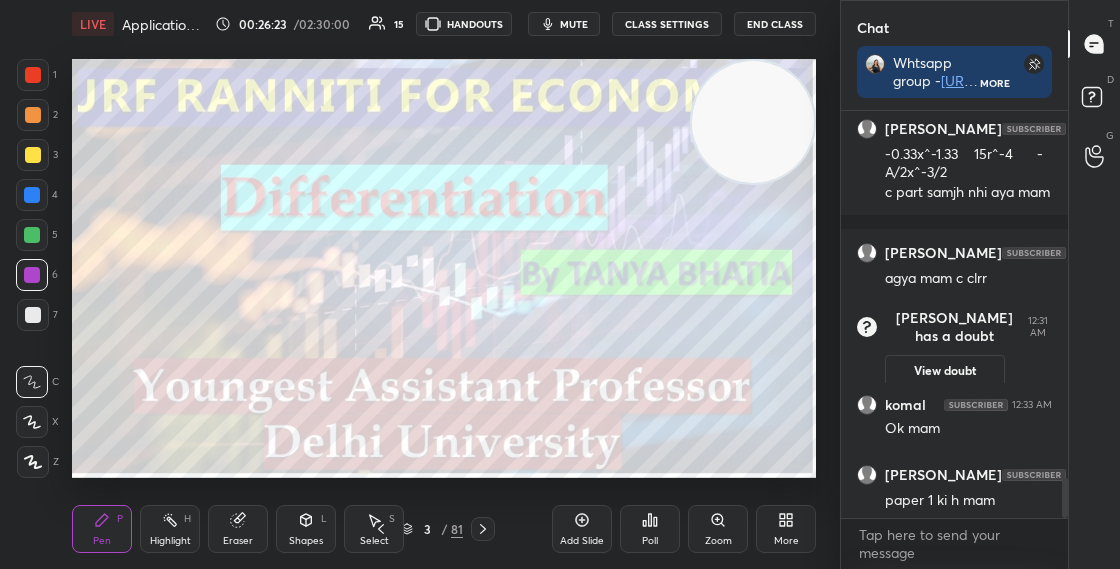 click 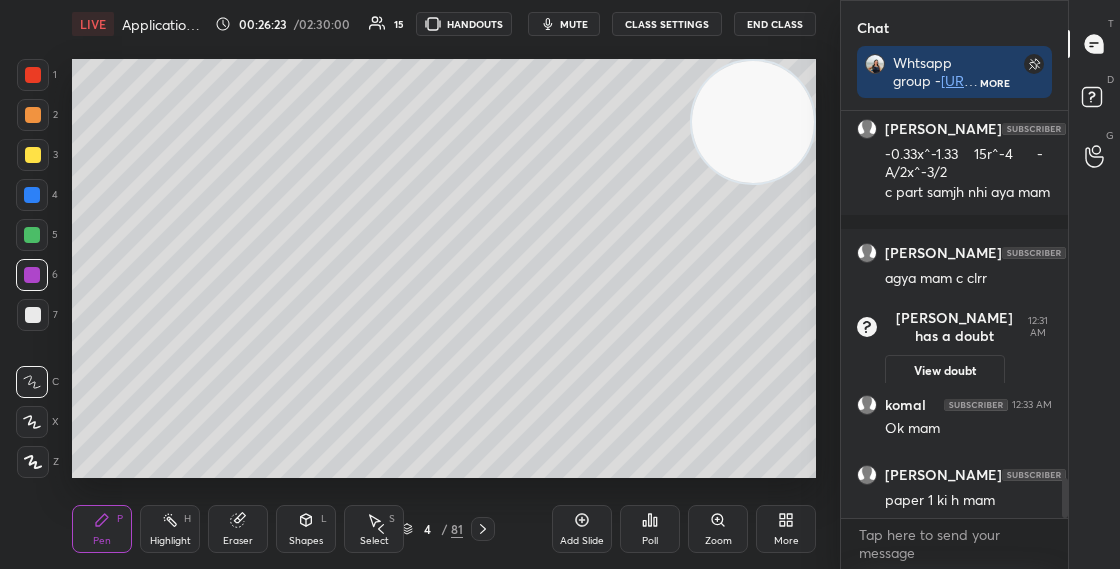 click 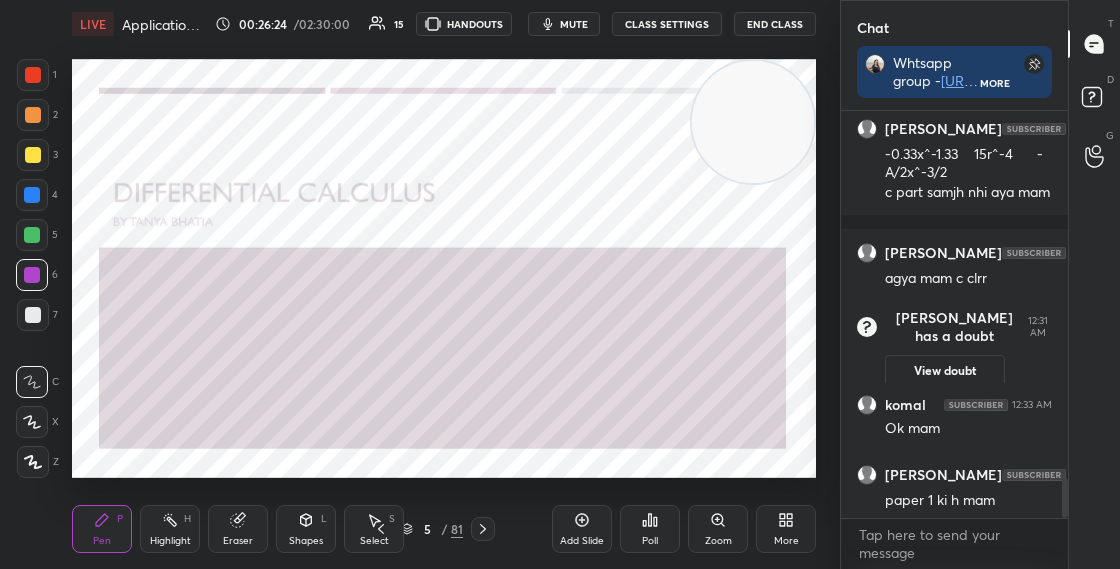 click 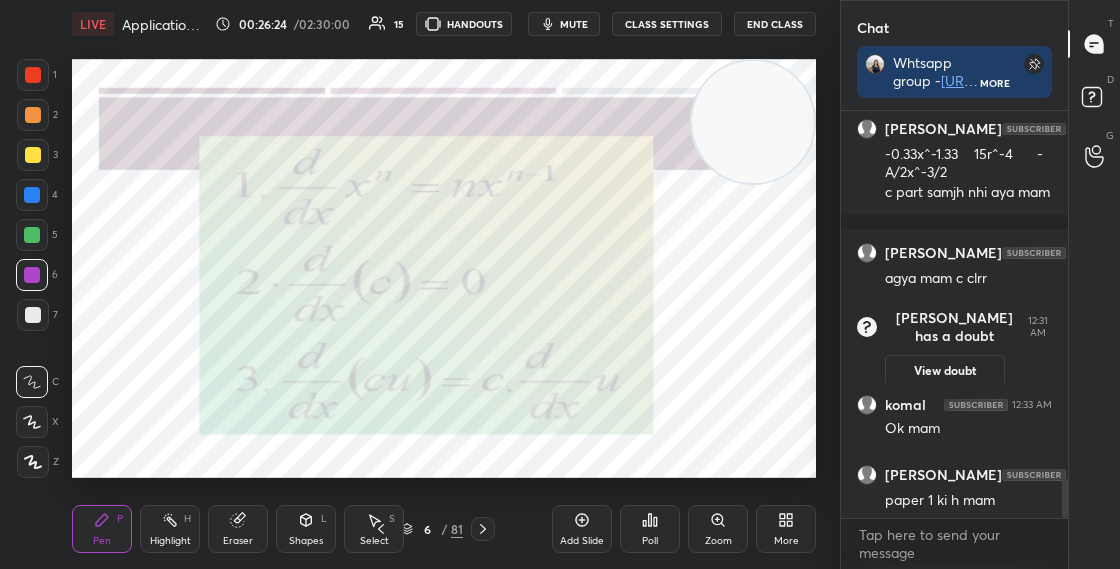 click on "6" at bounding box center [427, 529] 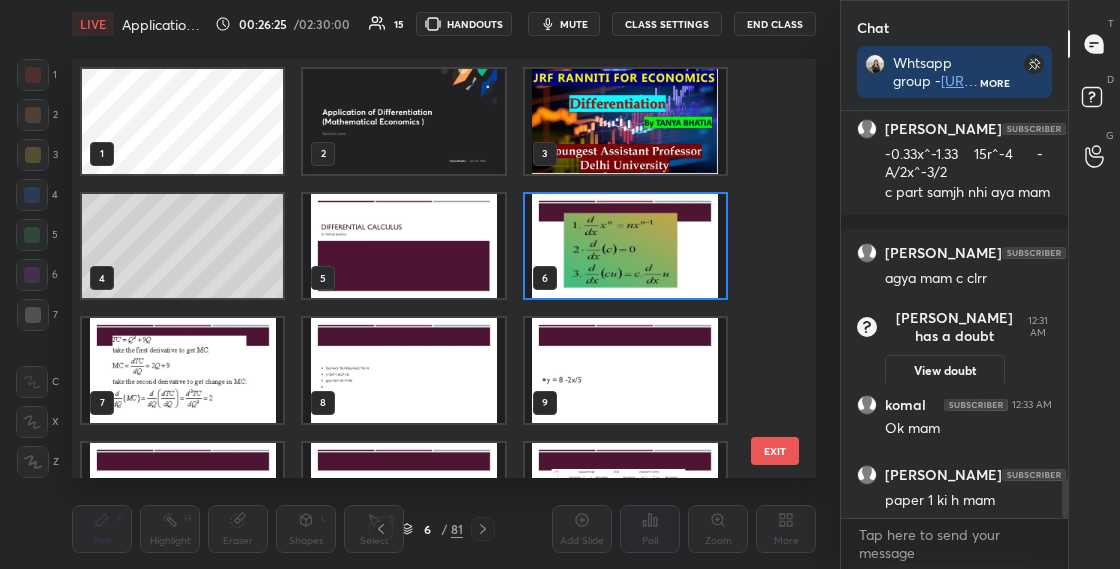 scroll, scrollTop: 7, scrollLeft: 11, axis: both 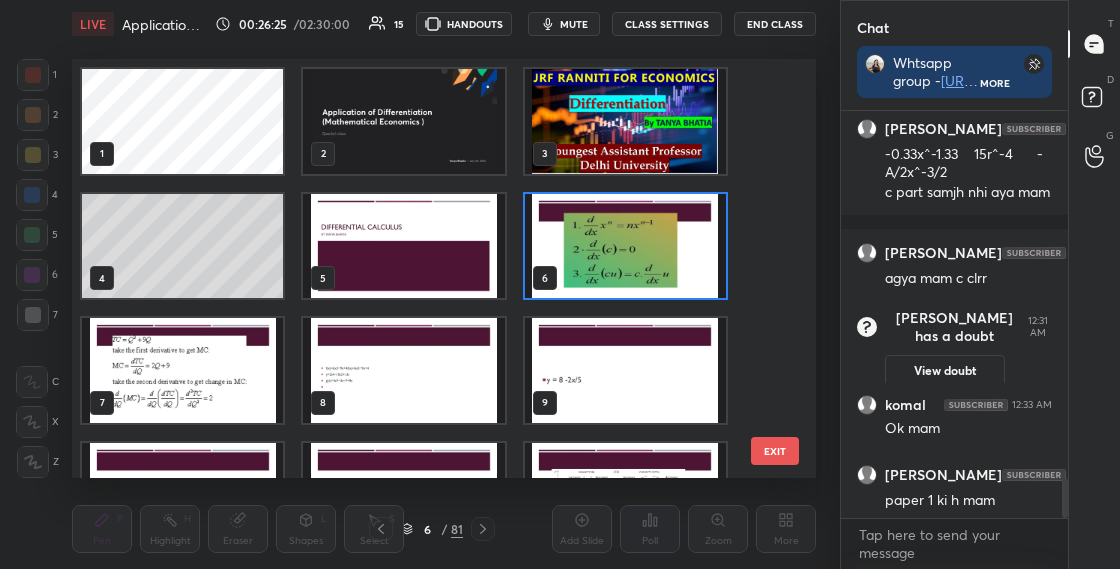 click at bounding box center [403, 121] 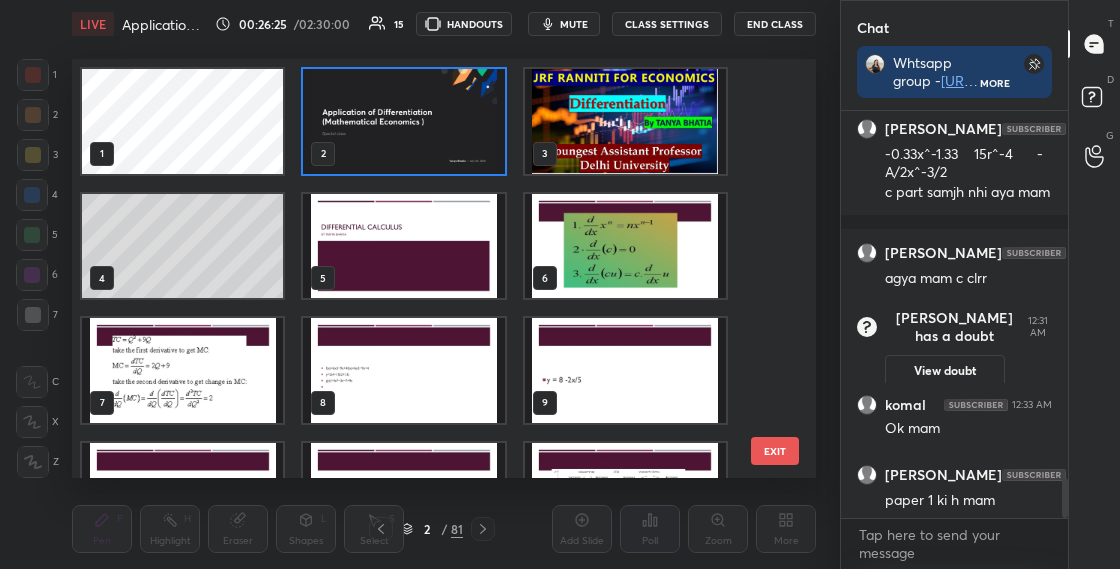click at bounding box center (403, 121) 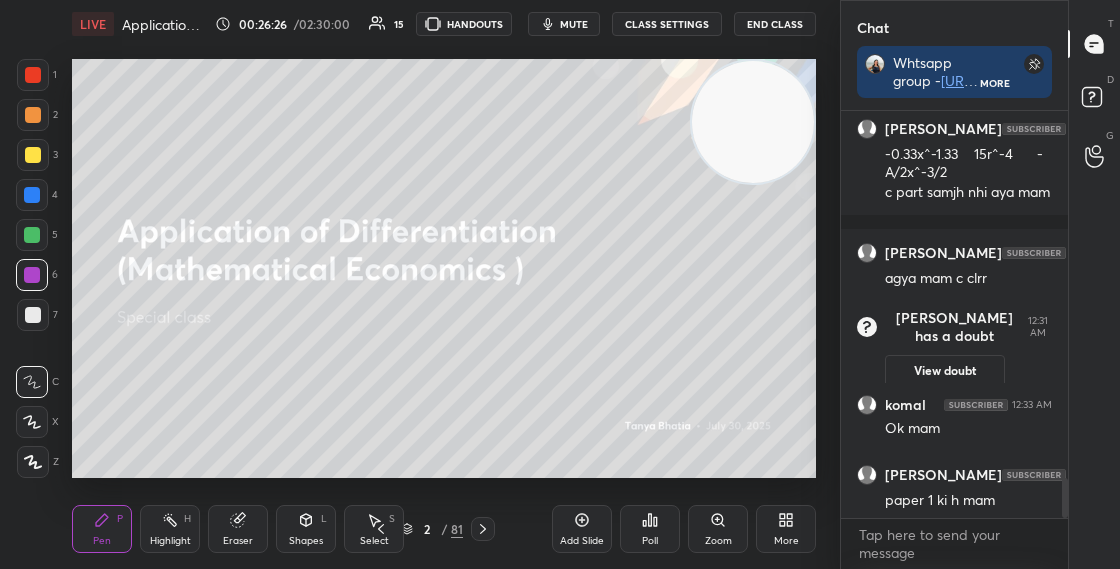 click at bounding box center [403, 121] 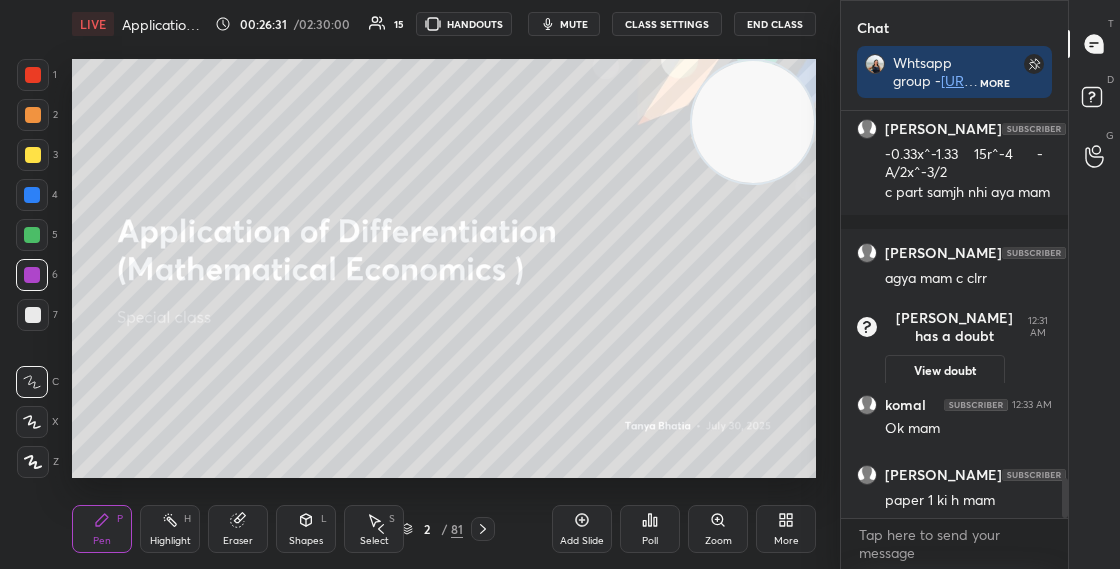 scroll, scrollTop: 3852, scrollLeft: 0, axis: vertical 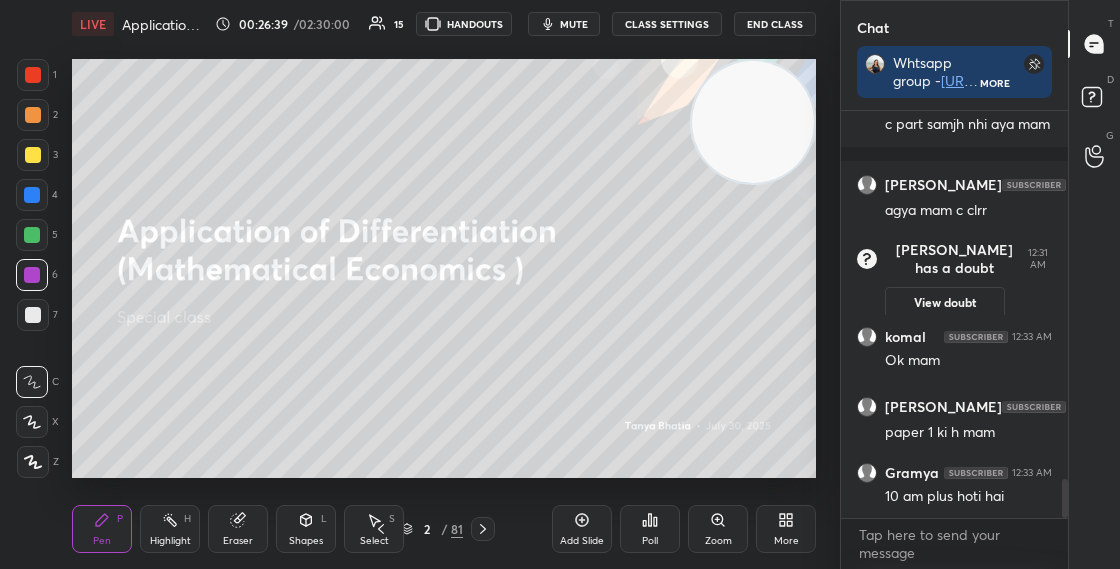 click on "End Class" at bounding box center [775, 24] 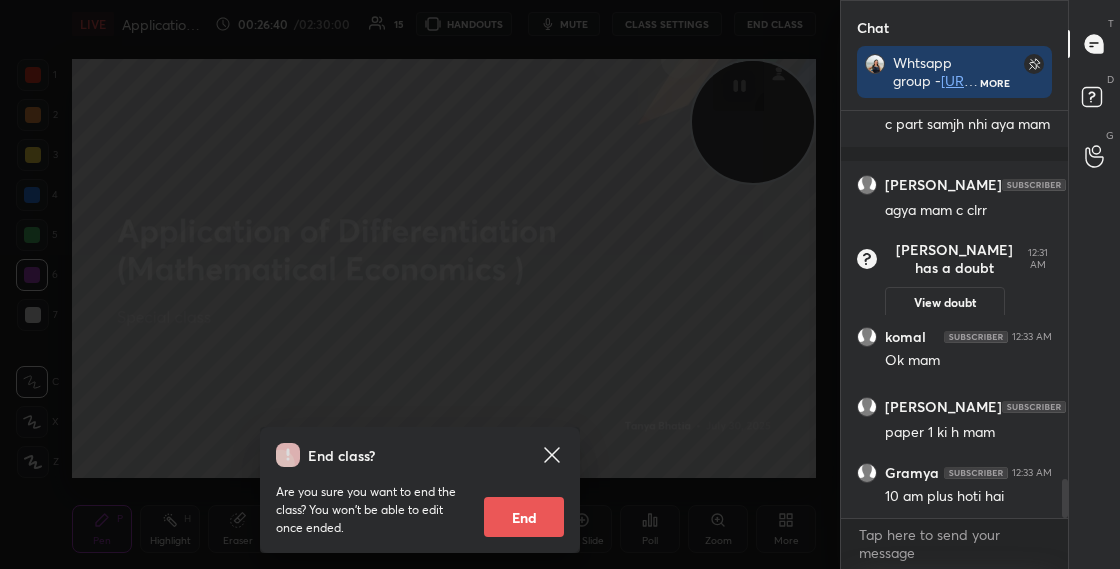 click on "End class? Are you sure you want to end the class? You won’t be able to edit once ended. End" at bounding box center [420, 284] 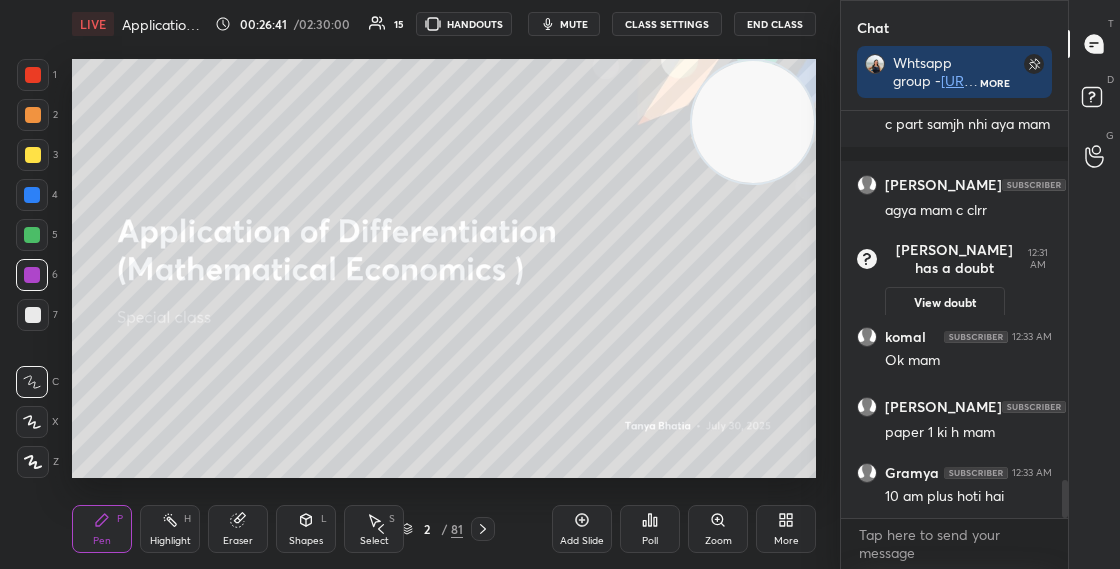 scroll, scrollTop: 3920, scrollLeft: 0, axis: vertical 